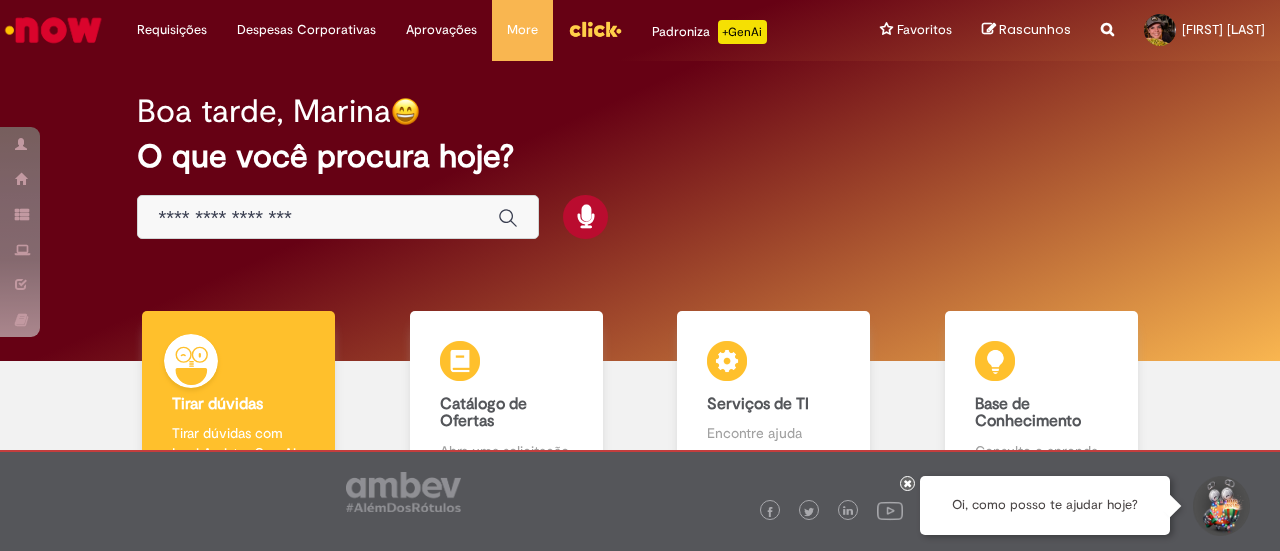 scroll, scrollTop: 0, scrollLeft: 0, axis: both 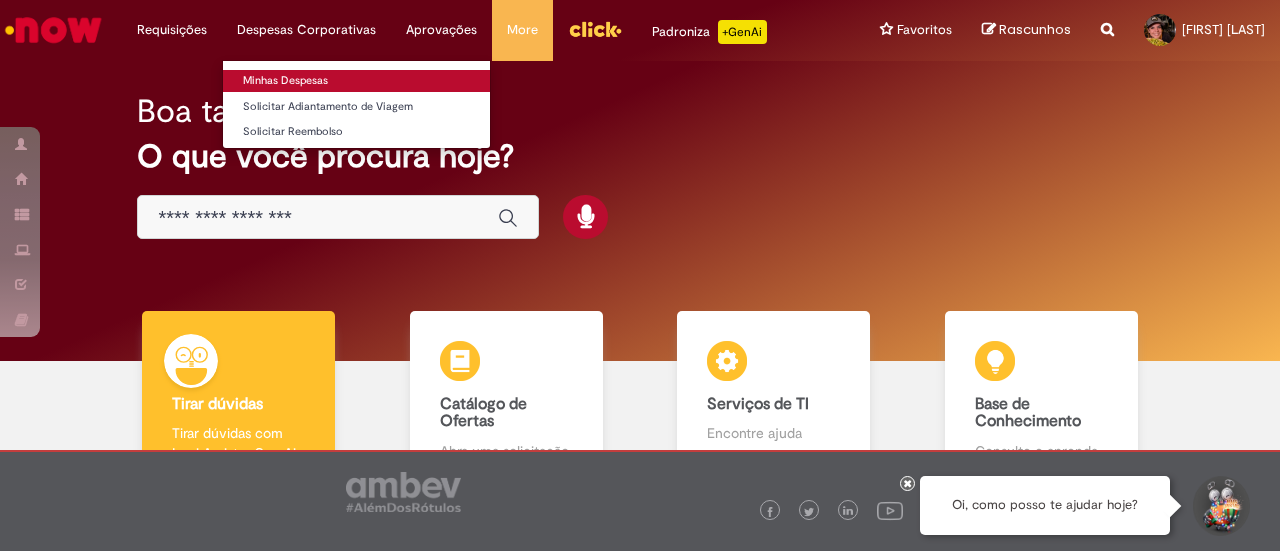 click on "Minhas Despesas" at bounding box center (356, 81) 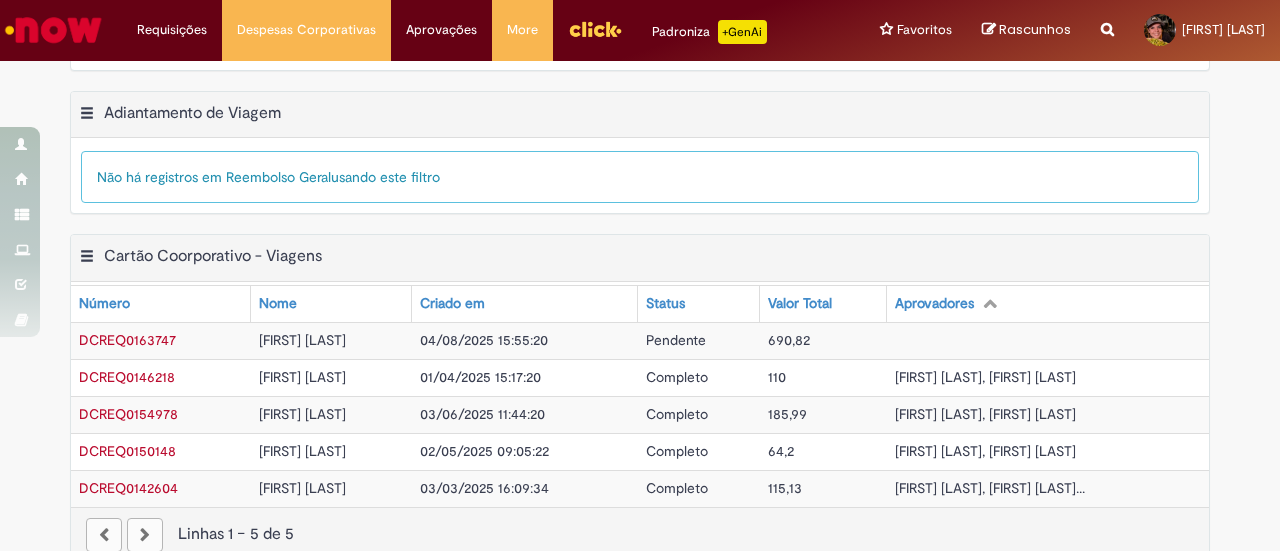 scroll, scrollTop: 636, scrollLeft: 0, axis: vertical 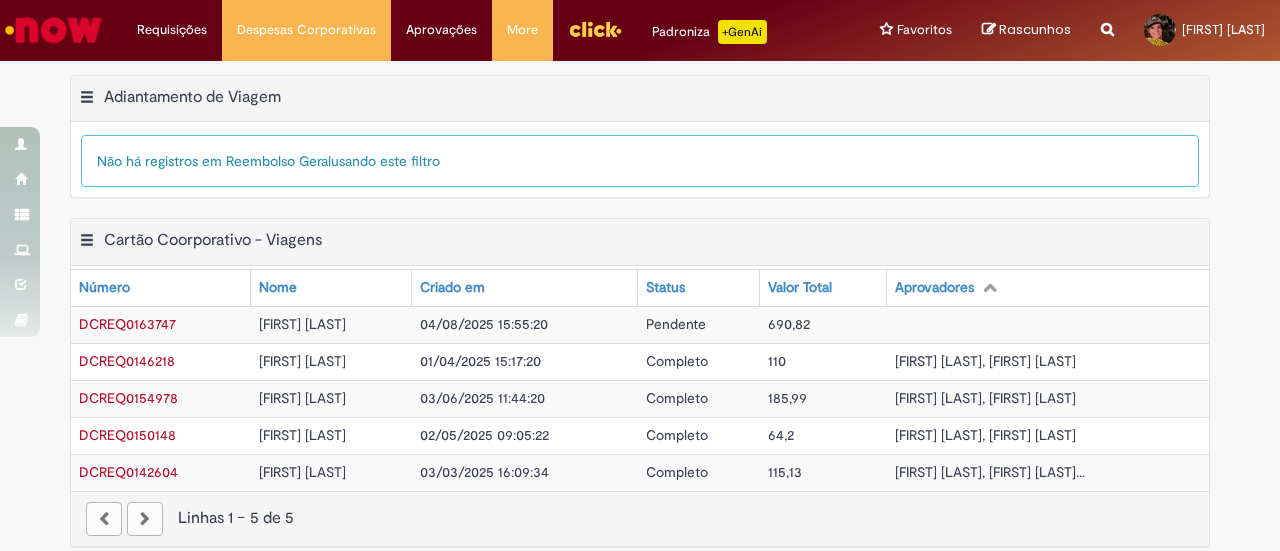 click on "04/08/2025 15:55:20" at bounding box center (484, 324) 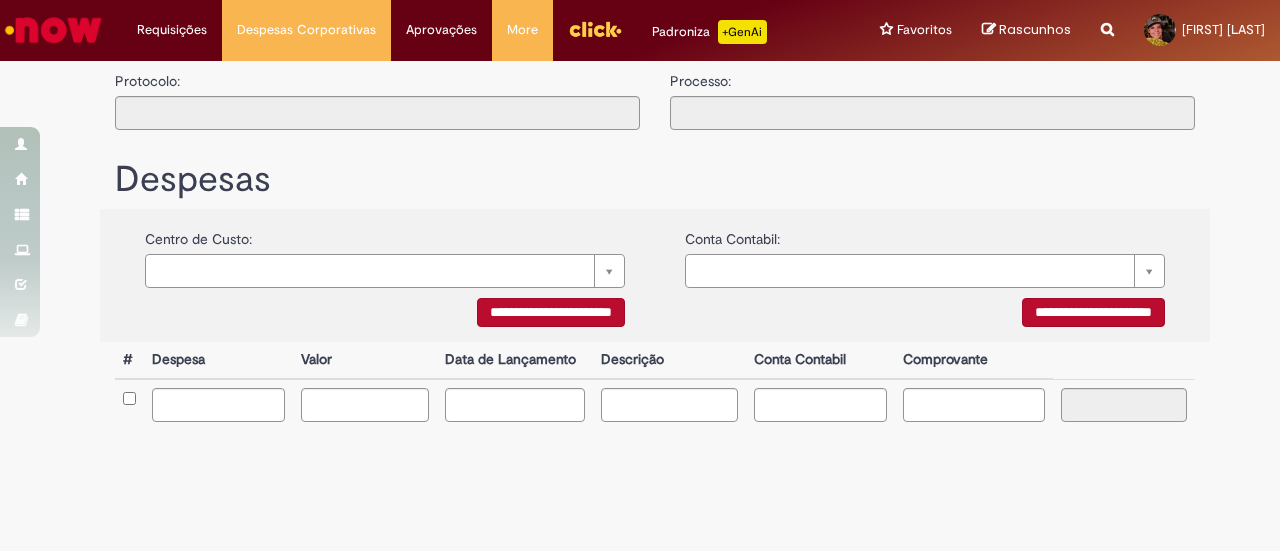 type on "**********" 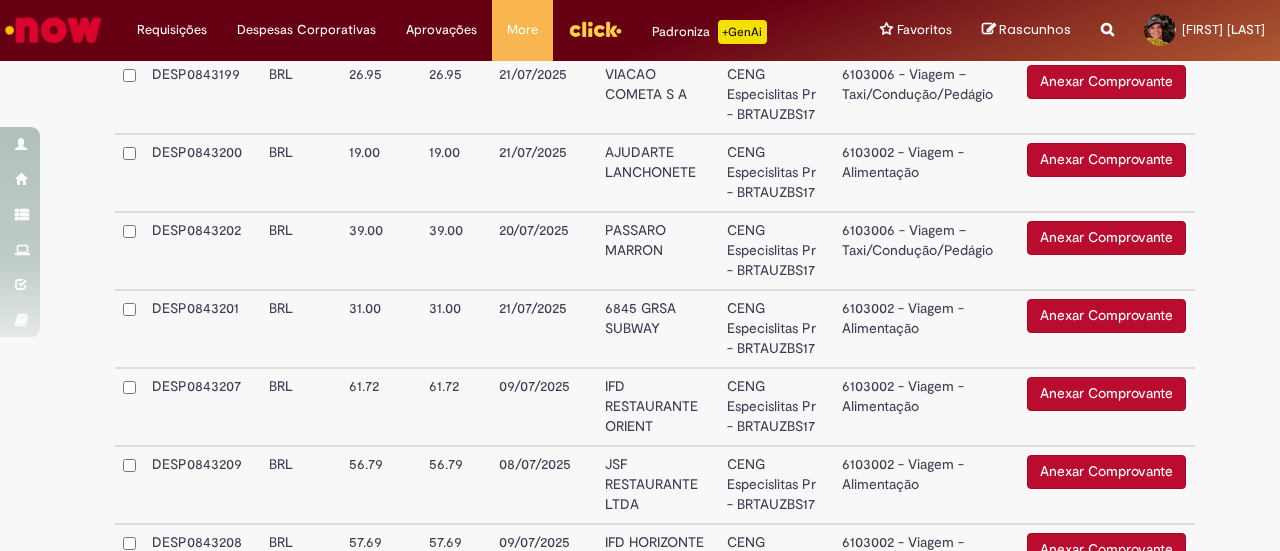 scroll, scrollTop: 800, scrollLeft: 0, axis: vertical 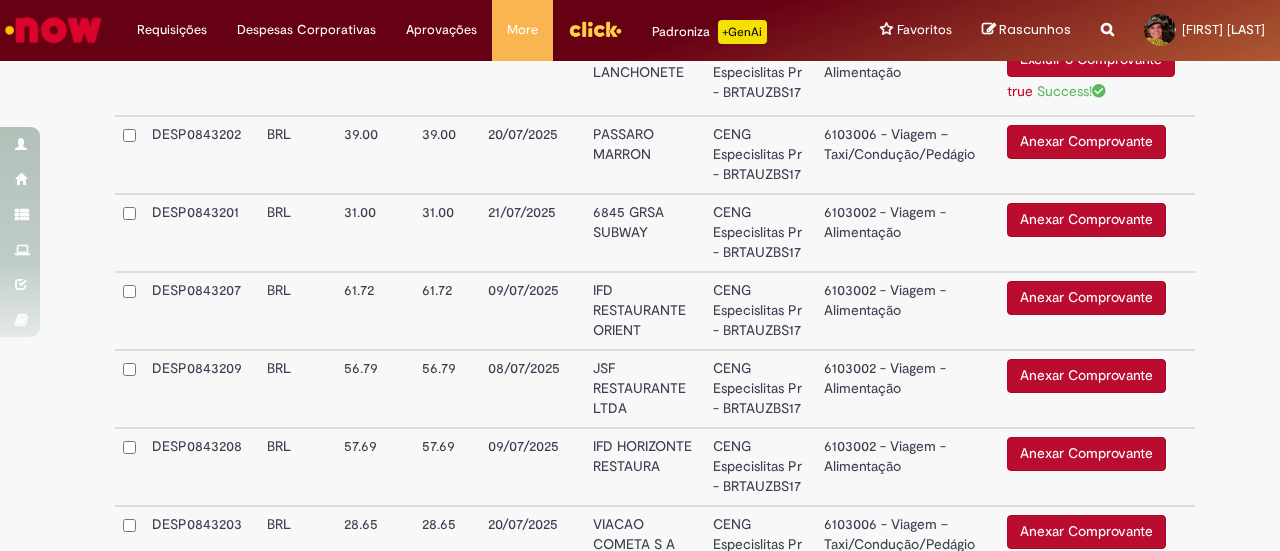 click on "Anexar Comprovante" at bounding box center [1086, 220] 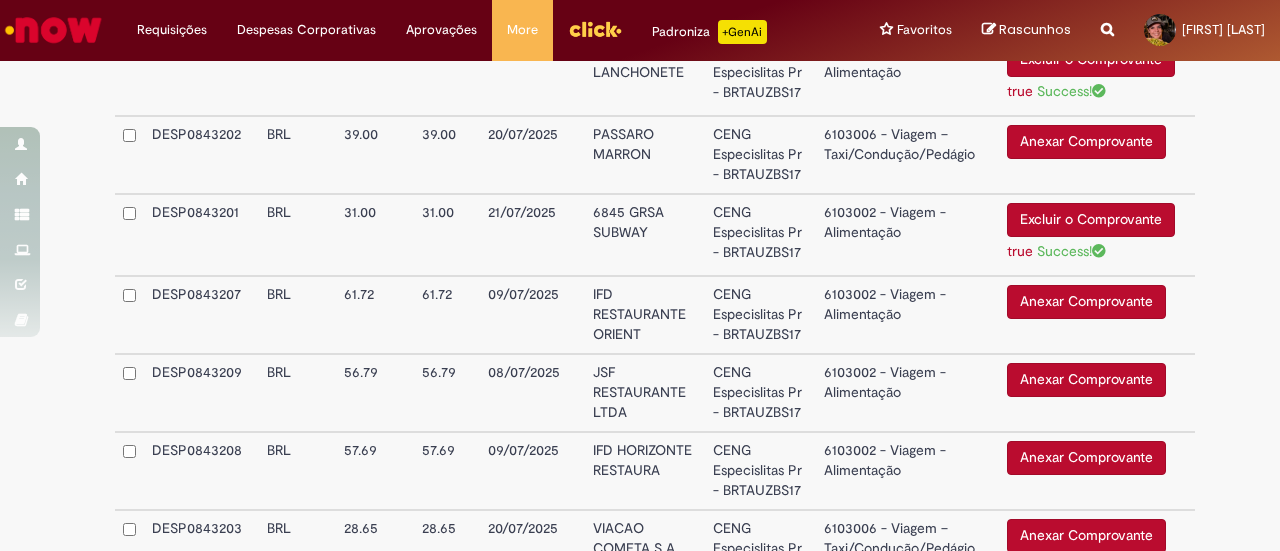 scroll, scrollTop: 900, scrollLeft: 0, axis: vertical 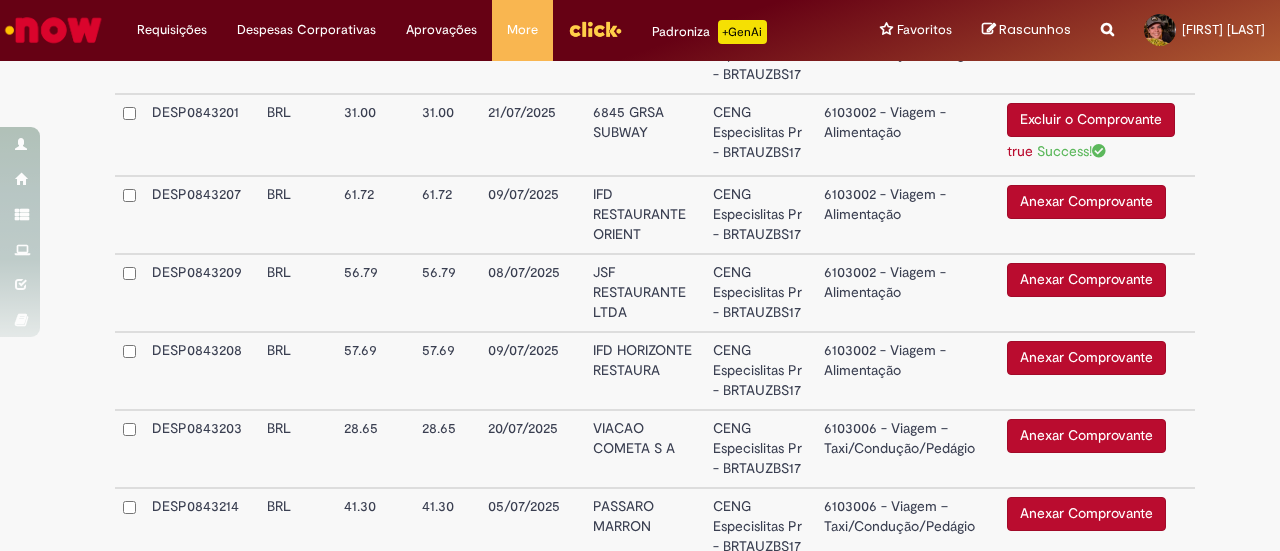 click on "Anexar Comprovante" at bounding box center [1086, 202] 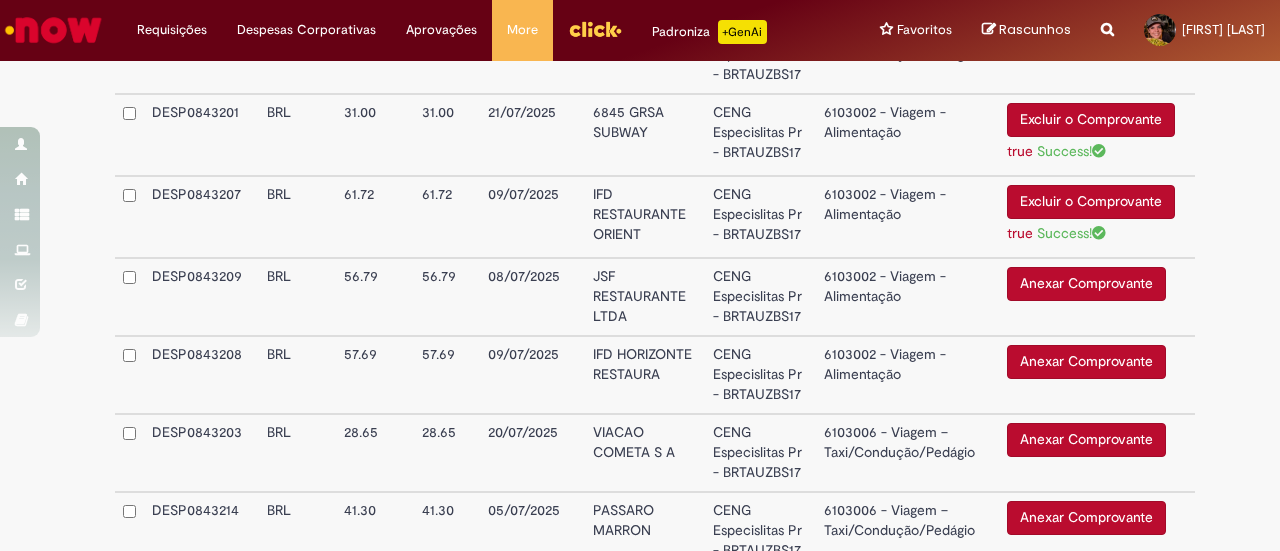 click on "Anexar Comprovante" at bounding box center [1086, 284] 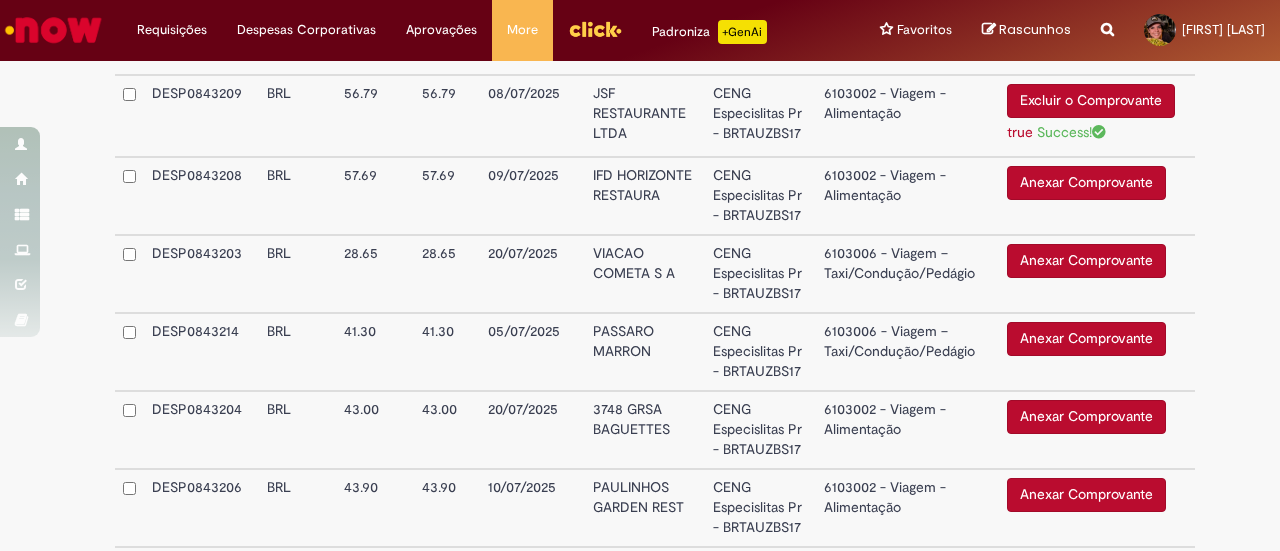 scroll, scrollTop: 1100, scrollLeft: 0, axis: vertical 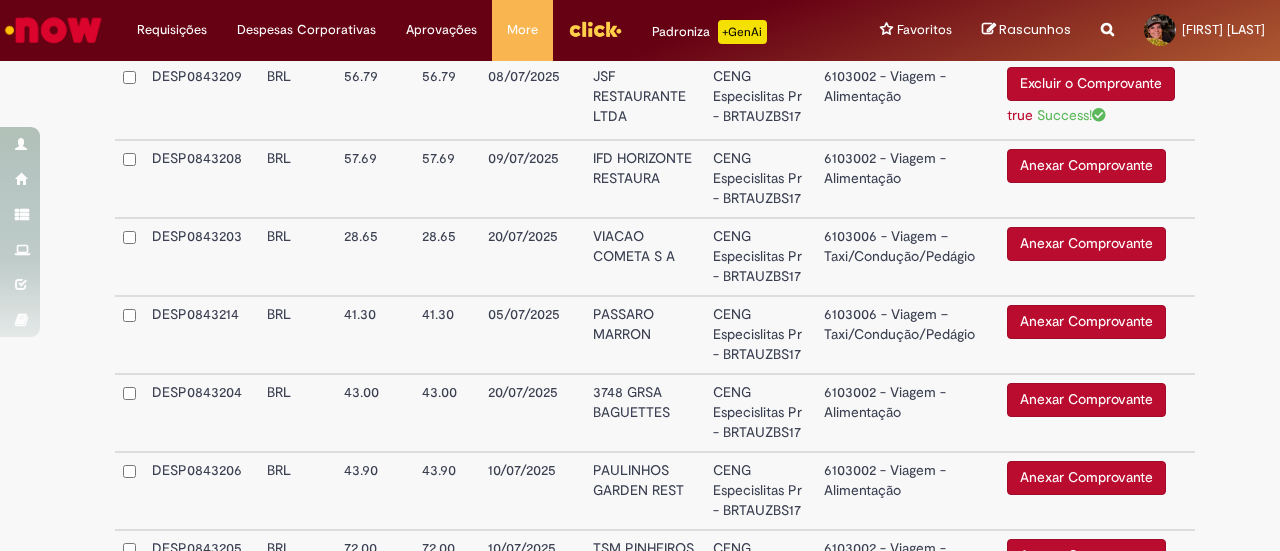 click on "Anexar Comprovante" at bounding box center (1086, 166) 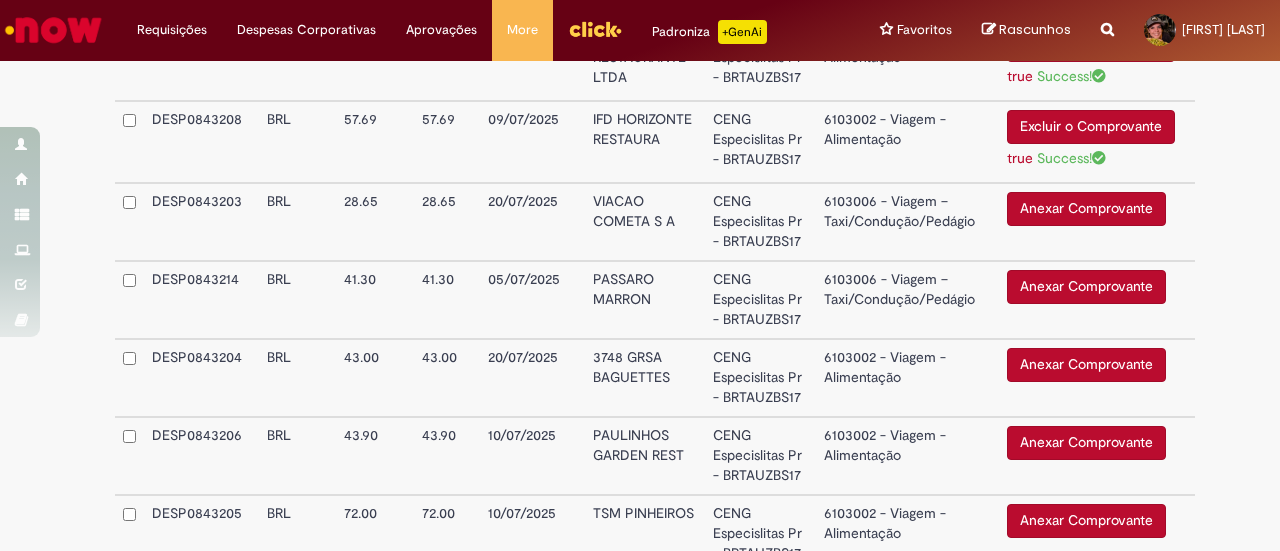 scroll, scrollTop: 1200, scrollLeft: 0, axis: vertical 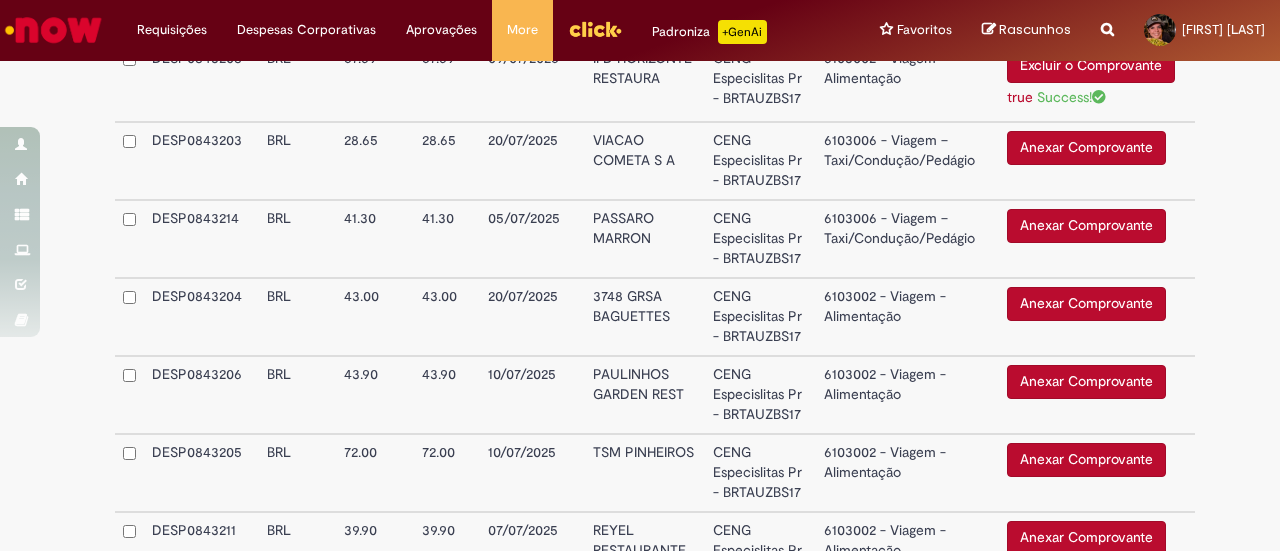 click on "Anexar Comprovante" at bounding box center [1086, 304] 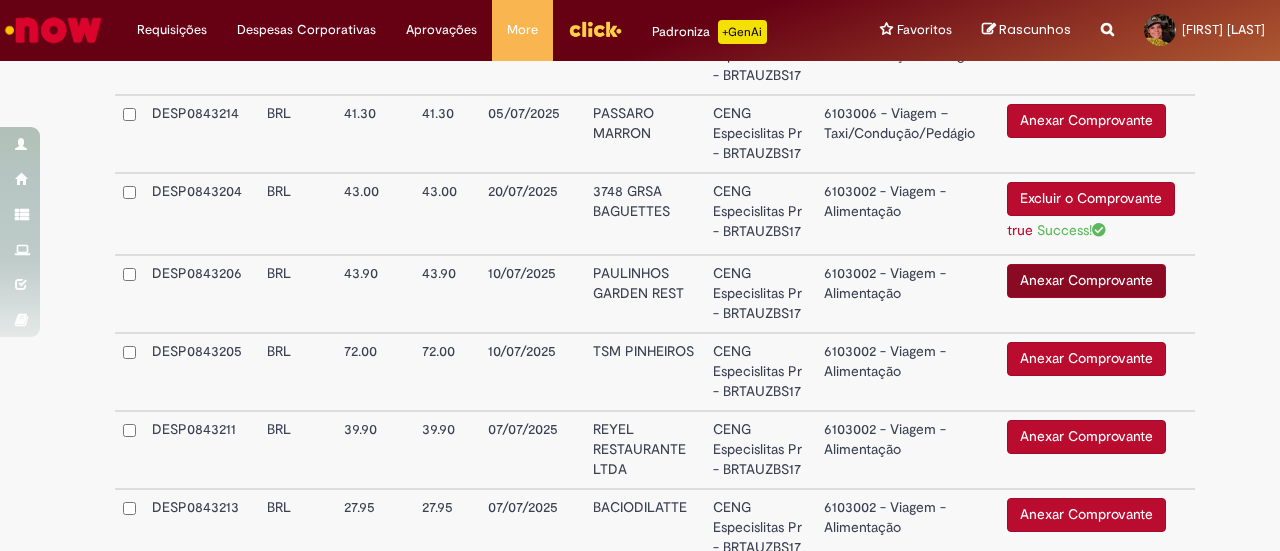 scroll, scrollTop: 1400, scrollLeft: 0, axis: vertical 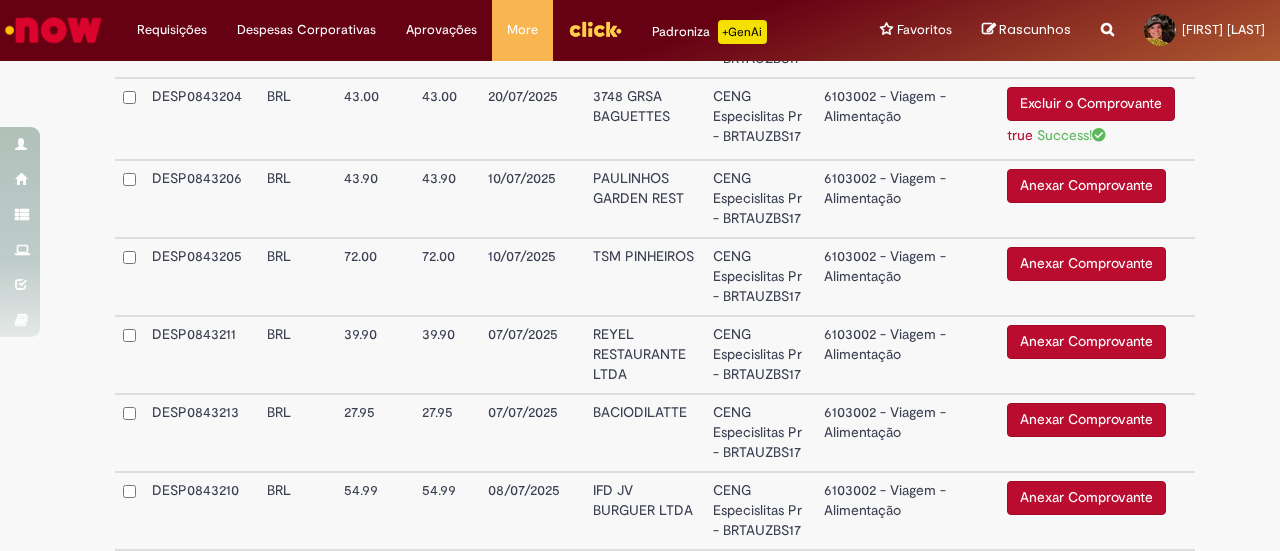 click on "Anexar Comprovante" at bounding box center (1086, 186) 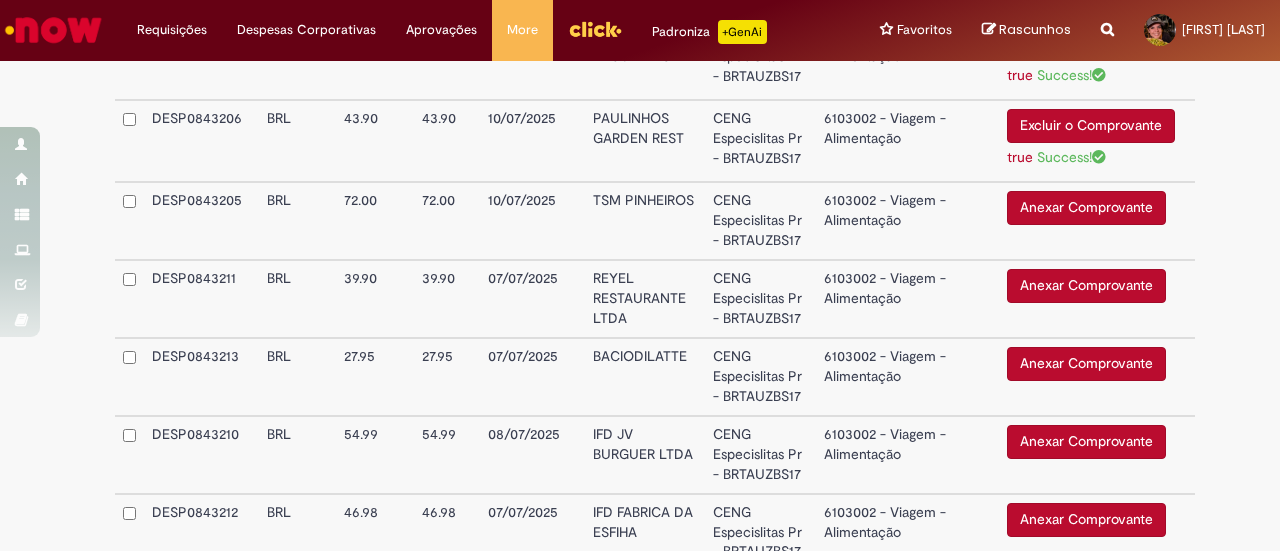 scroll, scrollTop: 1500, scrollLeft: 0, axis: vertical 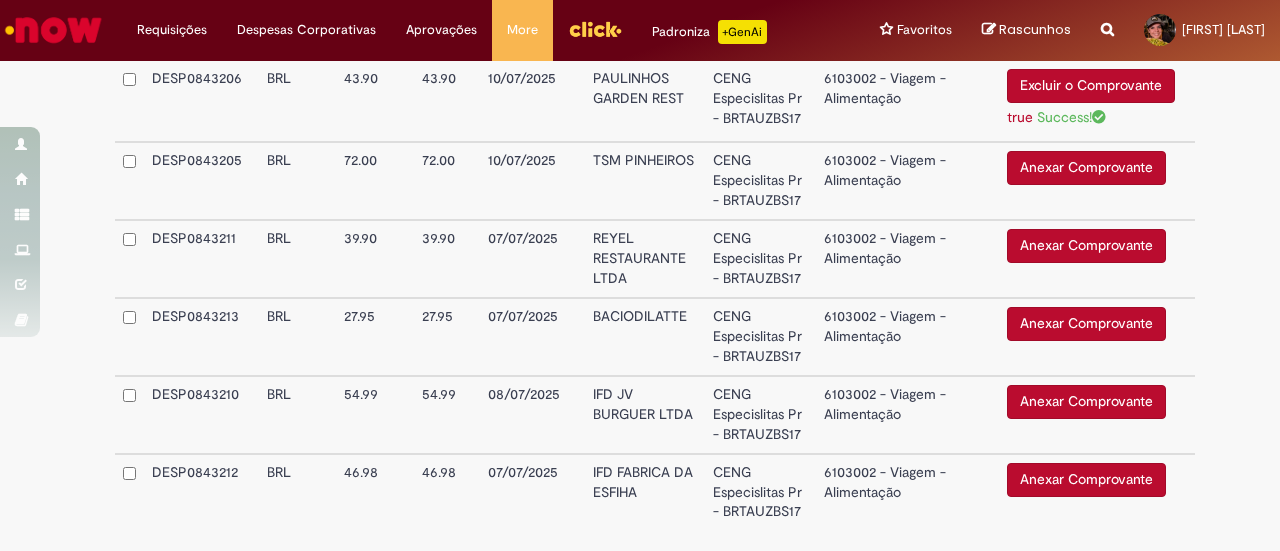 click on "Anexar Comprovante" at bounding box center (1086, 168) 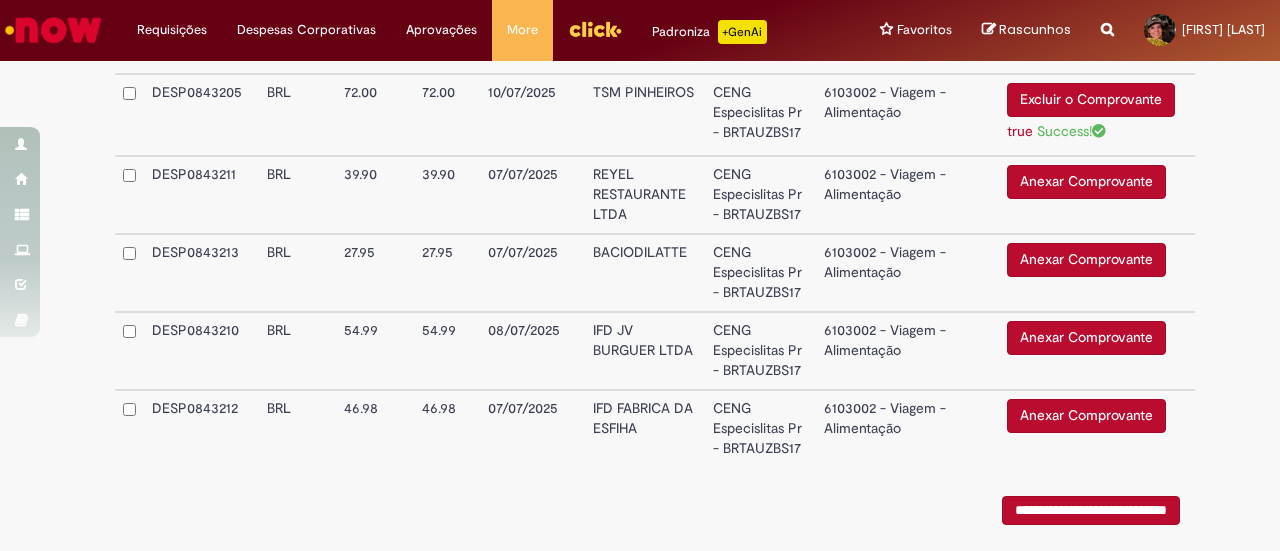 scroll, scrollTop: 1600, scrollLeft: 0, axis: vertical 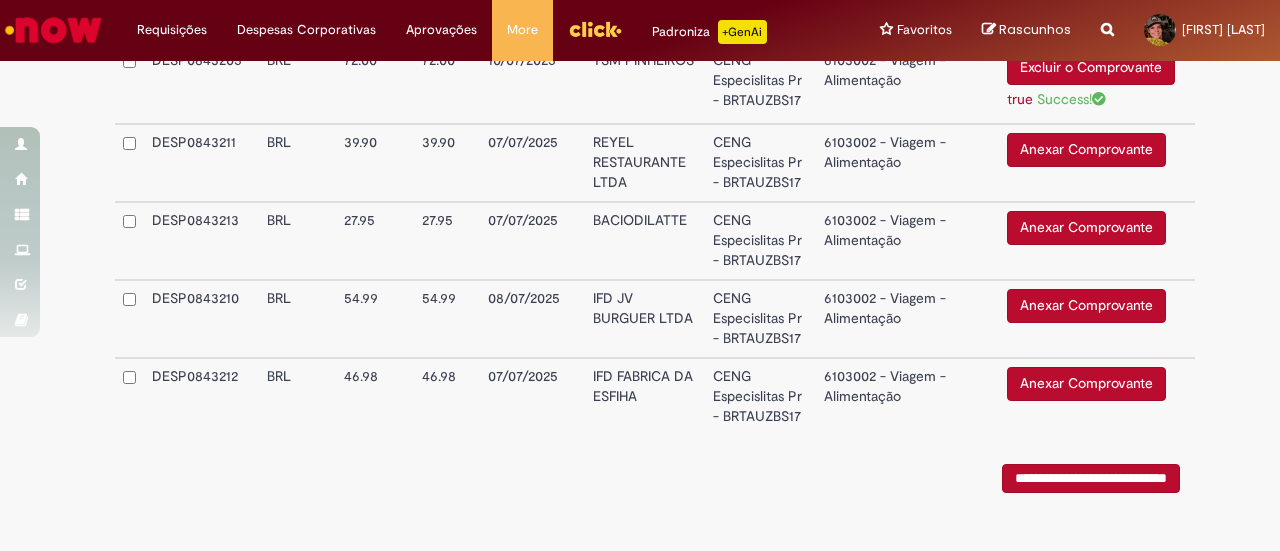 click on "Anexar Comprovante" at bounding box center [1086, 150] 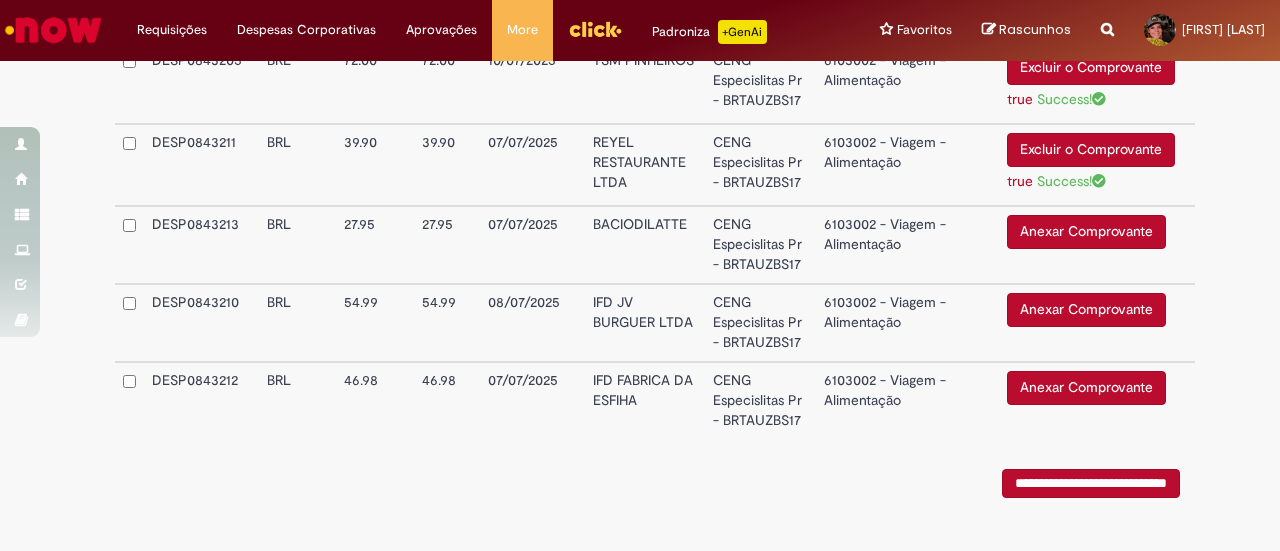 click on "Anexar Comprovante    Excluir o Comprovante" at bounding box center [1097, 245] 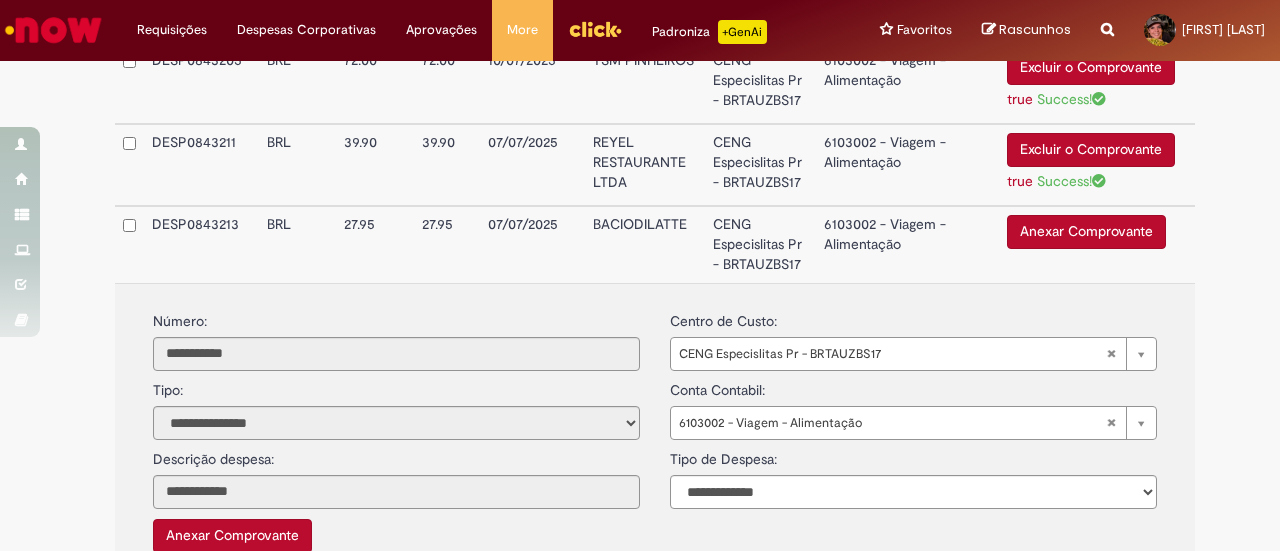 click on "Anexar Comprovante" at bounding box center [1086, 232] 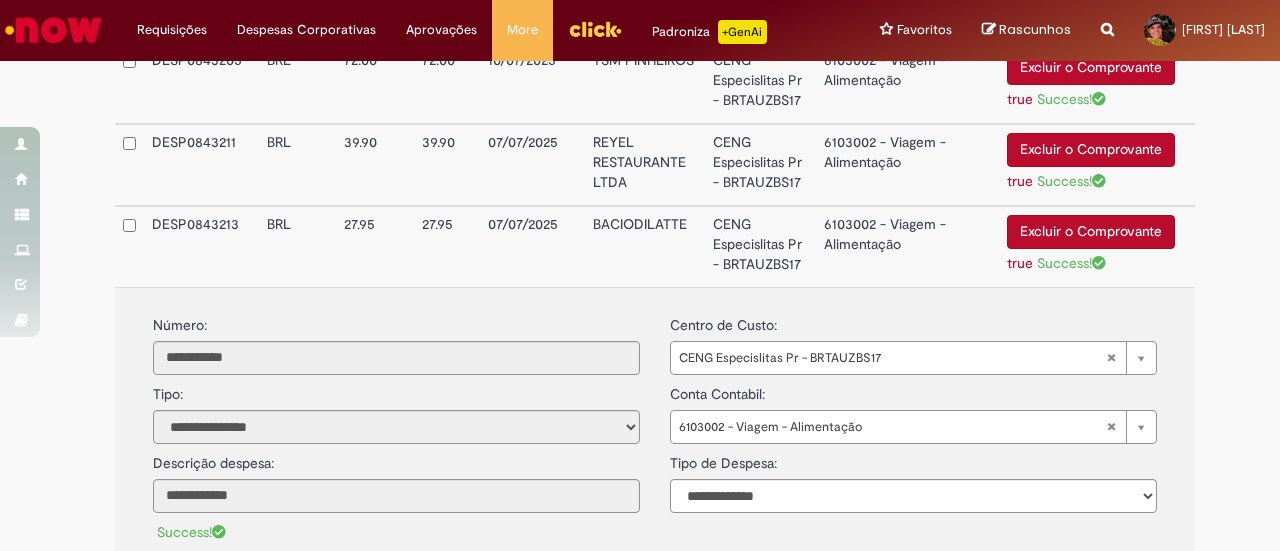scroll, scrollTop: 1900, scrollLeft: 0, axis: vertical 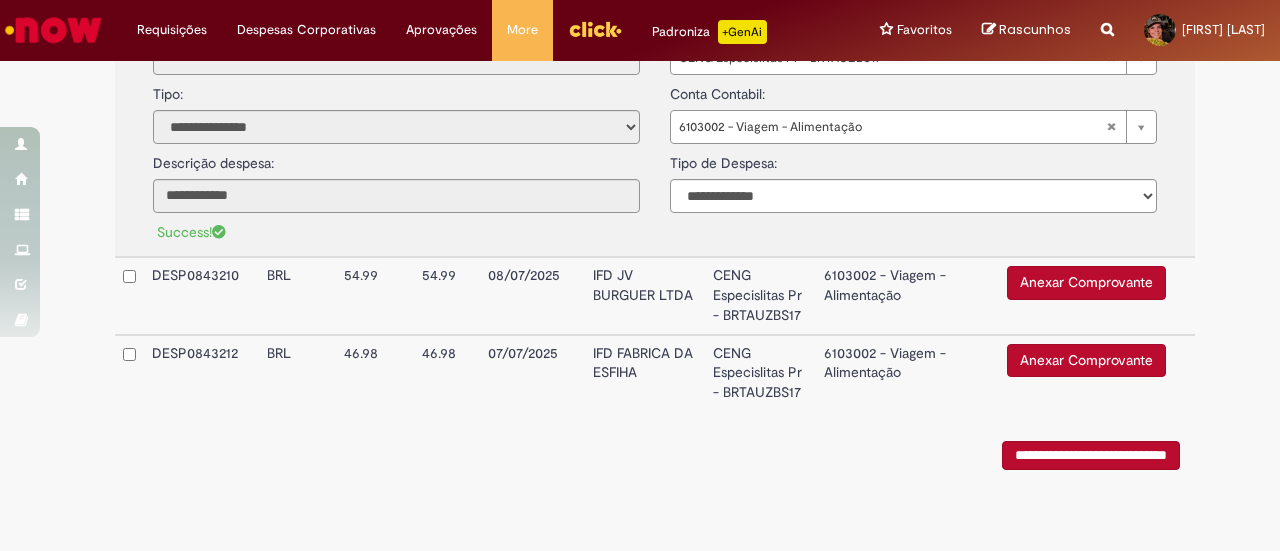 click on "Anexar Comprovante" at bounding box center (1086, 283) 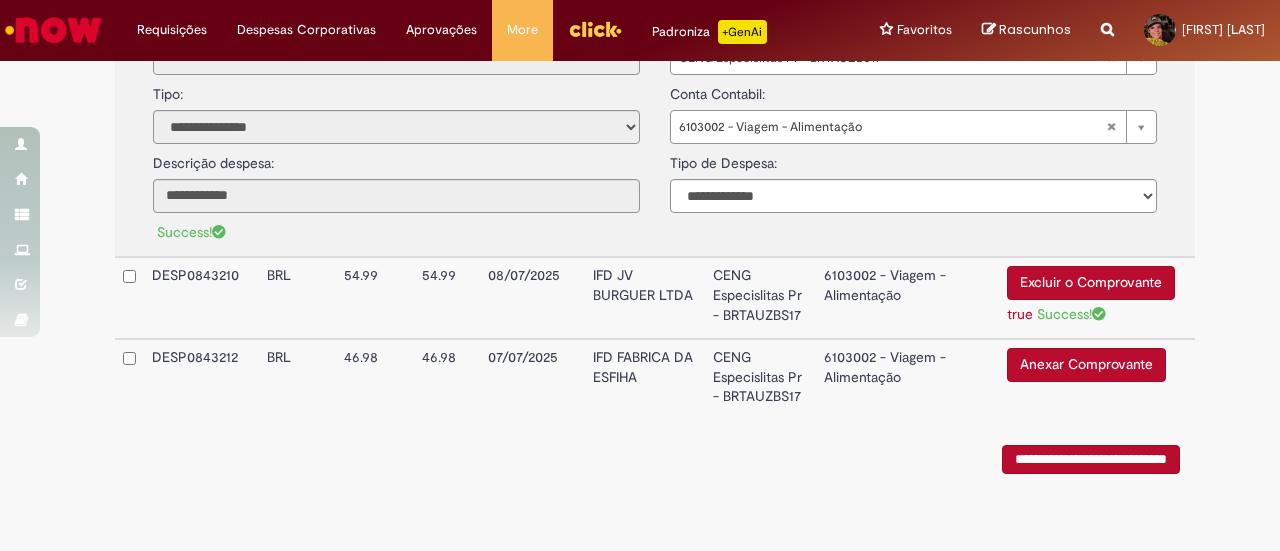 click on "Anexar Comprovante" at bounding box center [1086, 365] 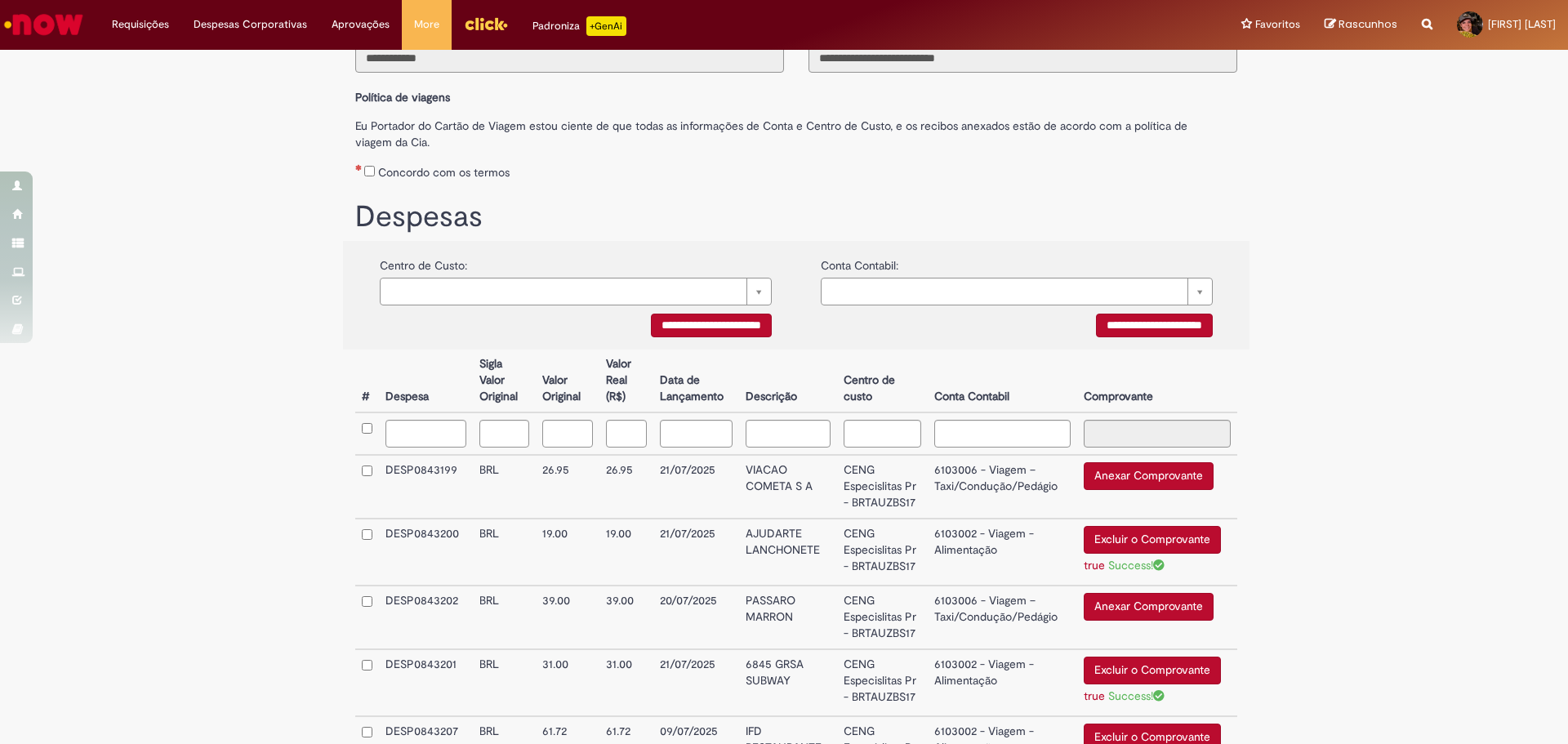 scroll, scrollTop: 163, scrollLeft: 0, axis: vertical 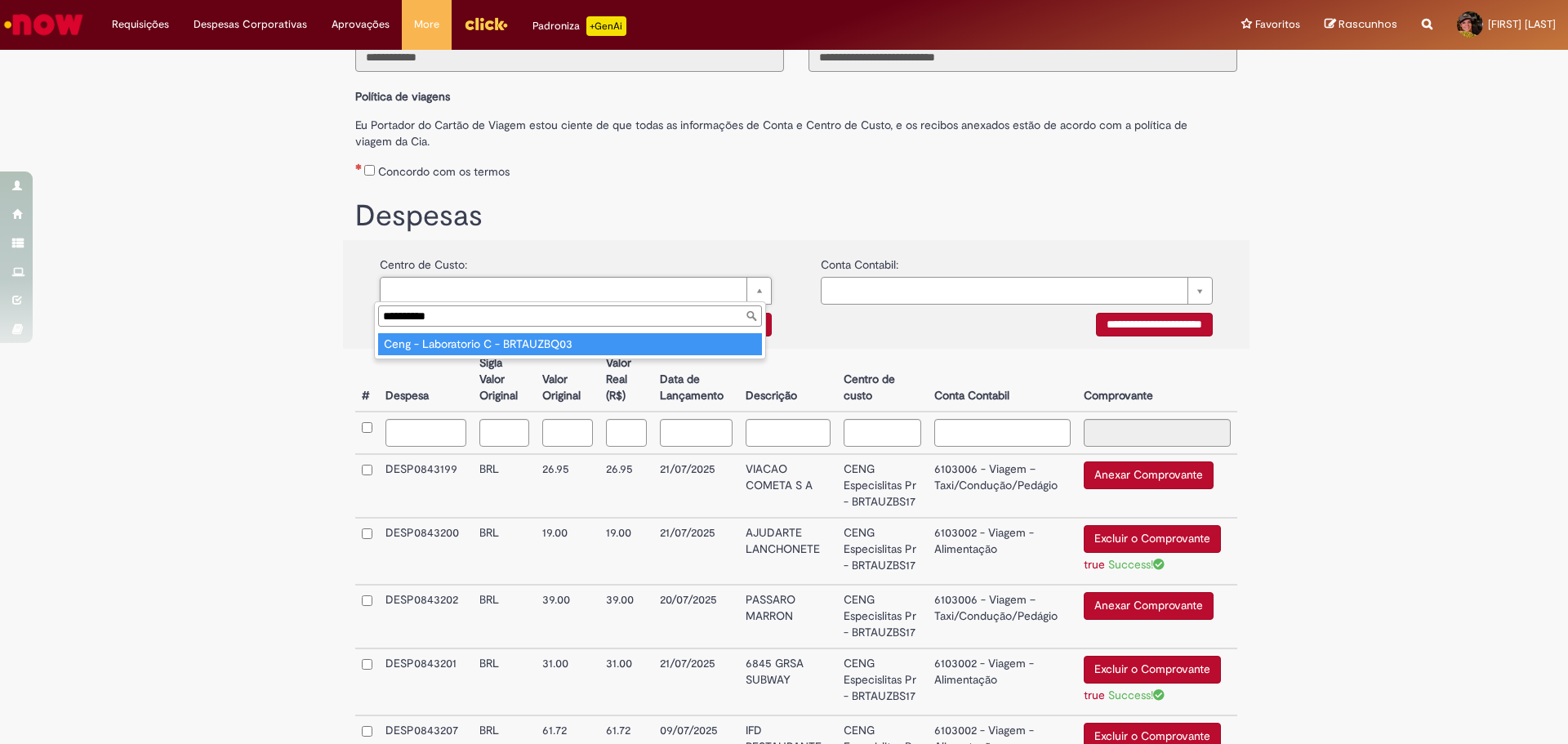 type on "**********" 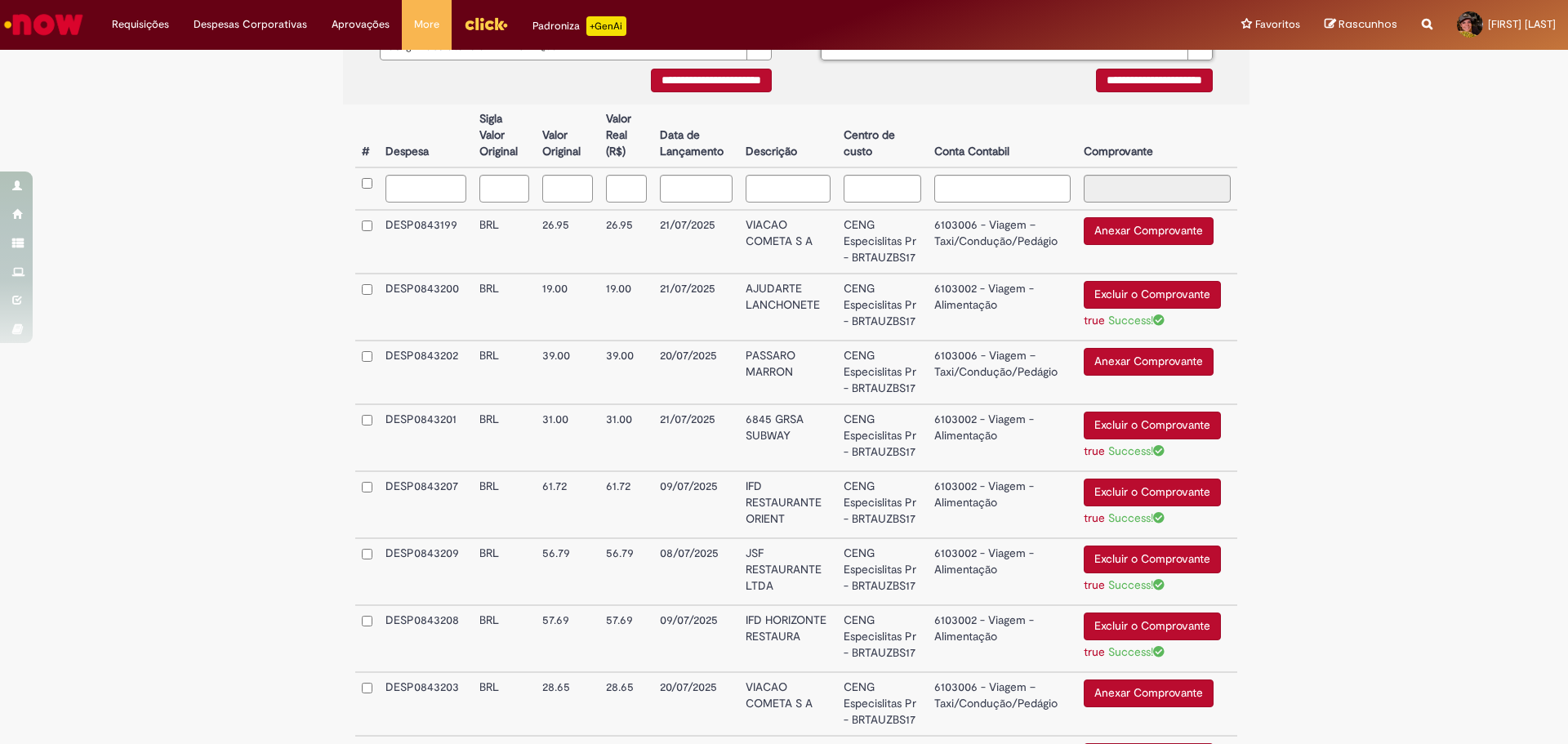 scroll, scrollTop: 408, scrollLeft: 0, axis: vertical 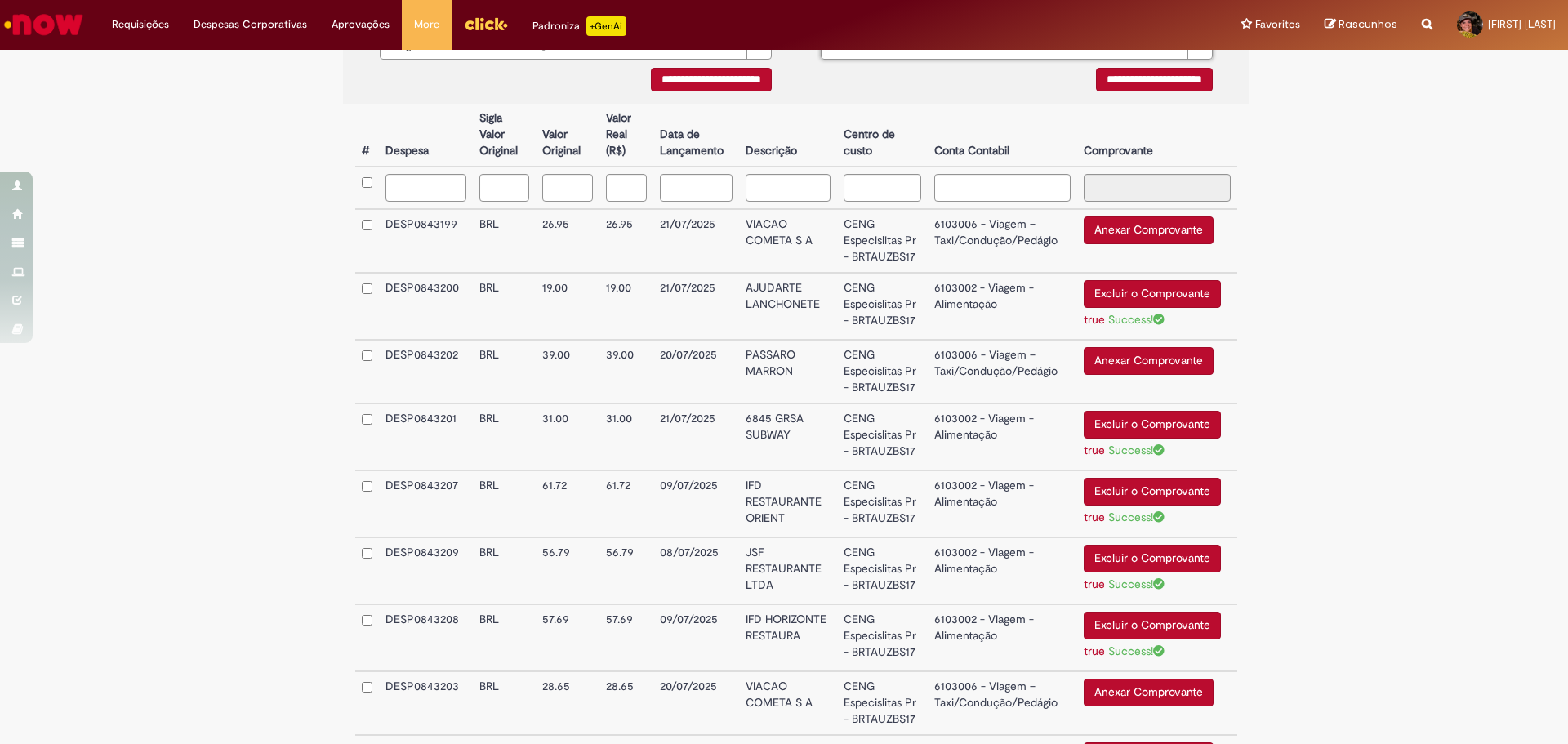 click on "CENG Especislitas Pr - BRTAUZBS17" at bounding box center (882, 241) 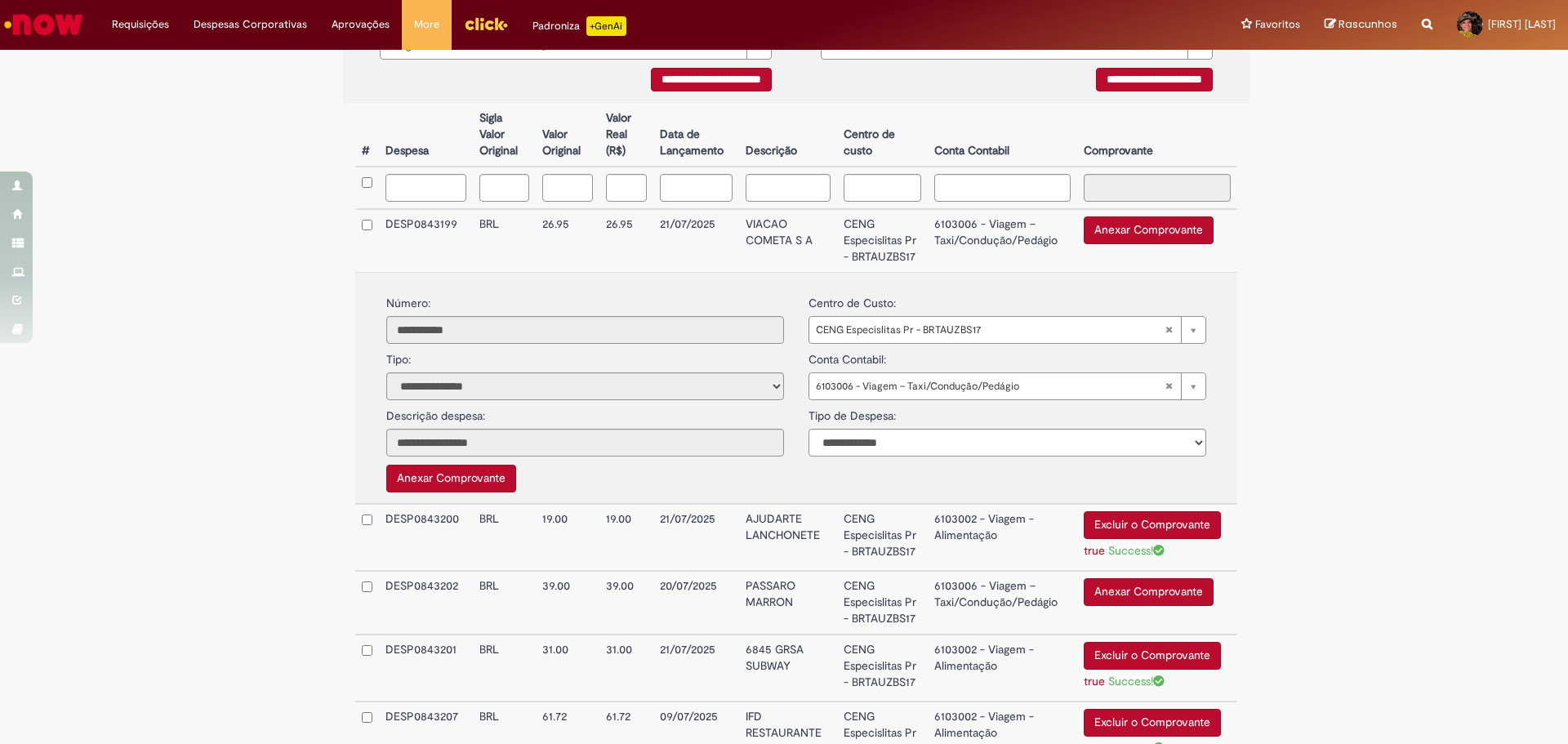 click on "CENG Especislitas Pr - BRTAUZBS17" at bounding box center (882, 240) 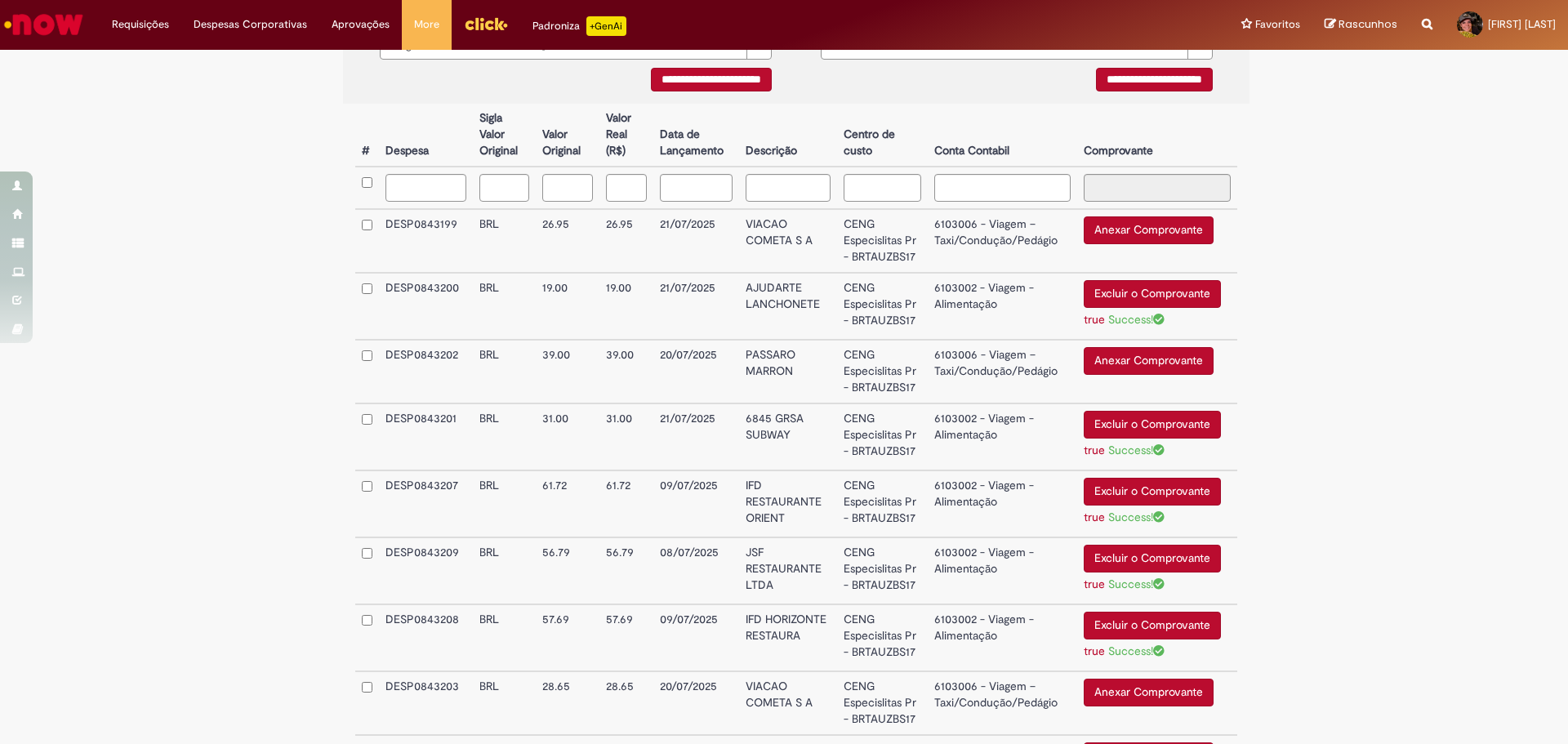 scroll, scrollTop: 245, scrollLeft: 0, axis: vertical 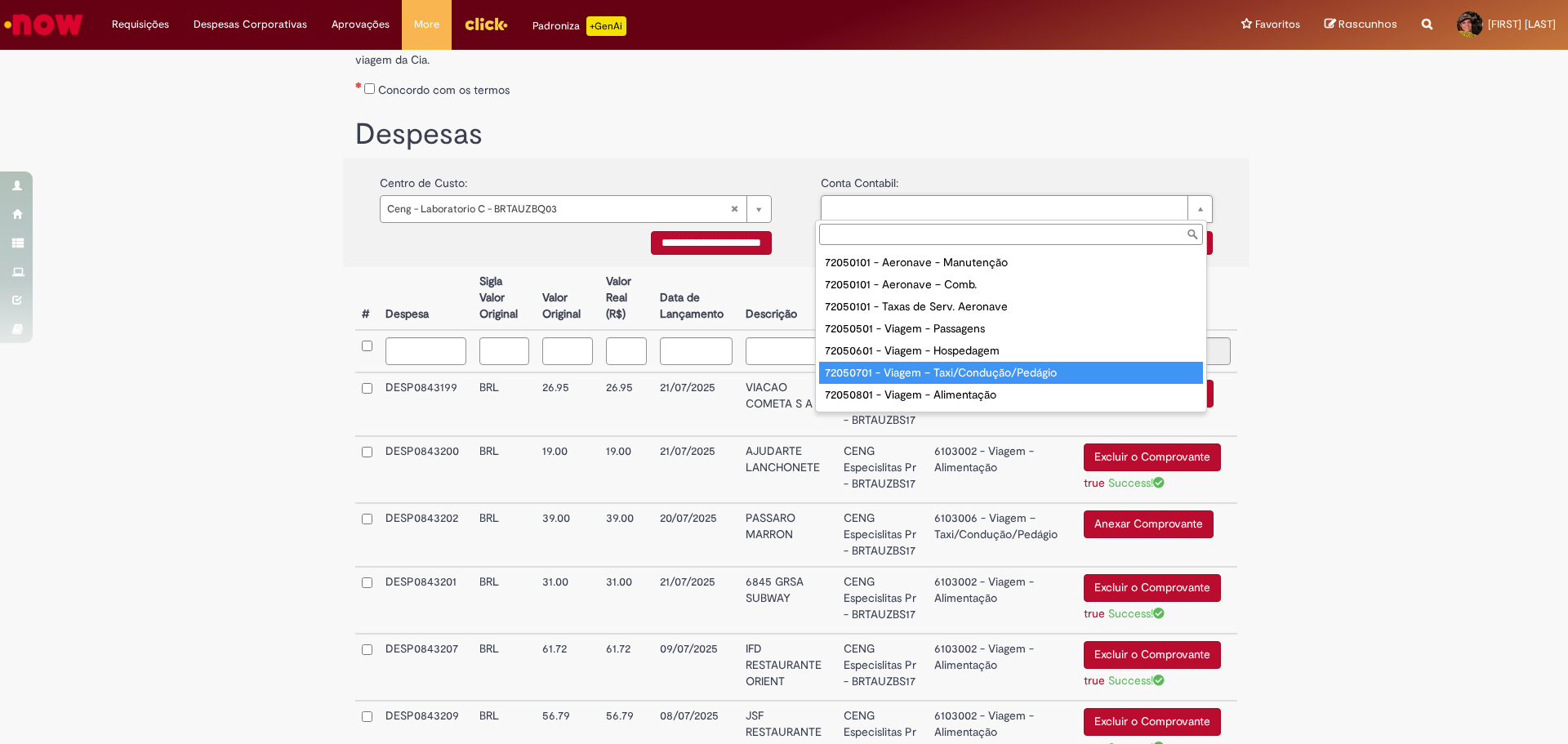 type on "**********" 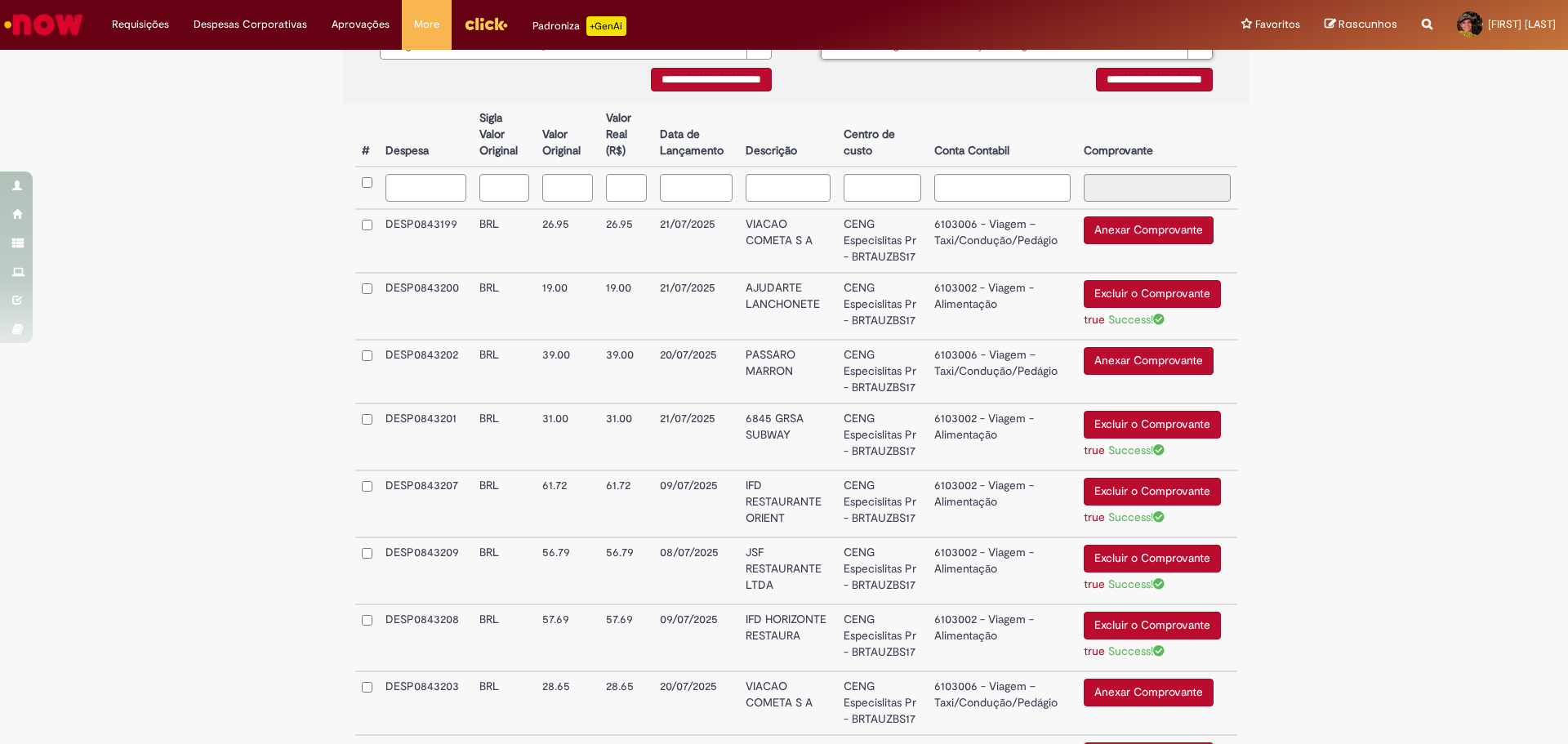scroll, scrollTop: 327, scrollLeft: 0, axis: vertical 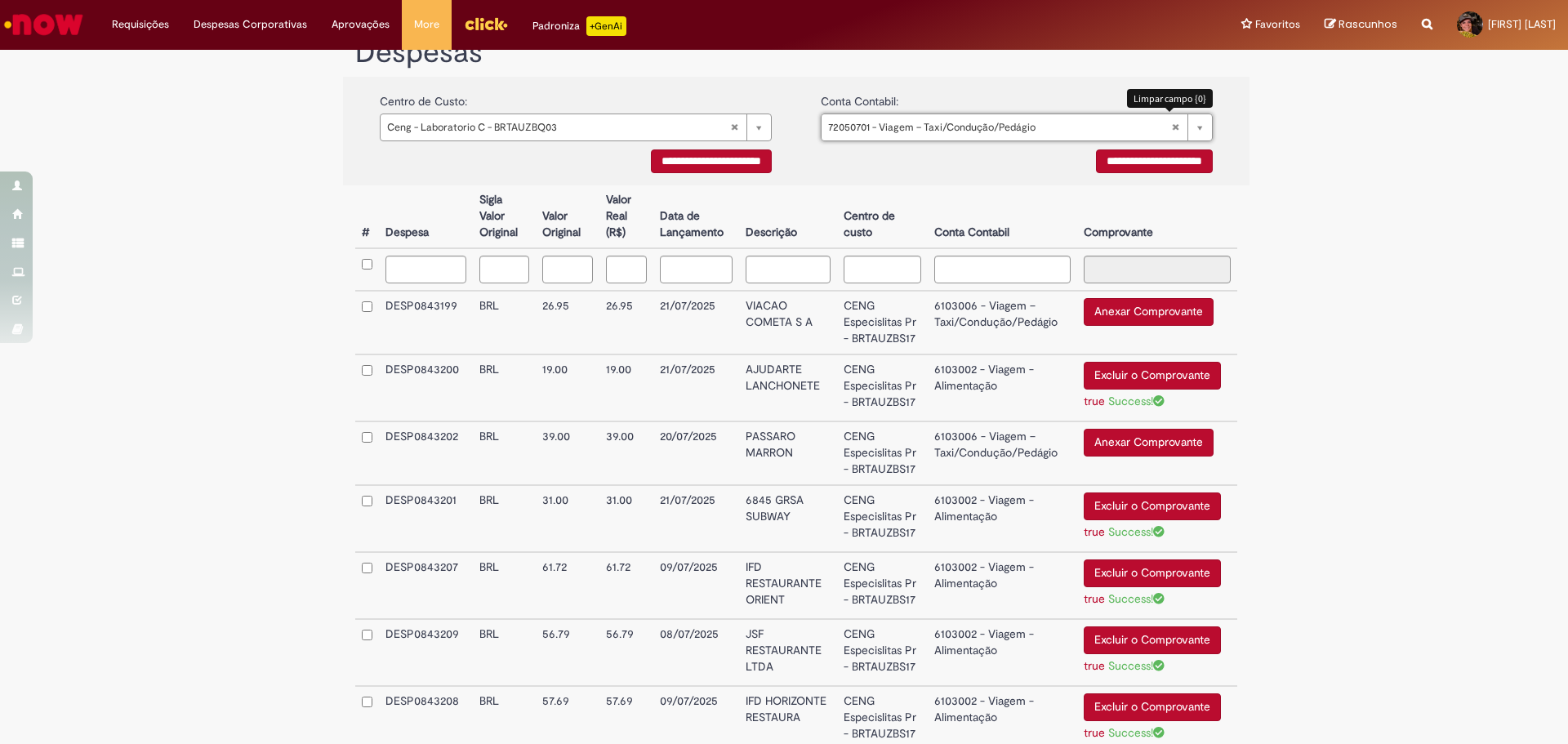 type 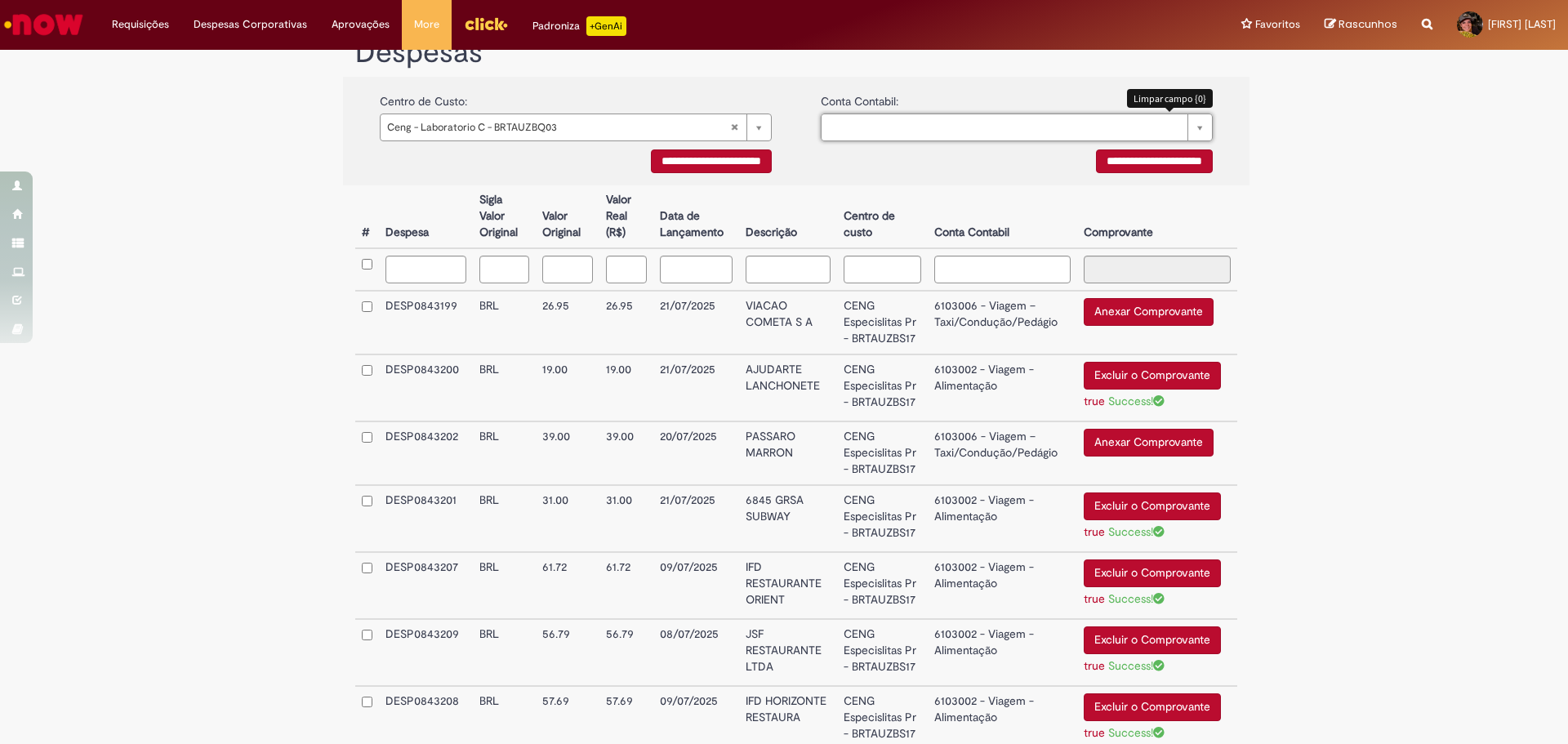 click on "Pesquisar usando lista" at bounding box center [1017, 127] 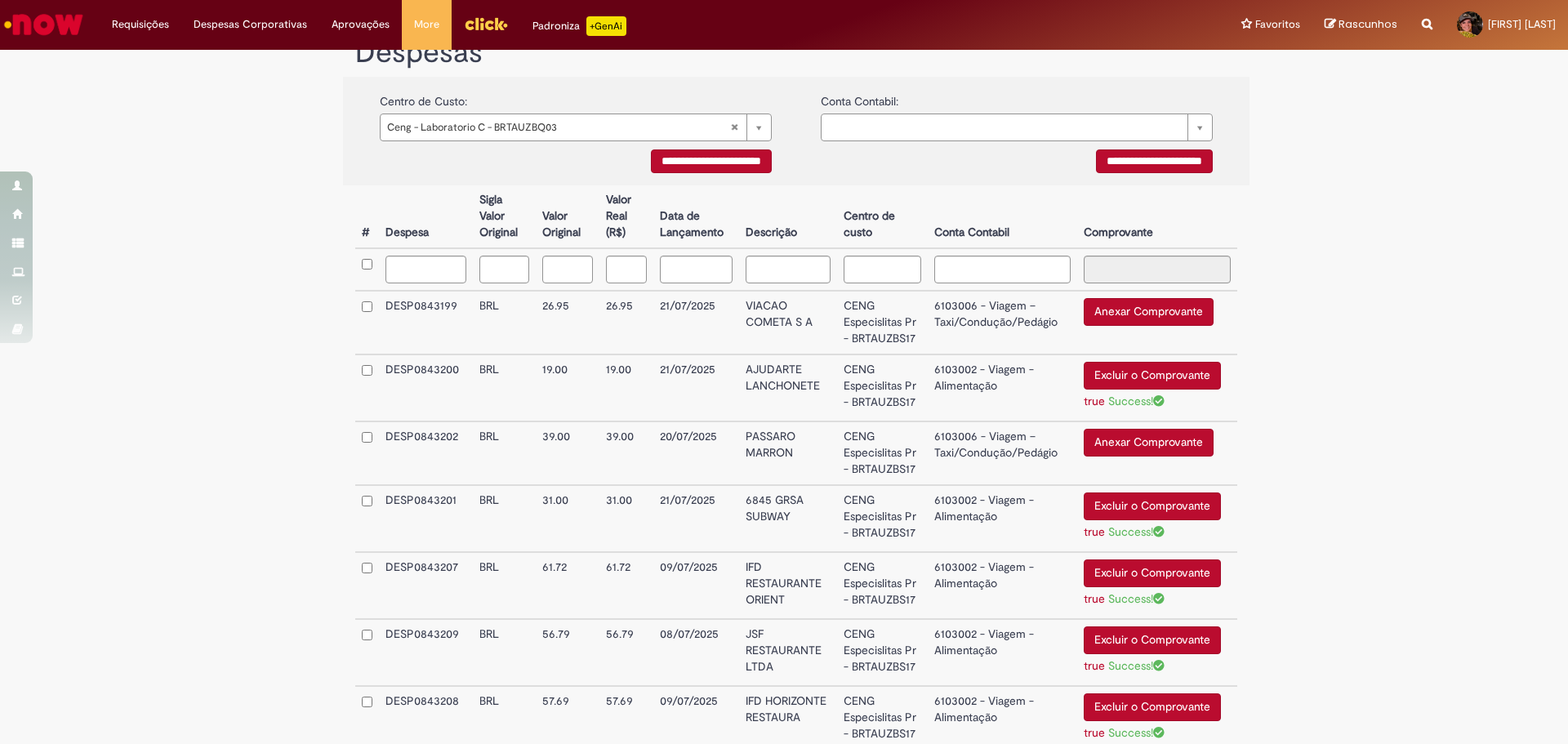 click on "**********" at bounding box center [711, 161] 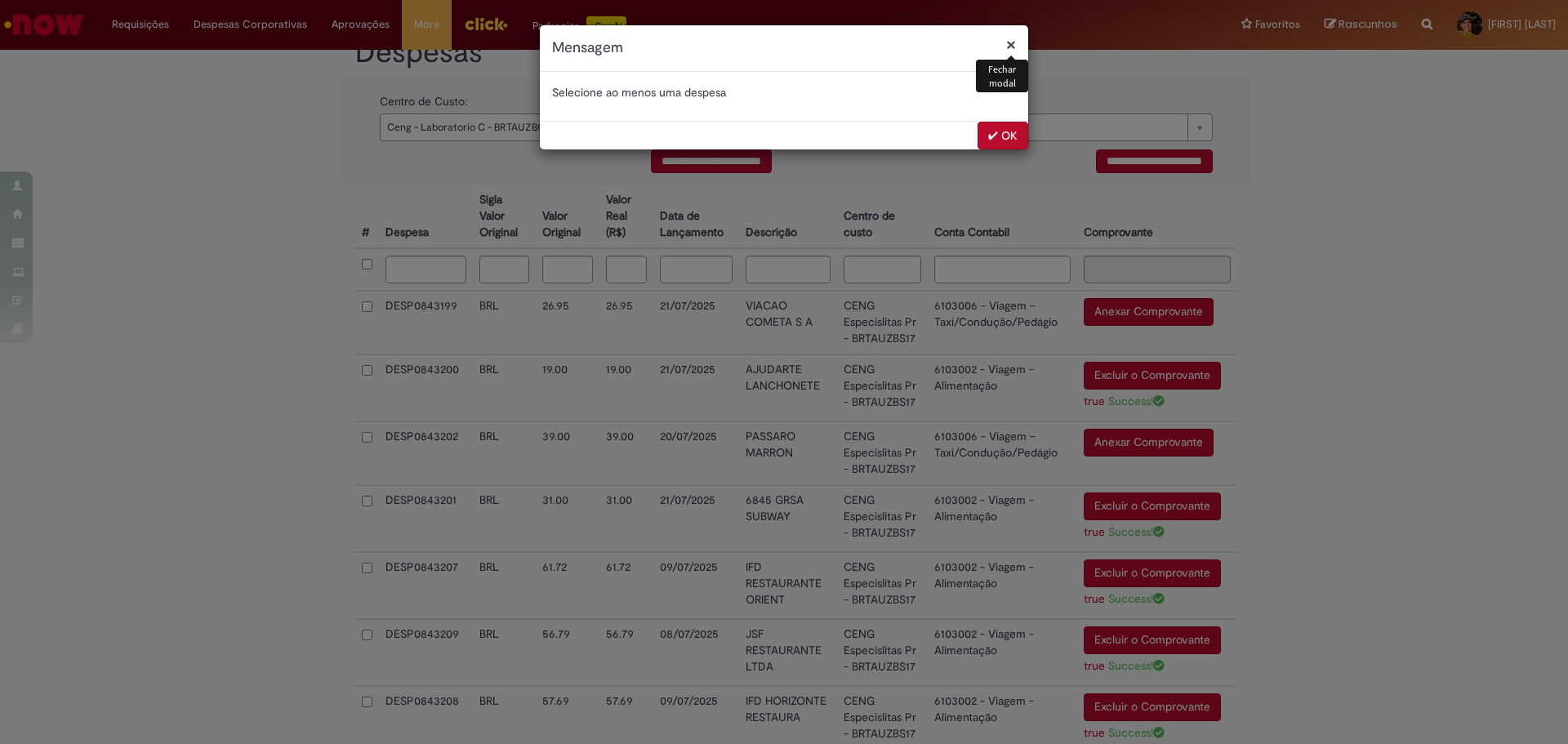 click on "×" at bounding box center [1011, 44] 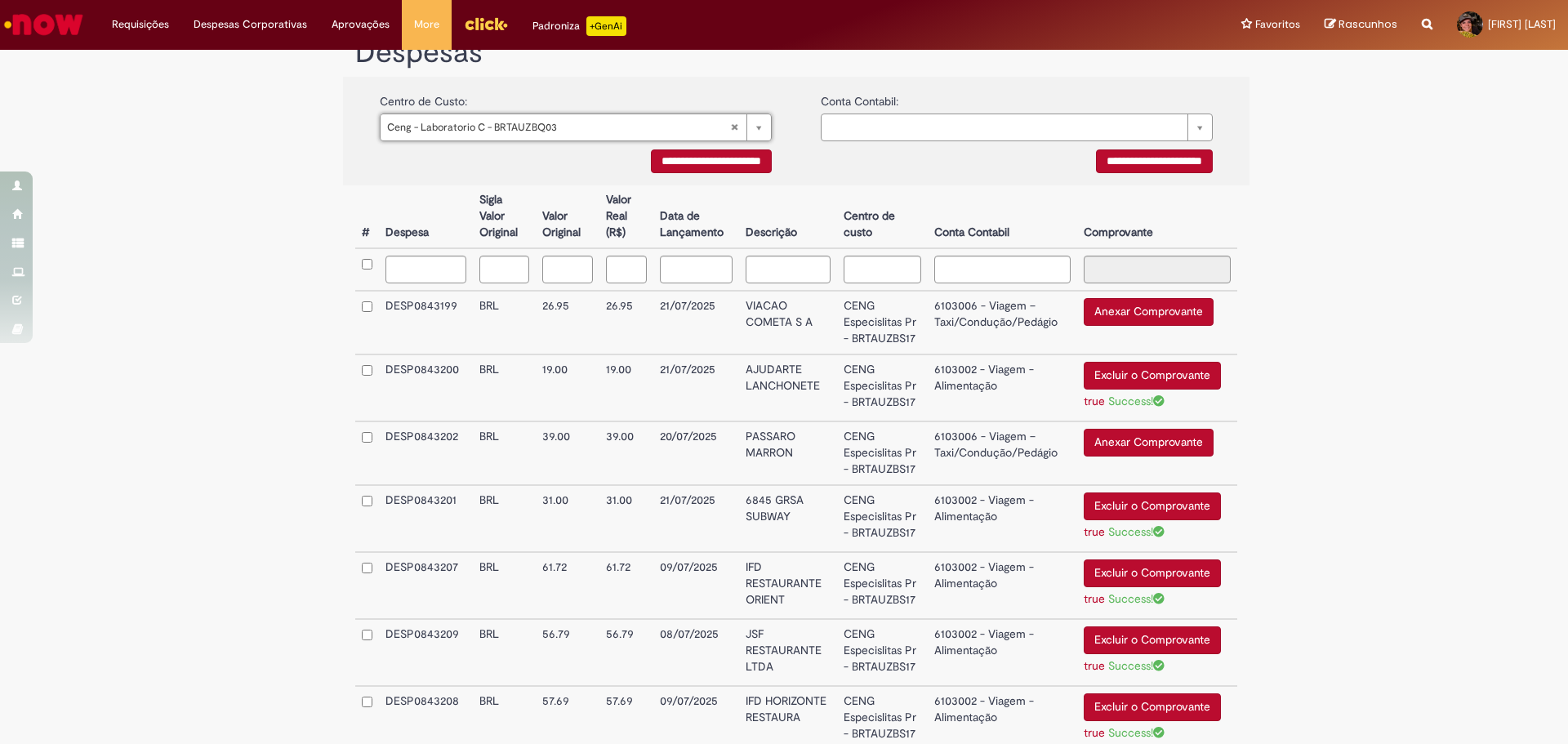 click on "CENG Especislitas Pr - BRTAUZBS17" at bounding box center (882, 323) 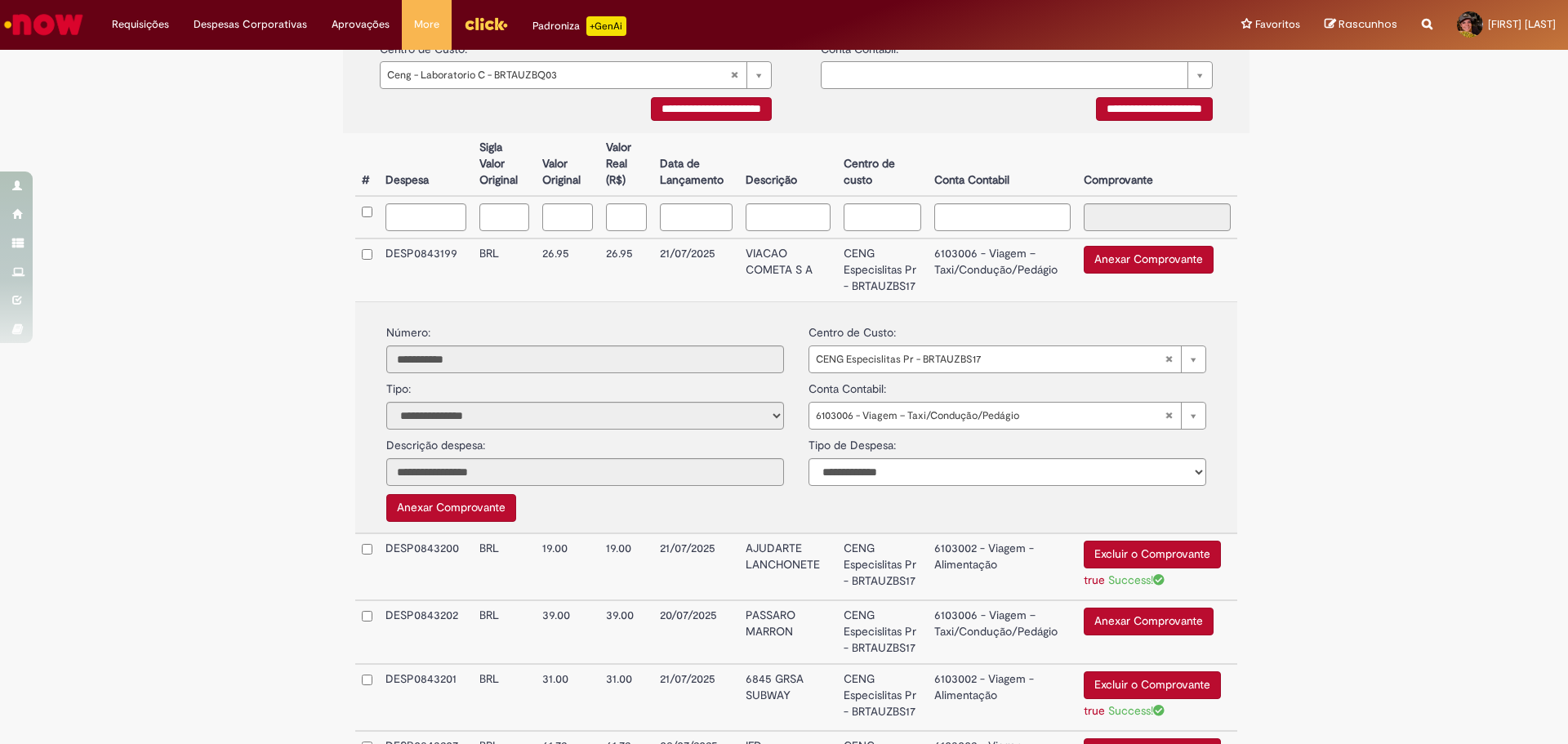 scroll, scrollTop: 408, scrollLeft: 0, axis: vertical 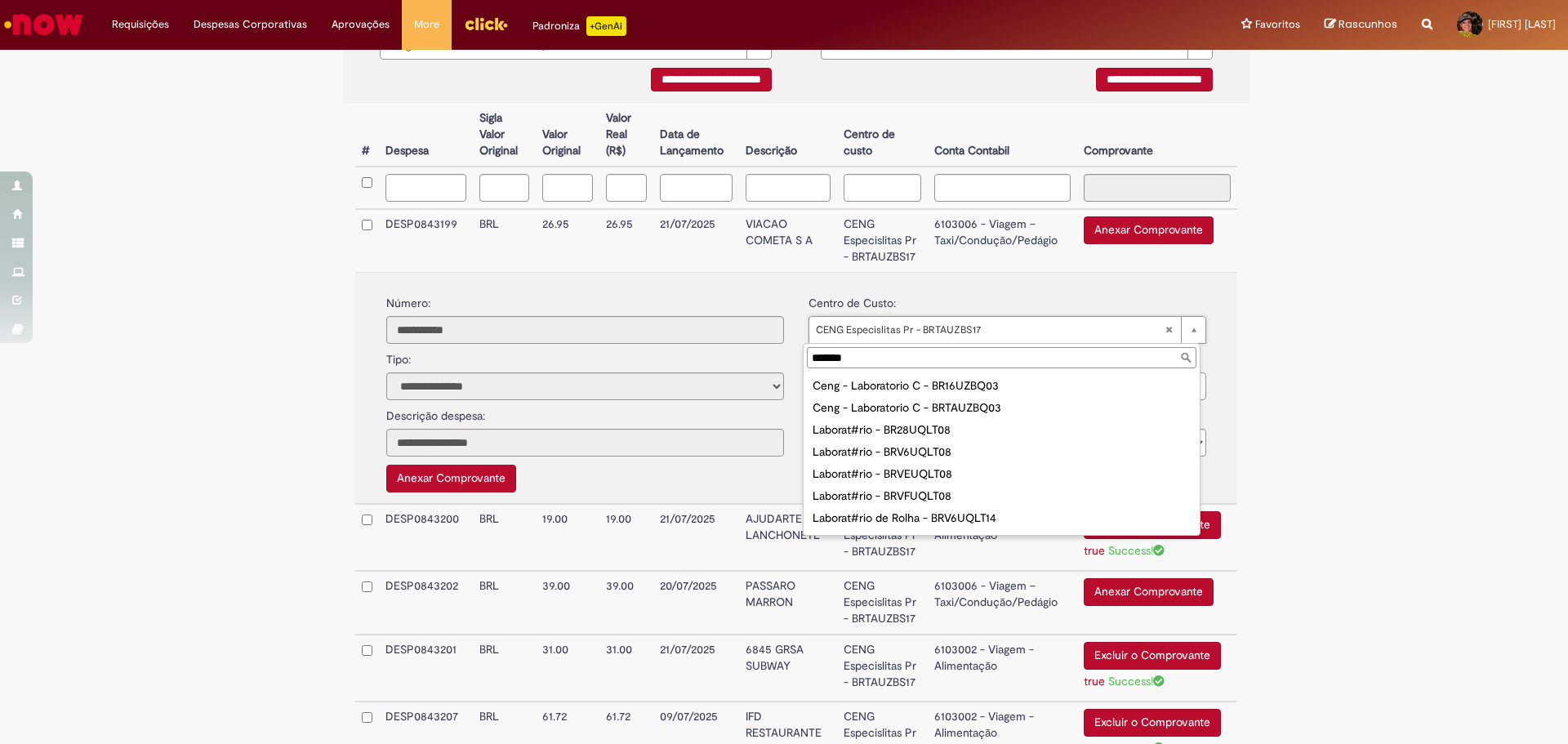 drag, startPoint x: 859, startPoint y: 358, endPoint x: 764, endPoint y: 358, distance: 95 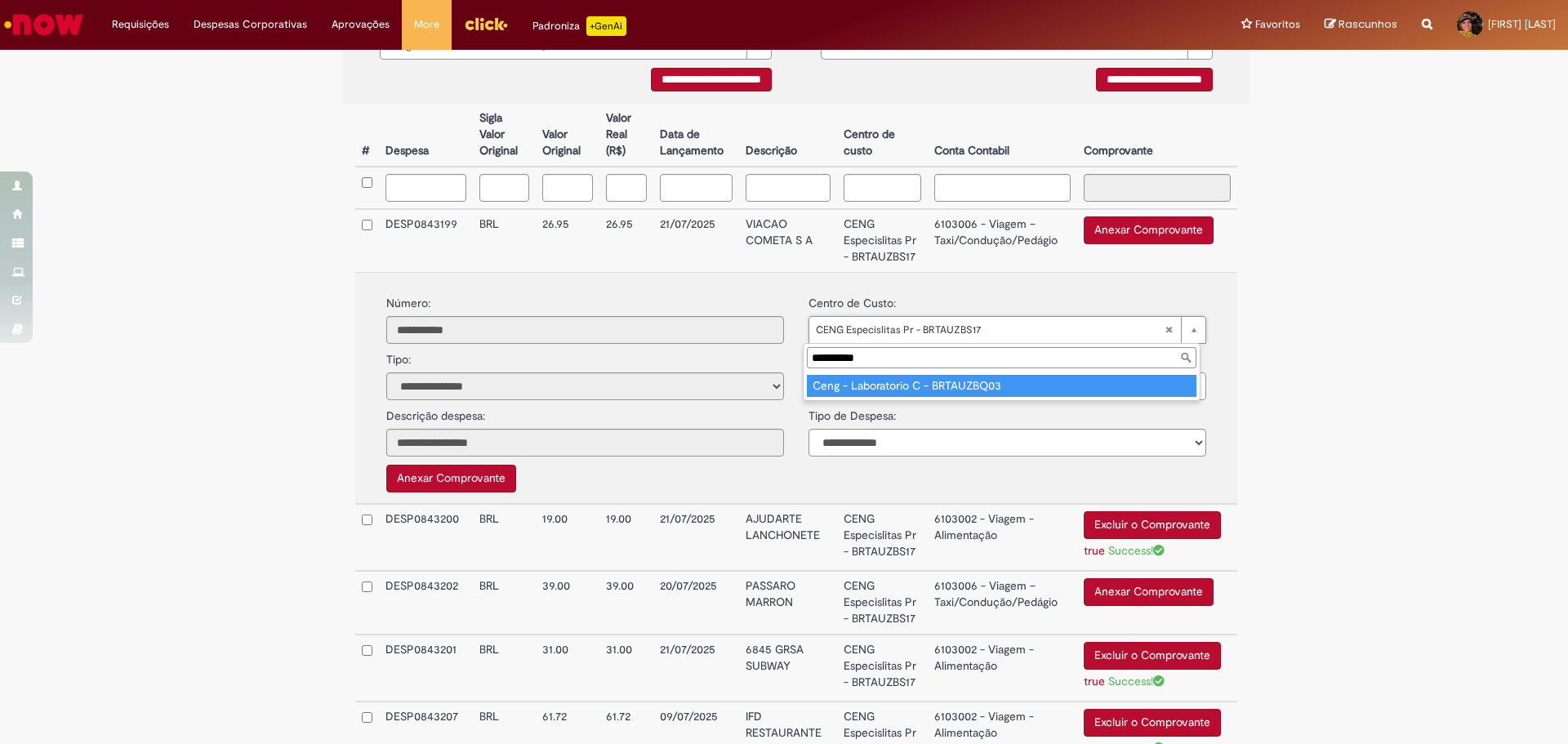 drag, startPoint x: 902, startPoint y: 357, endPoint x: 787, endPoint y: 358, distance: 115.00435 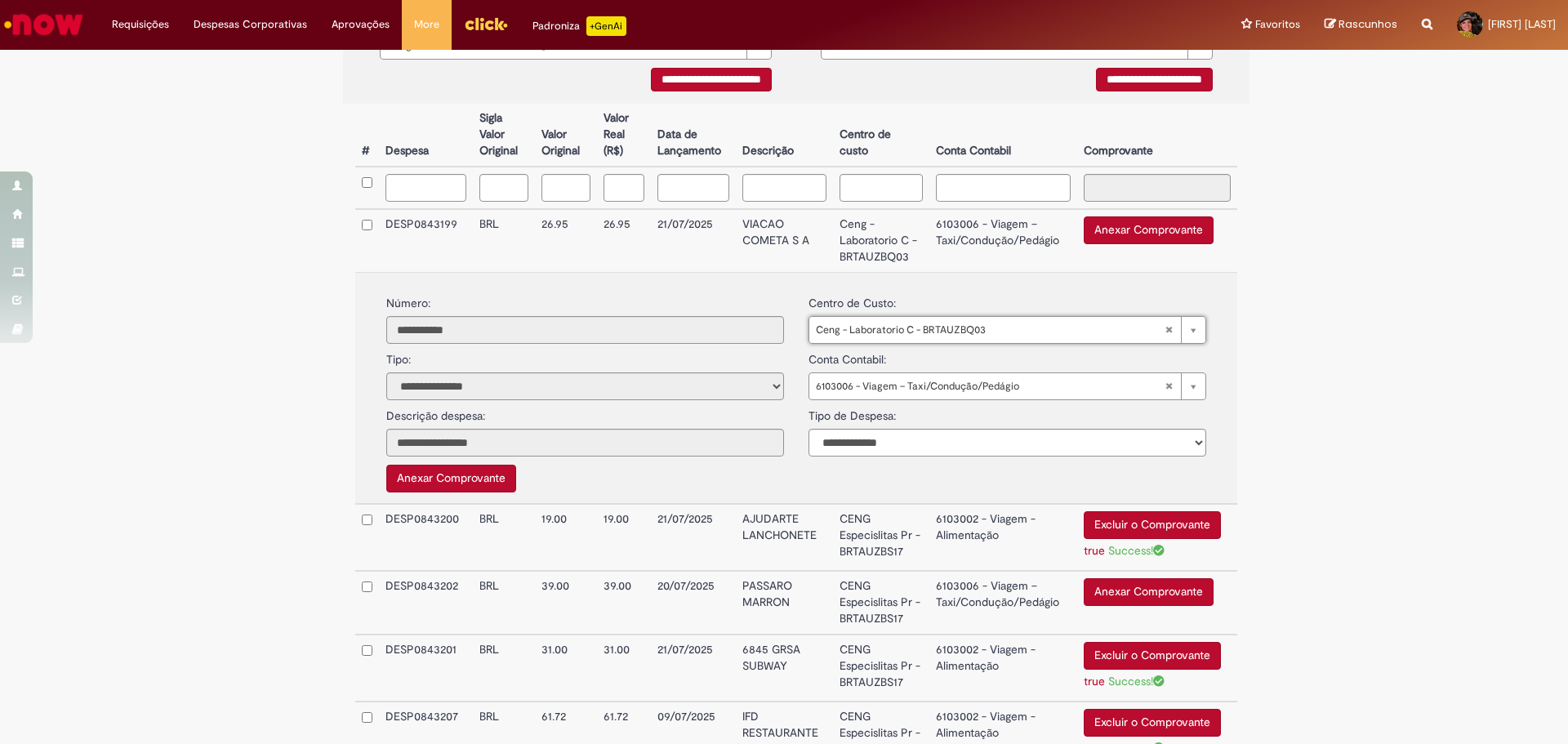 click on "**********" at bounding box center (784, 635) 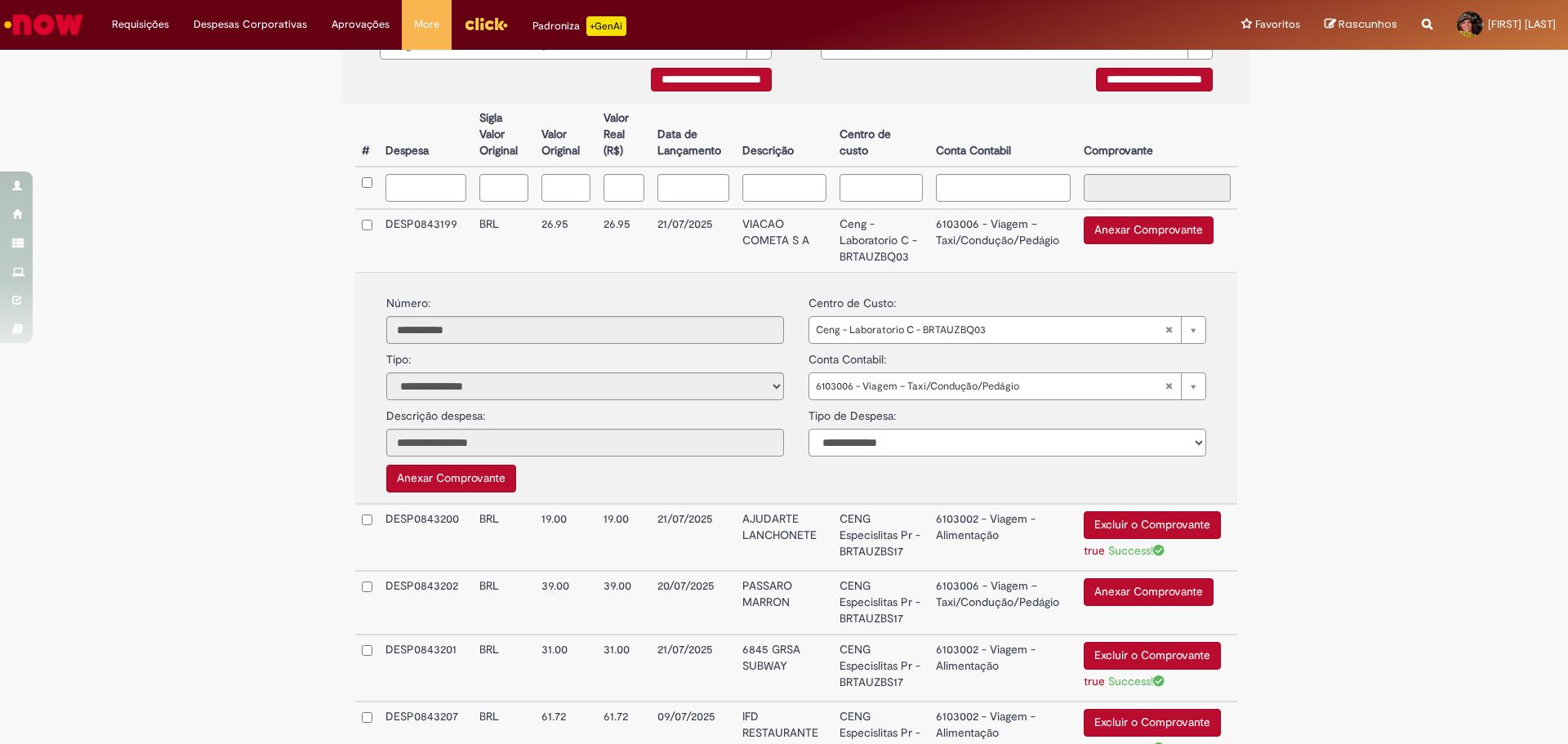 click on "**********" at bounding box center [1007, 443] 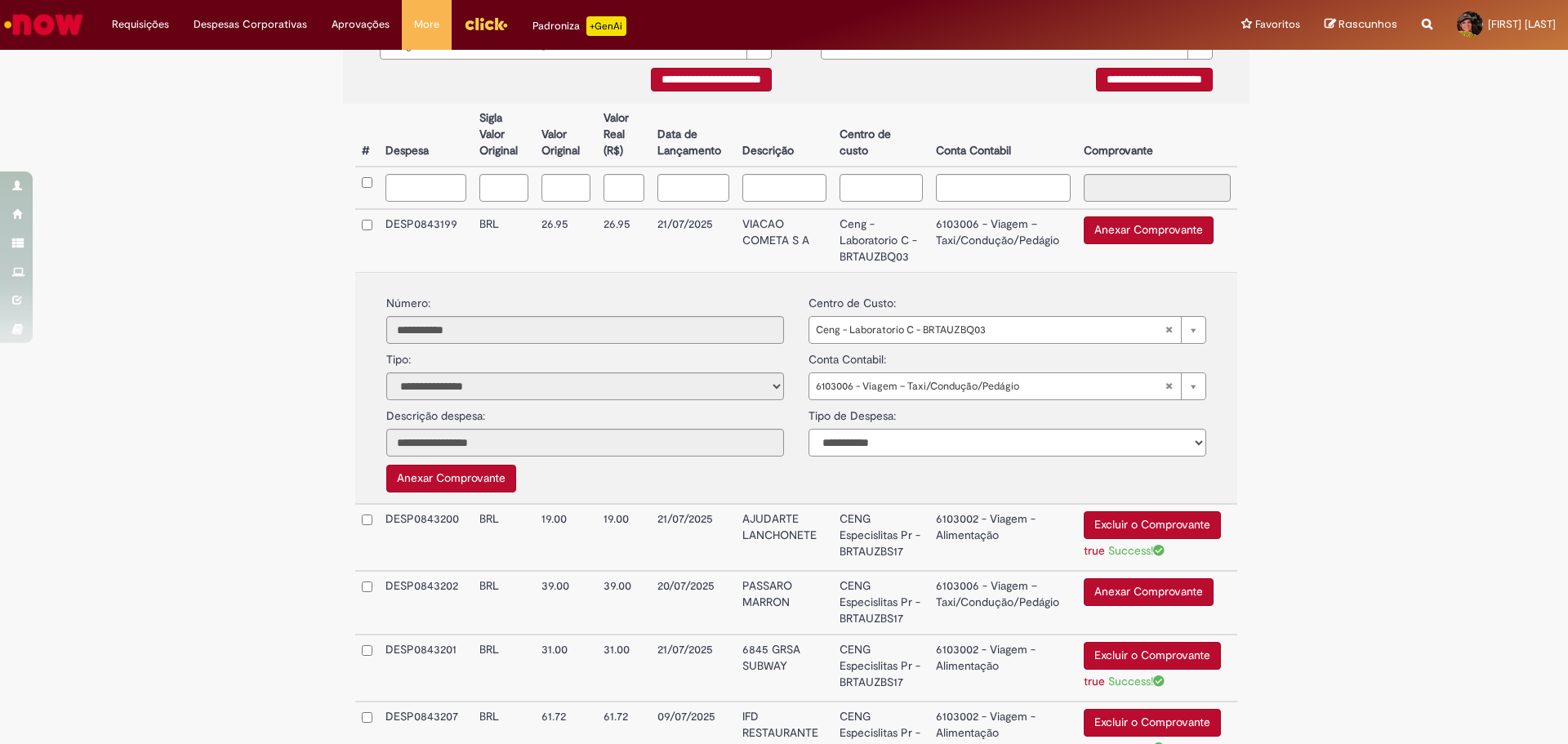 click on "**********" at bounding box center (1007, 443) 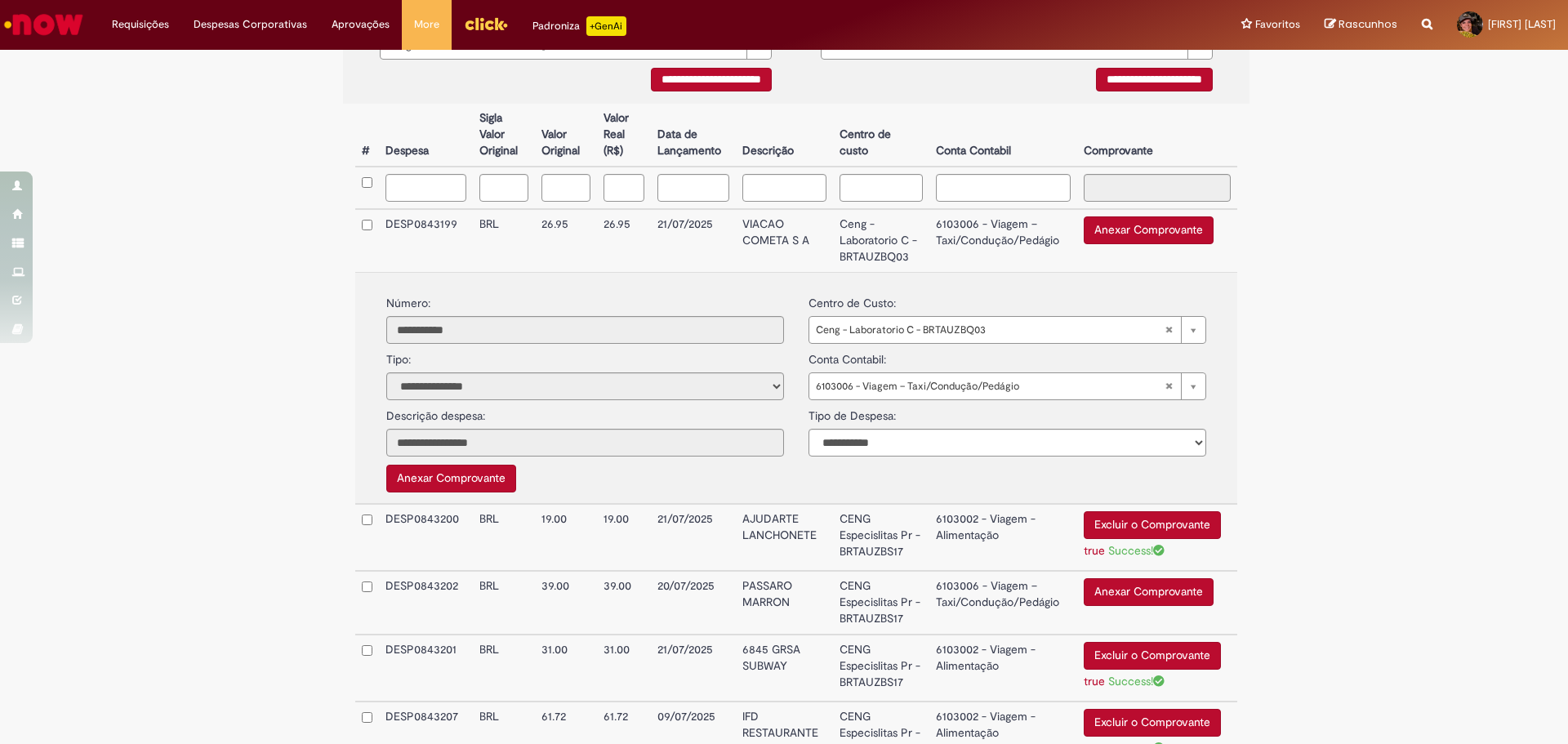 click on "**********" at bounding box center [784, 635] 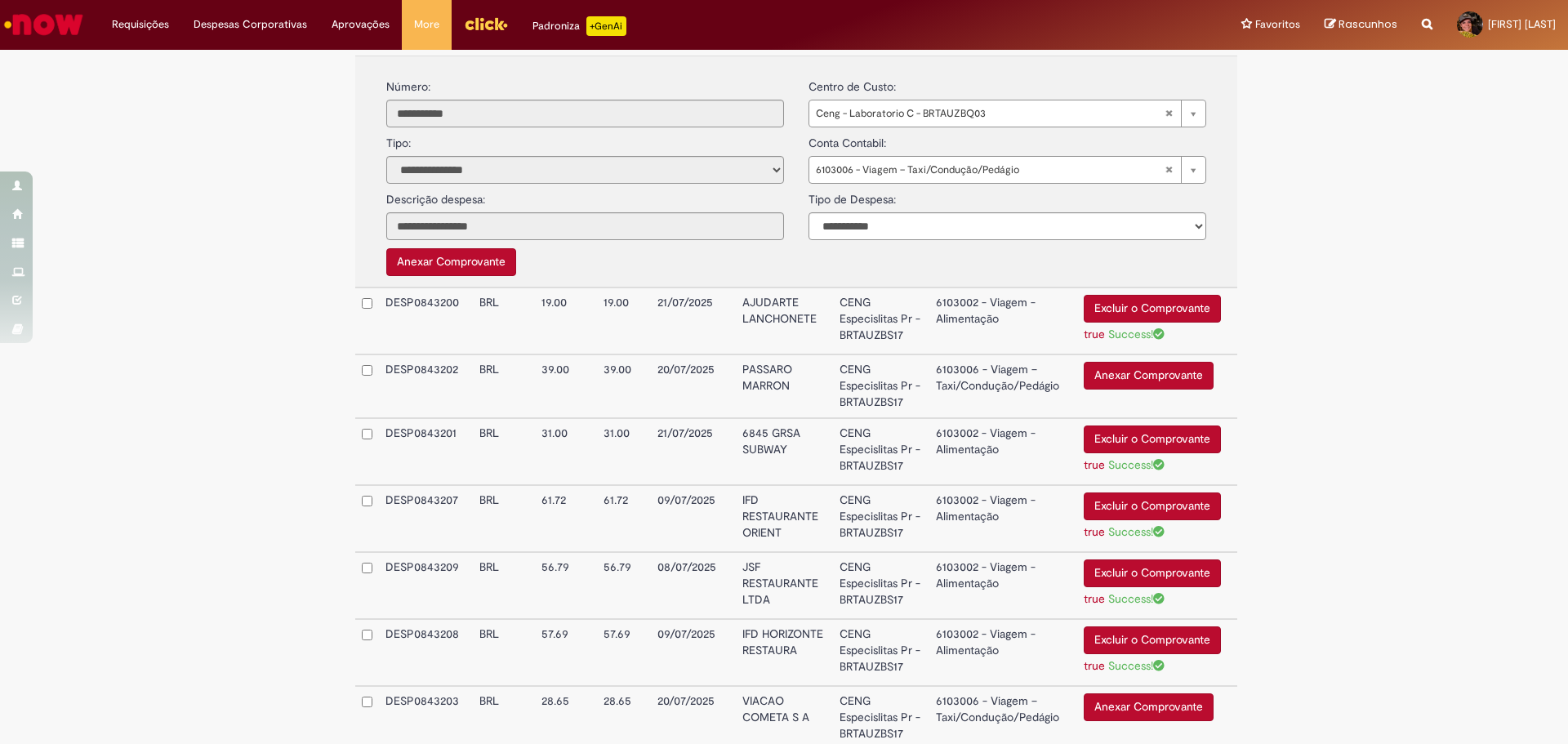 scroll, scrollTop: 653, scrollLeft: 0, axis: vertical 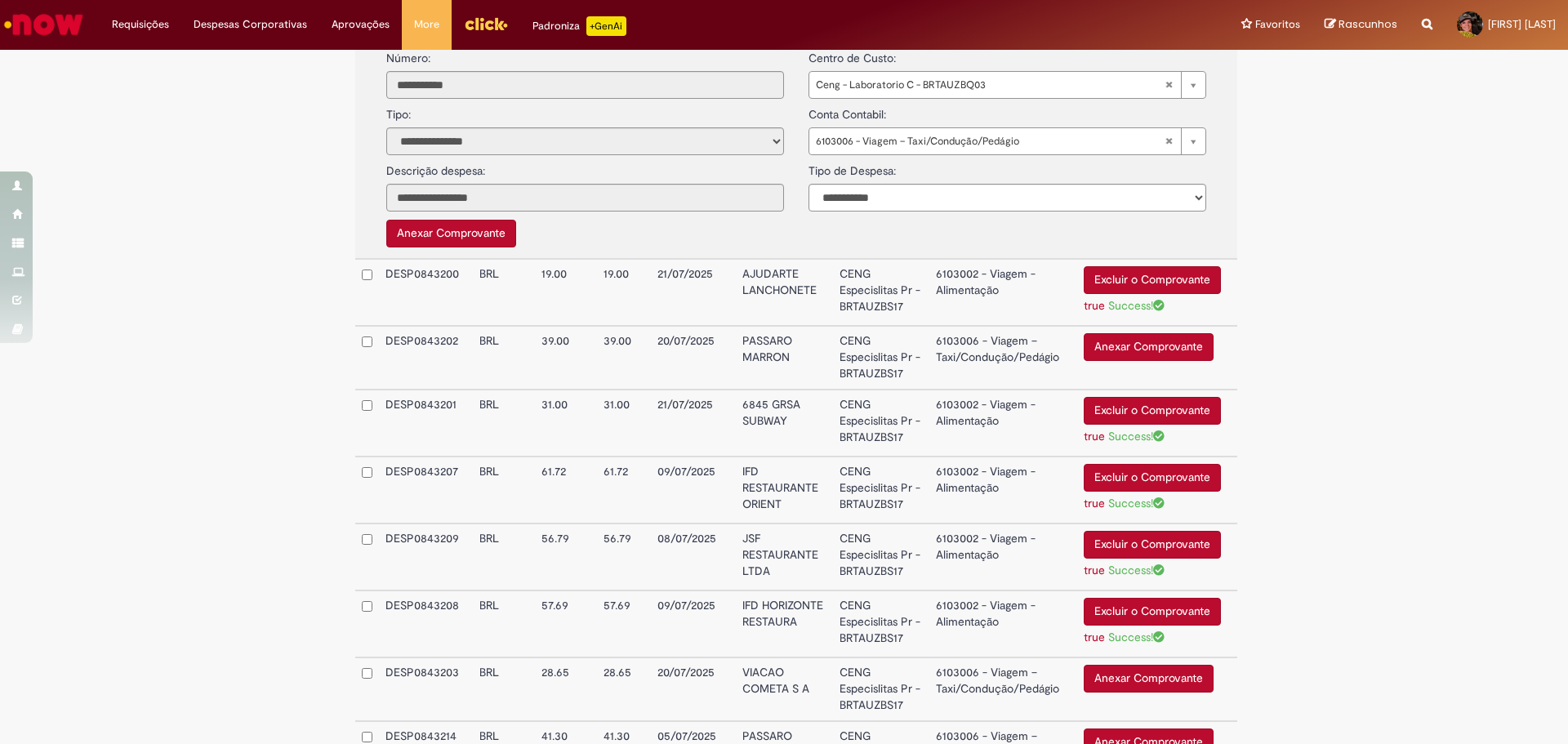 click on "CENG Especislitas Pr - BRTAUZBS17" at bounding box center (880, 292) 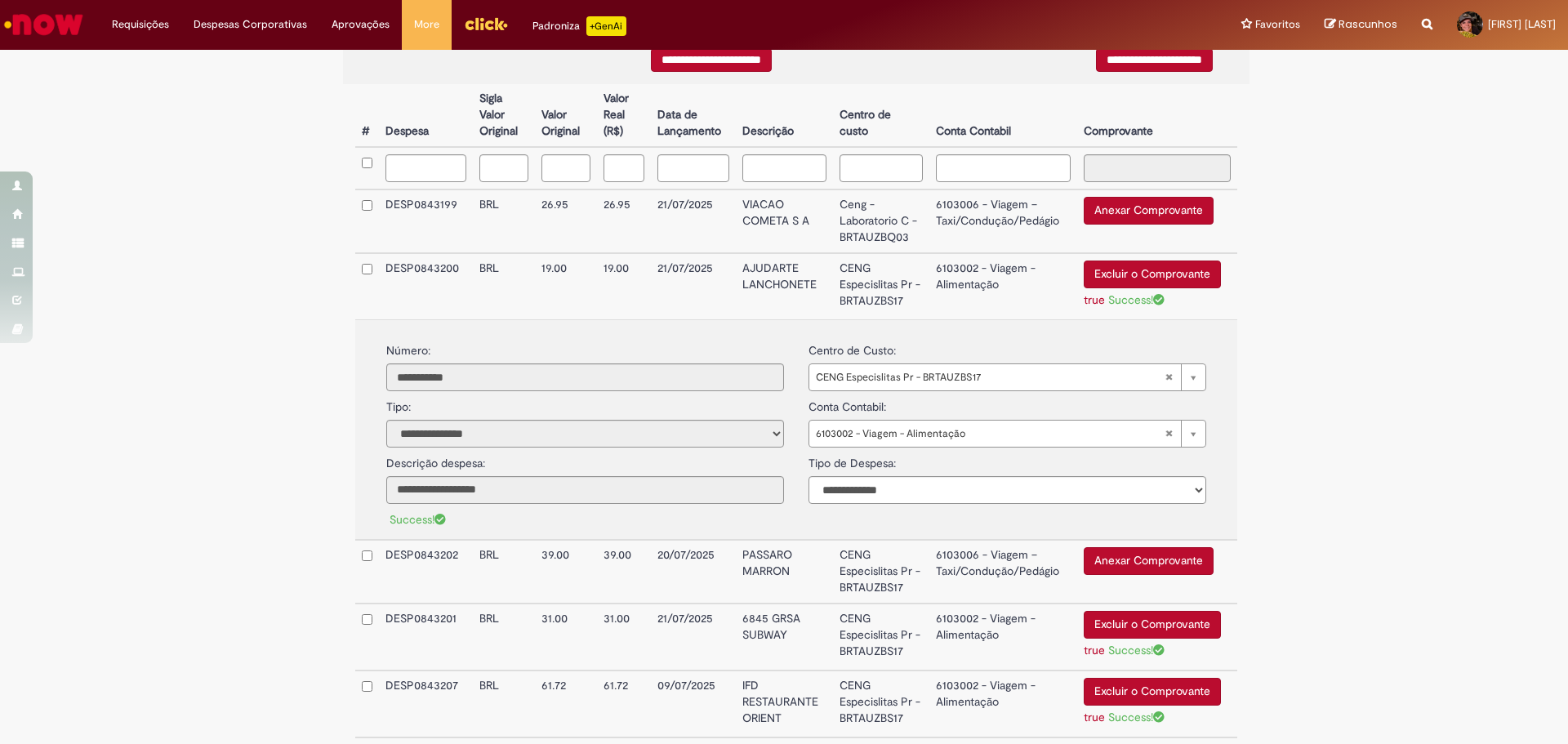 scroll, scrollTop: 408, scrollLeft: 0, axis: vertical 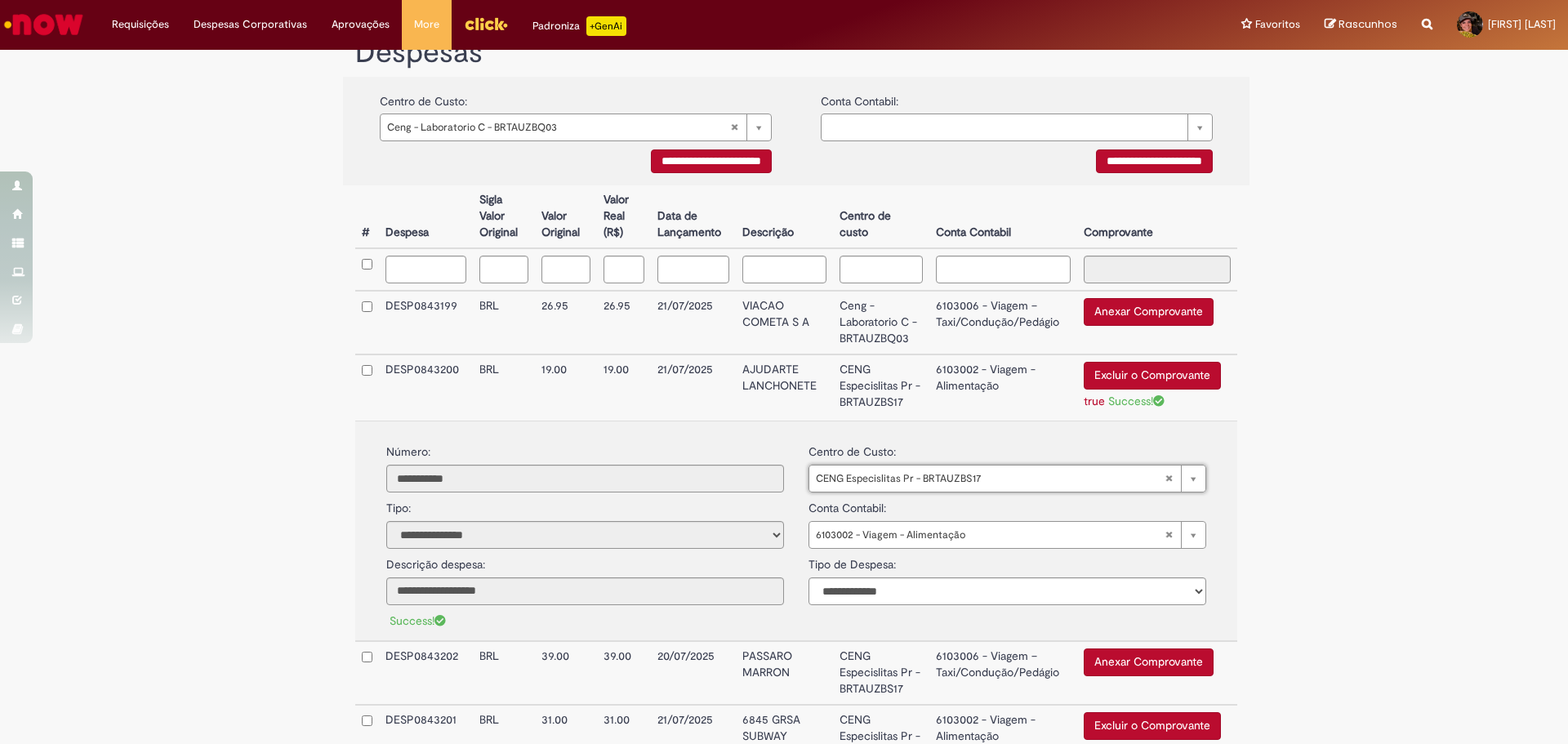 click on "DESP0843200" at bounding box center (425, 387) 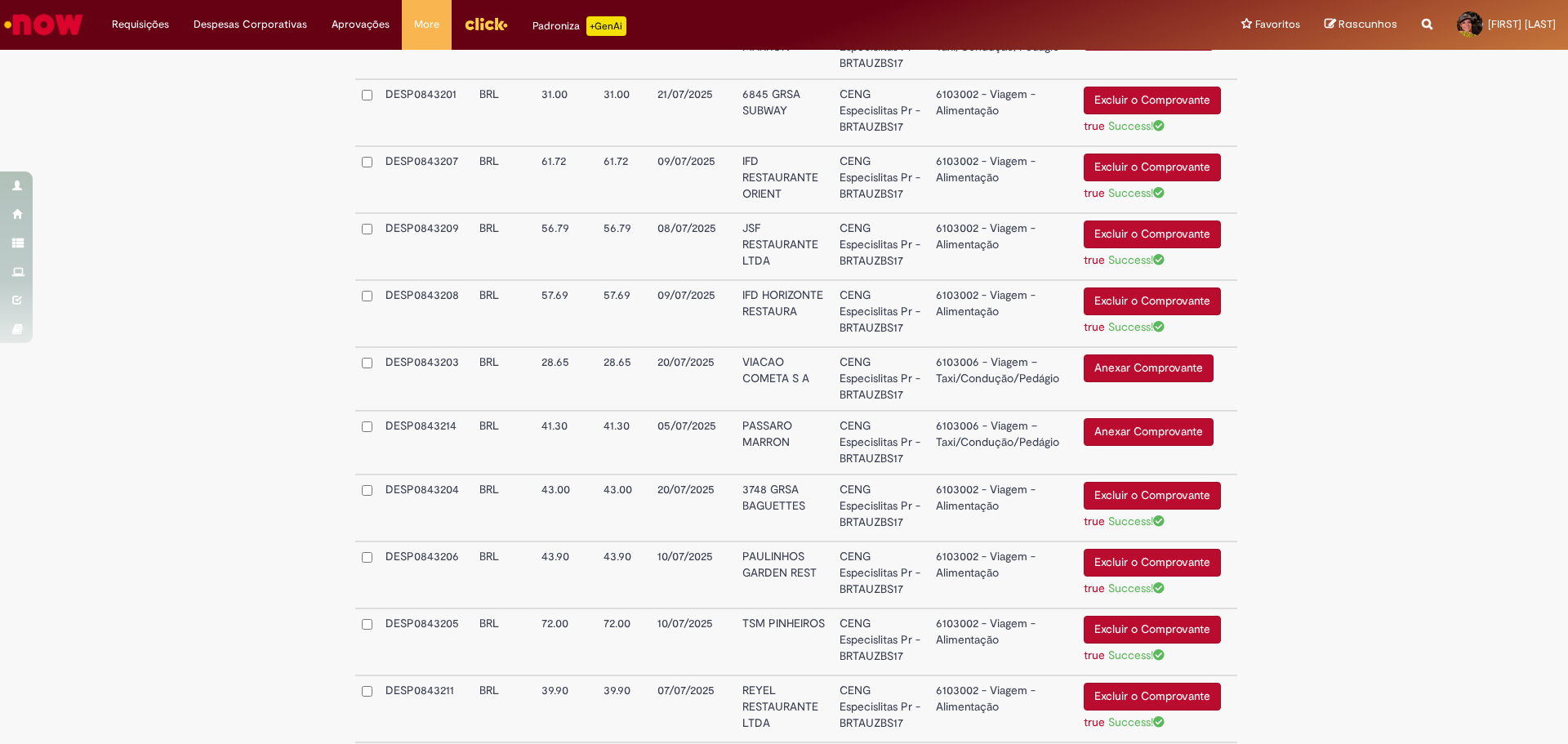 scroll, scrollTop: 735, scrollLeft: 0, axis: vertical 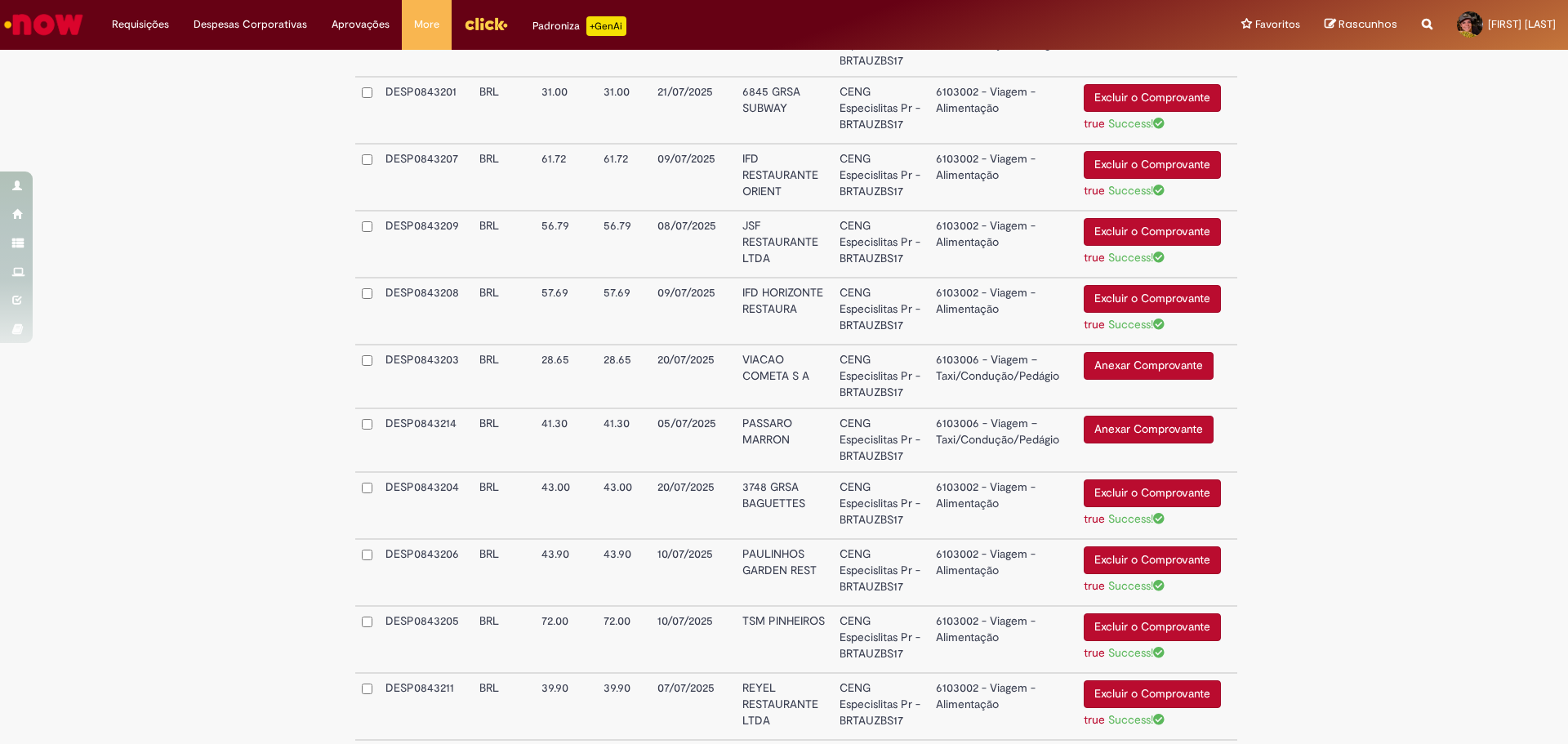 click on "PASSARO MARRON" at bounding box center (784, 440) 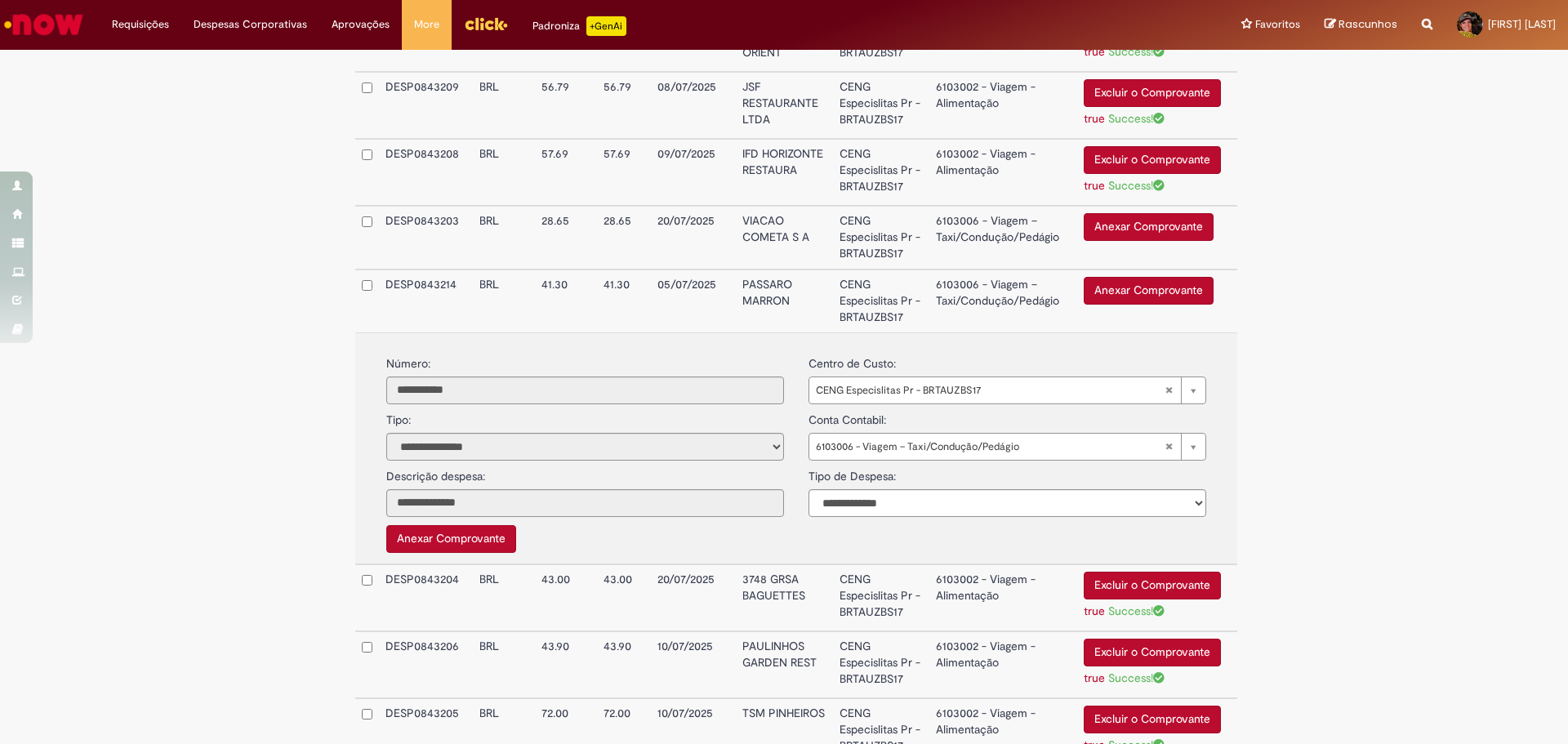 scroll, scrollTop: 898, scrollLeft: 0, axis: vertical 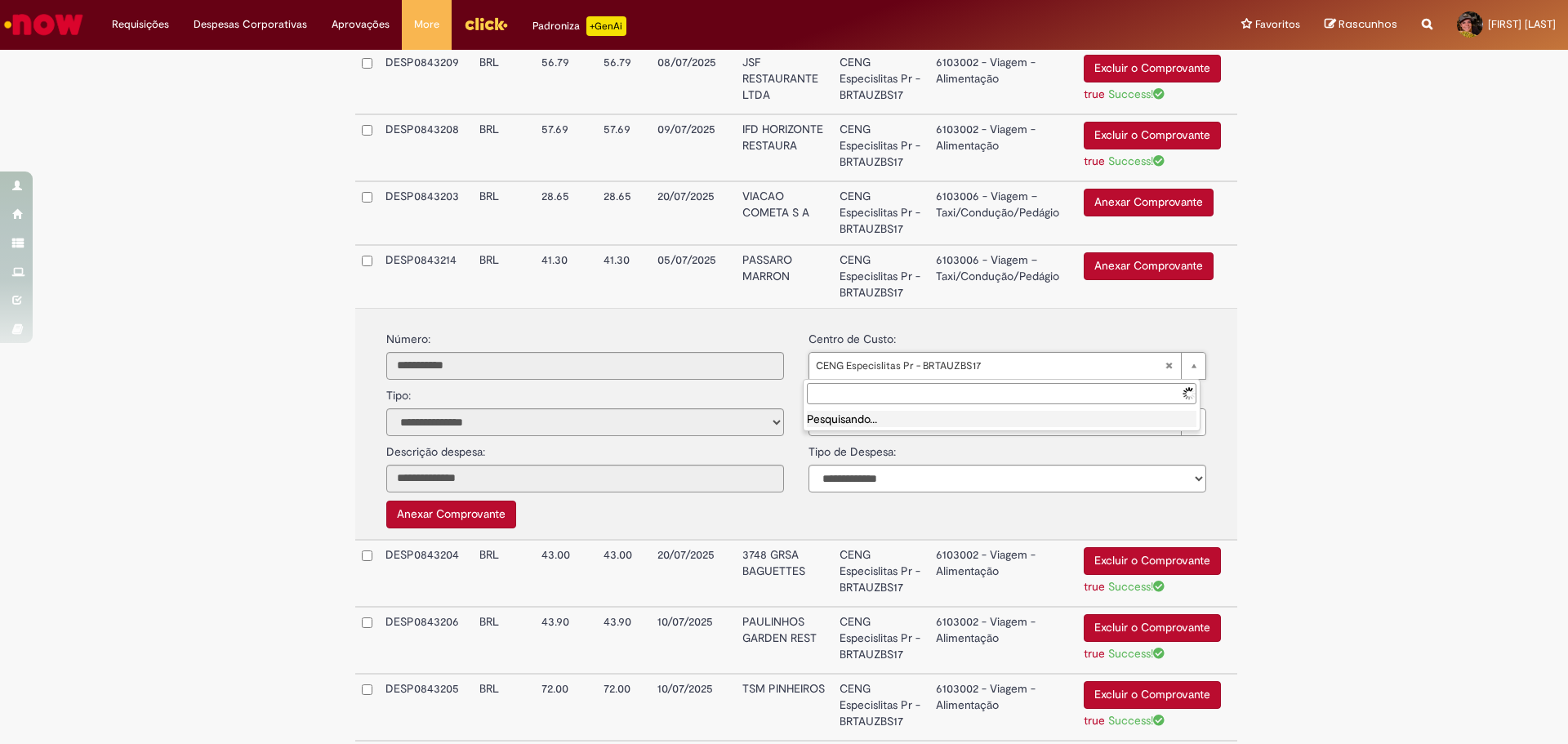 click at bounding box center [1001, 394] 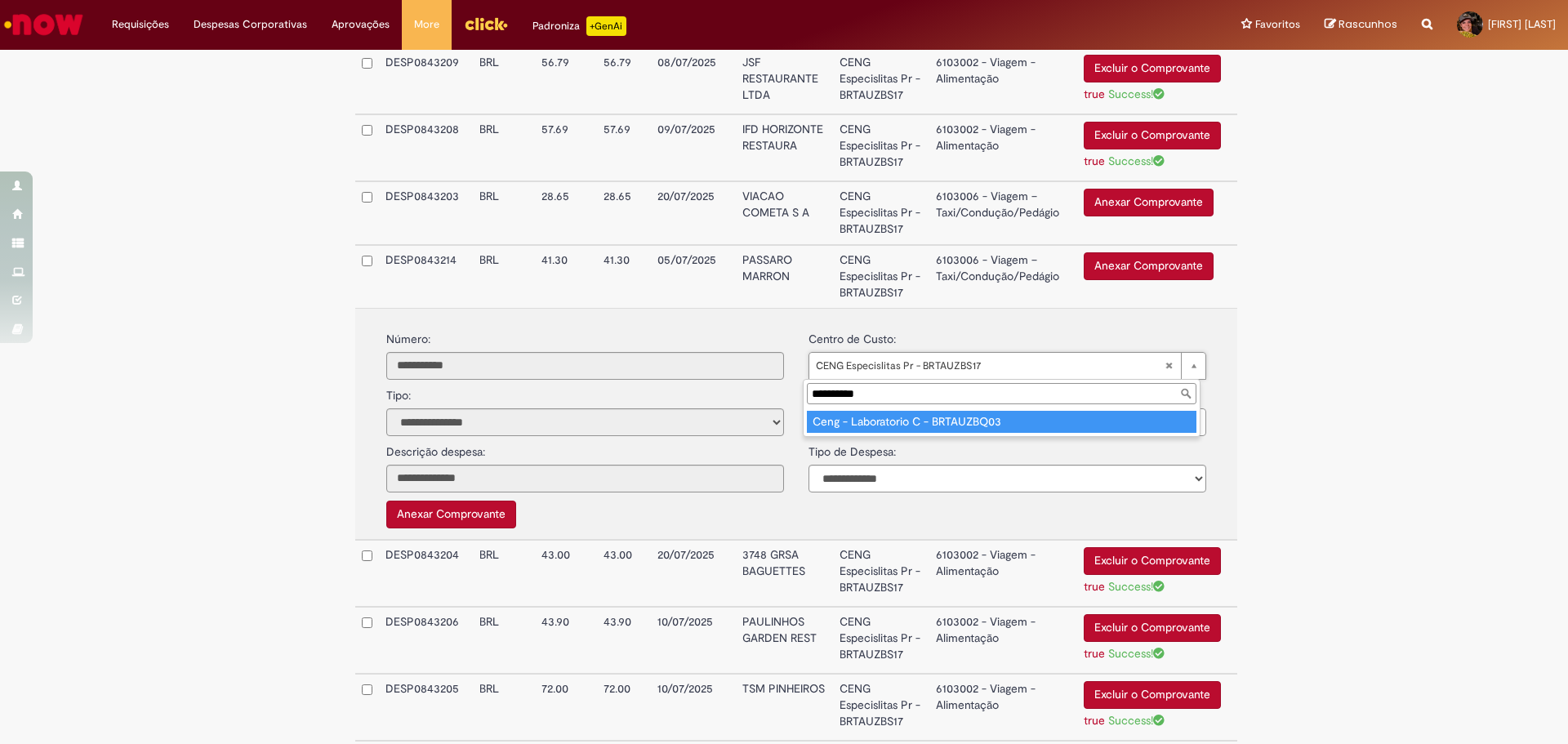 type on "**********" 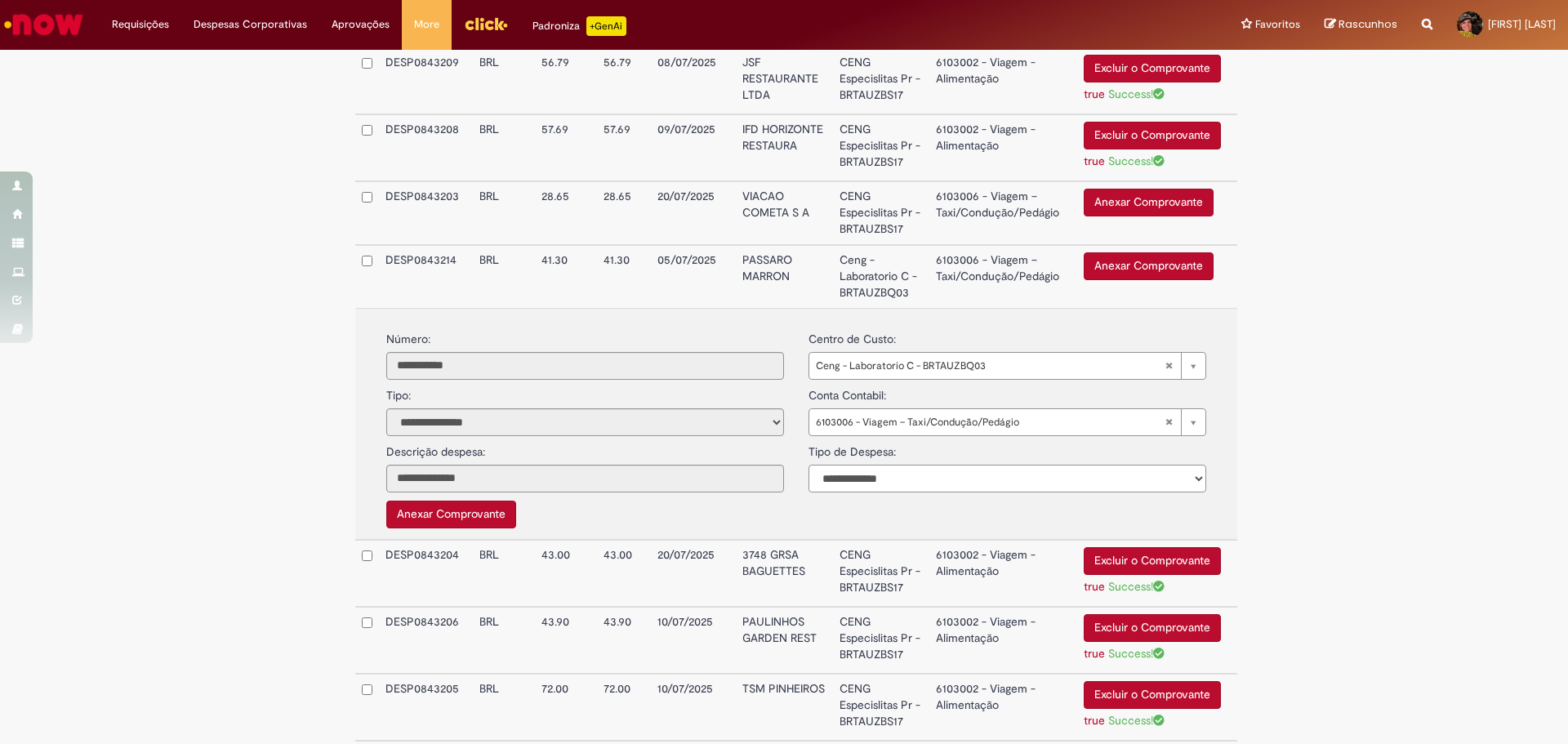 click on "**********" at bounding box center (1007, 479) 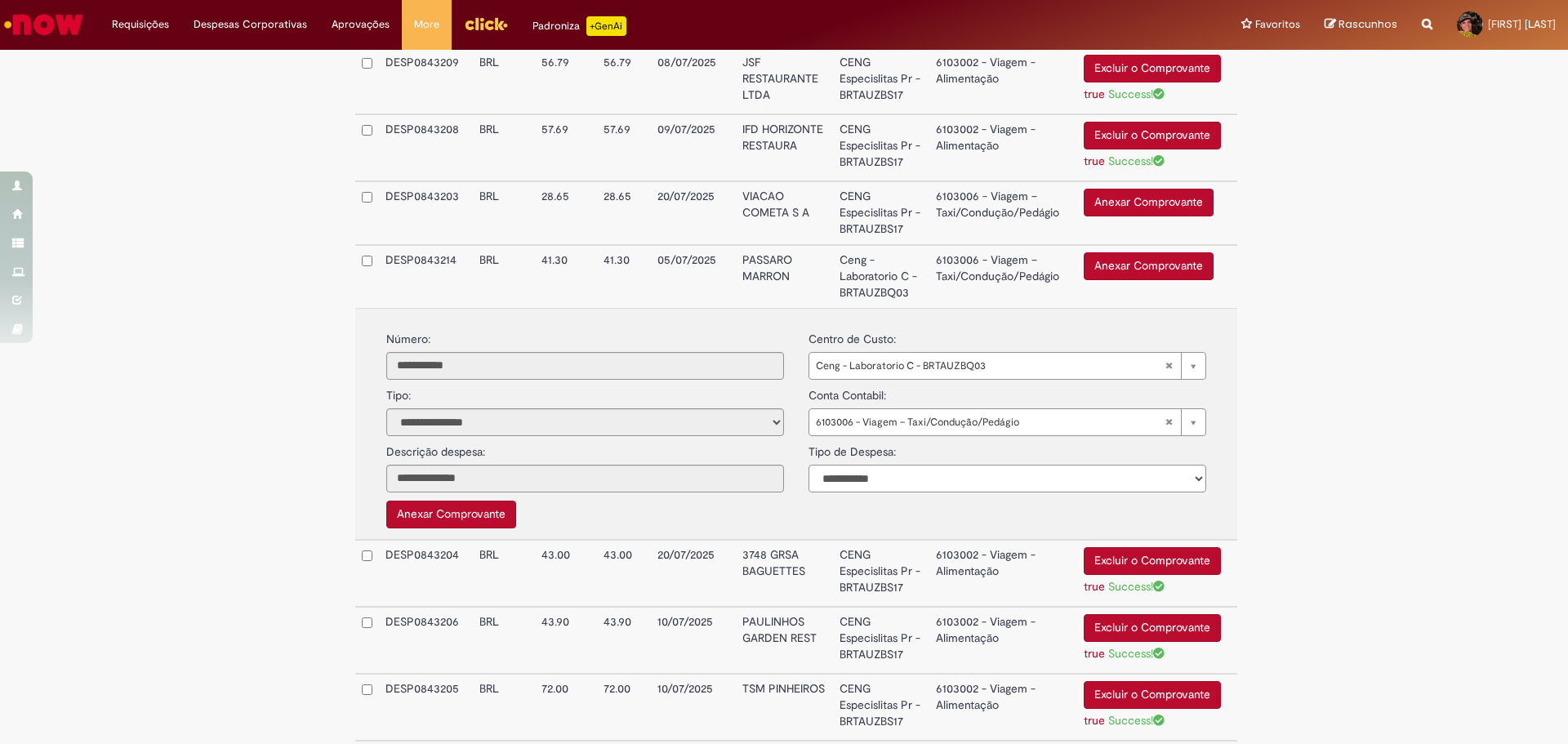 click on "**********" at bounding box center (1007, 479) 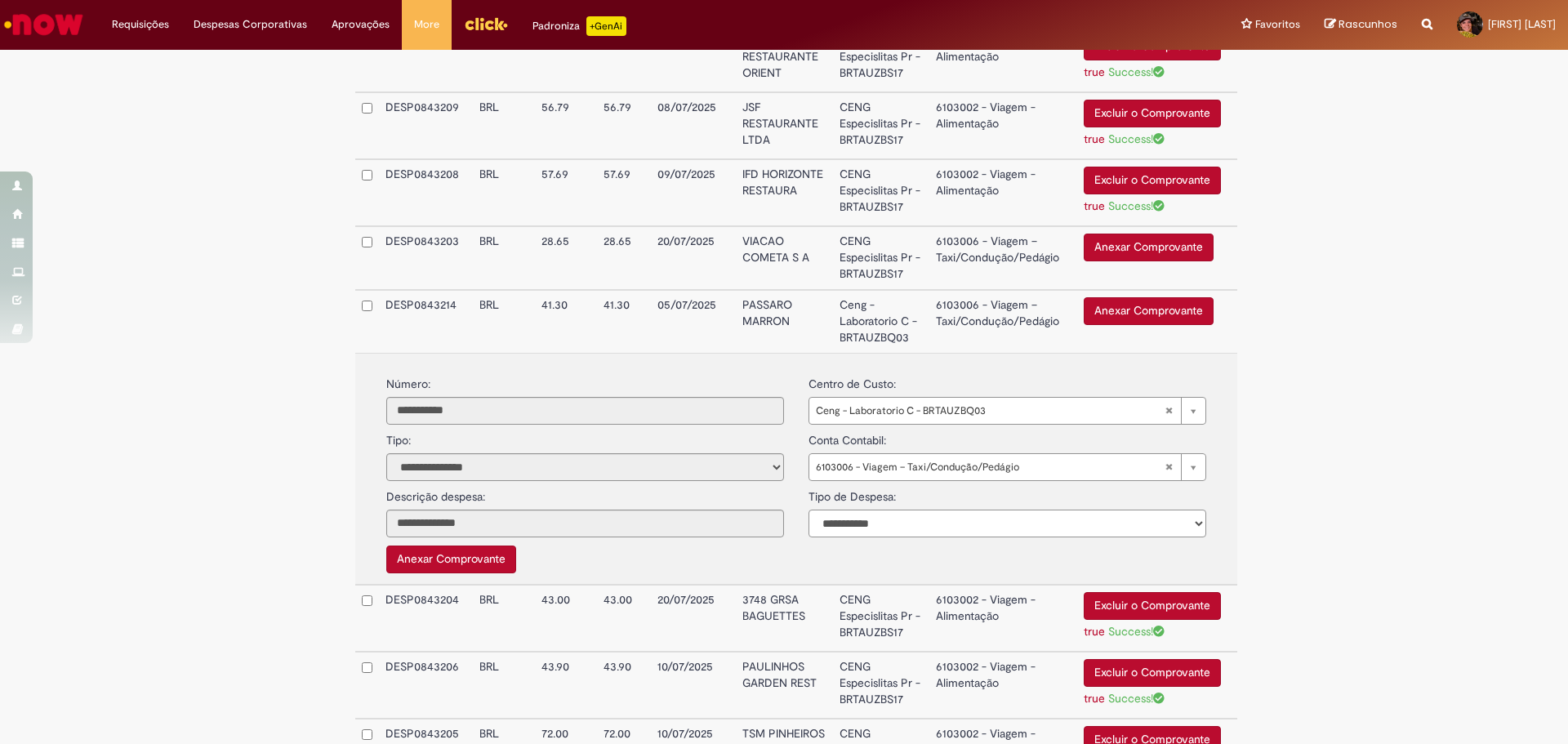 scroll, scrollTop: 817, scrollLeft: 0, axis: vertical 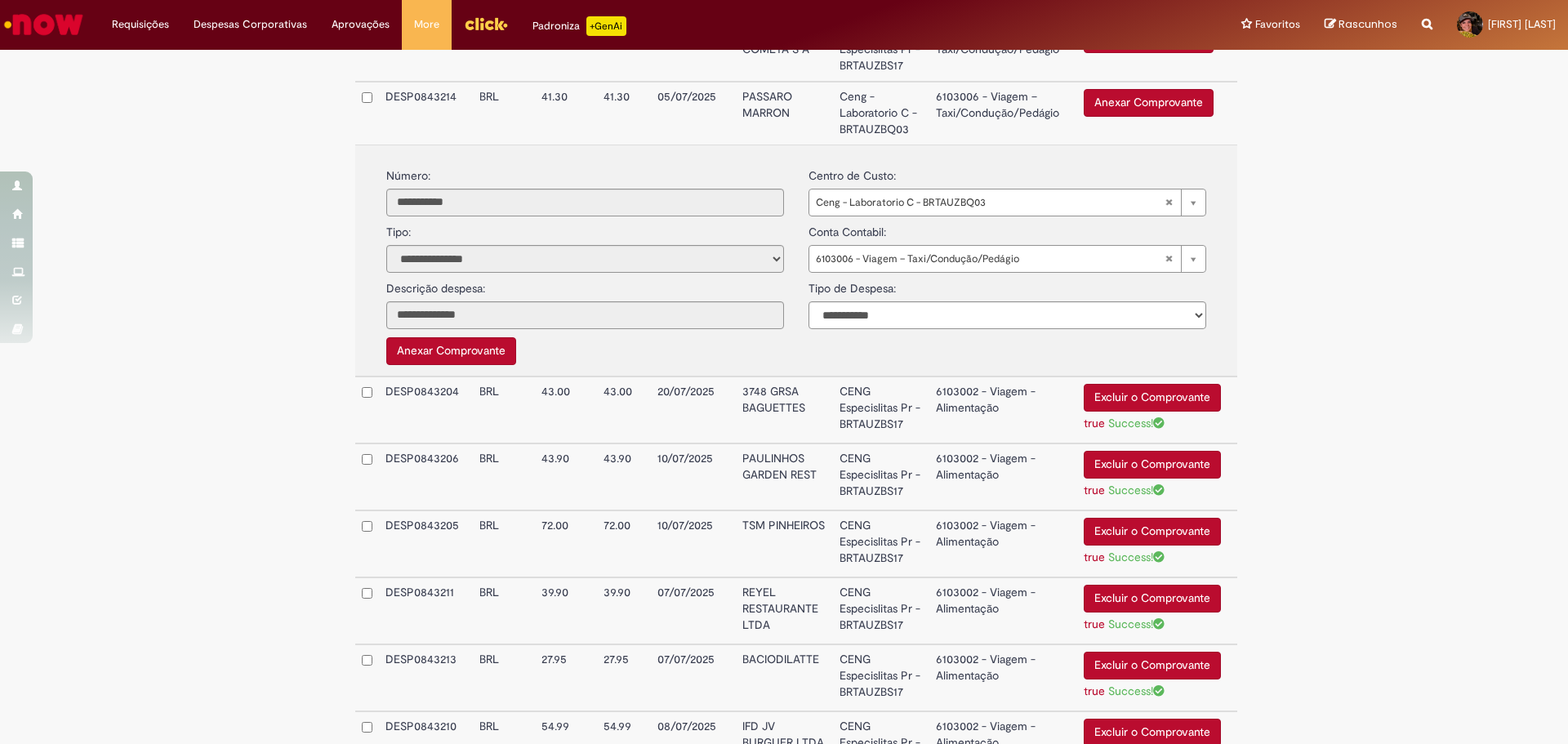 click on "Anexar Comprovante" at bounding box center [451, 351] 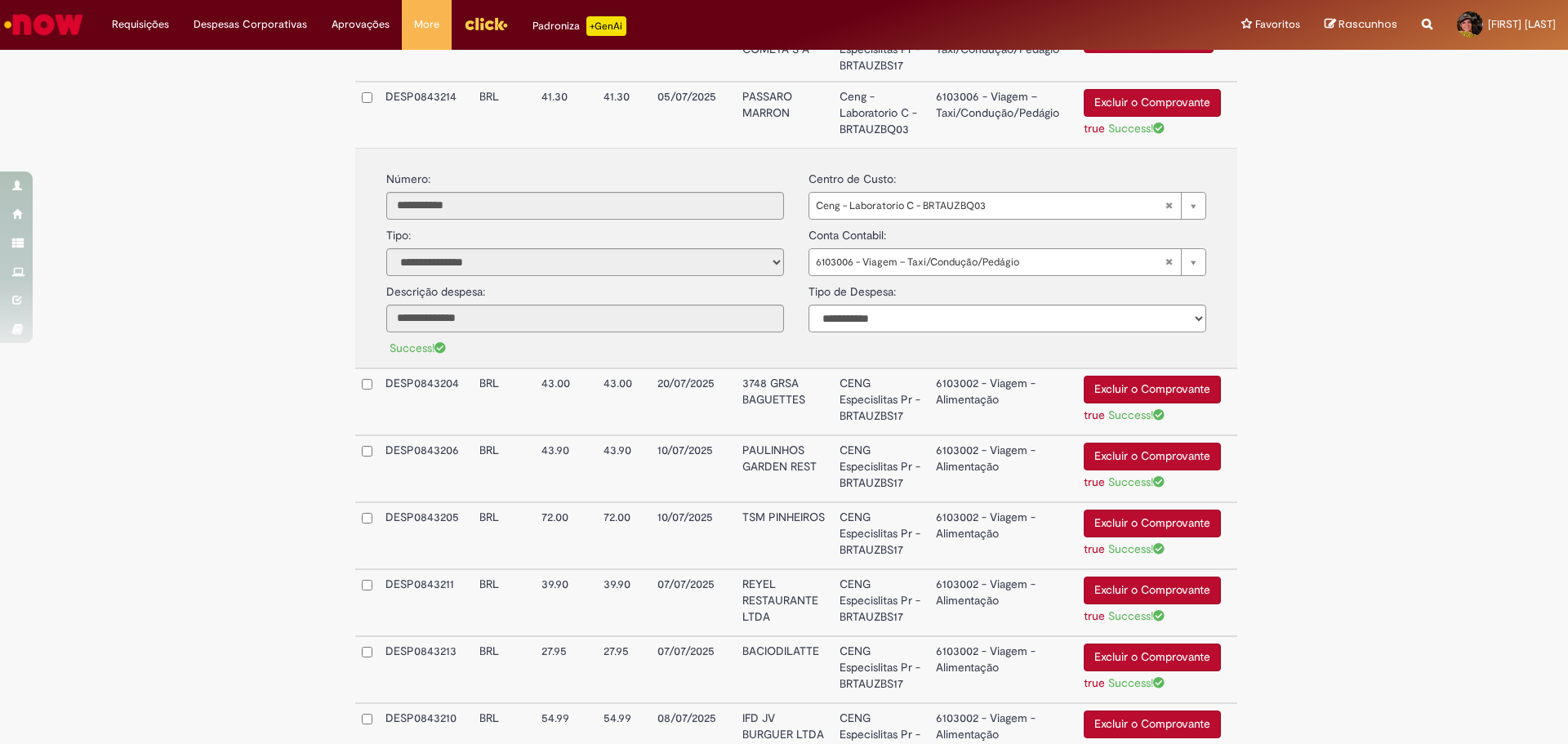 click on "DESP0843214" at bounding box center (425, 114) 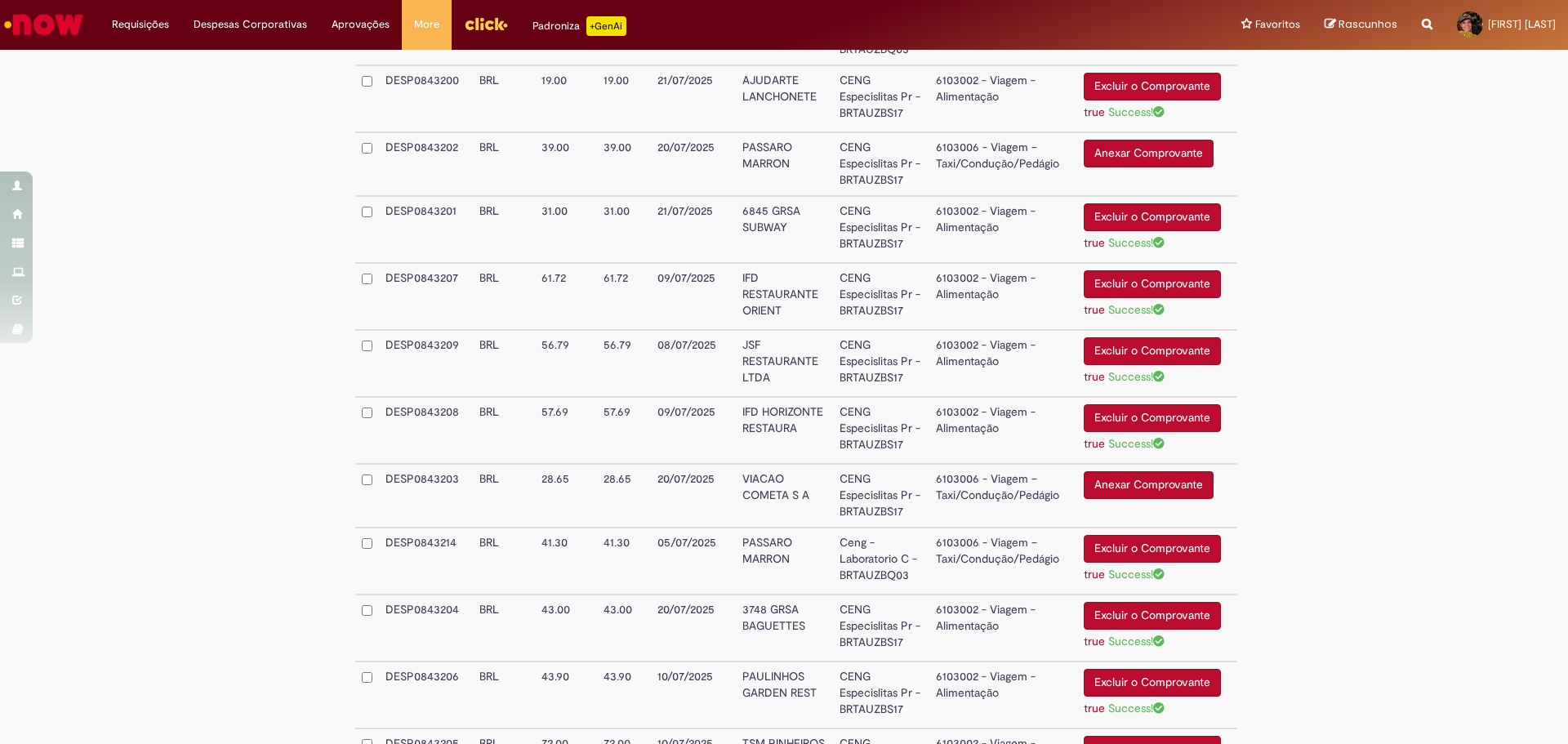 scroll, scrollTop: 653, scrollLeft: 0, axis: vertical 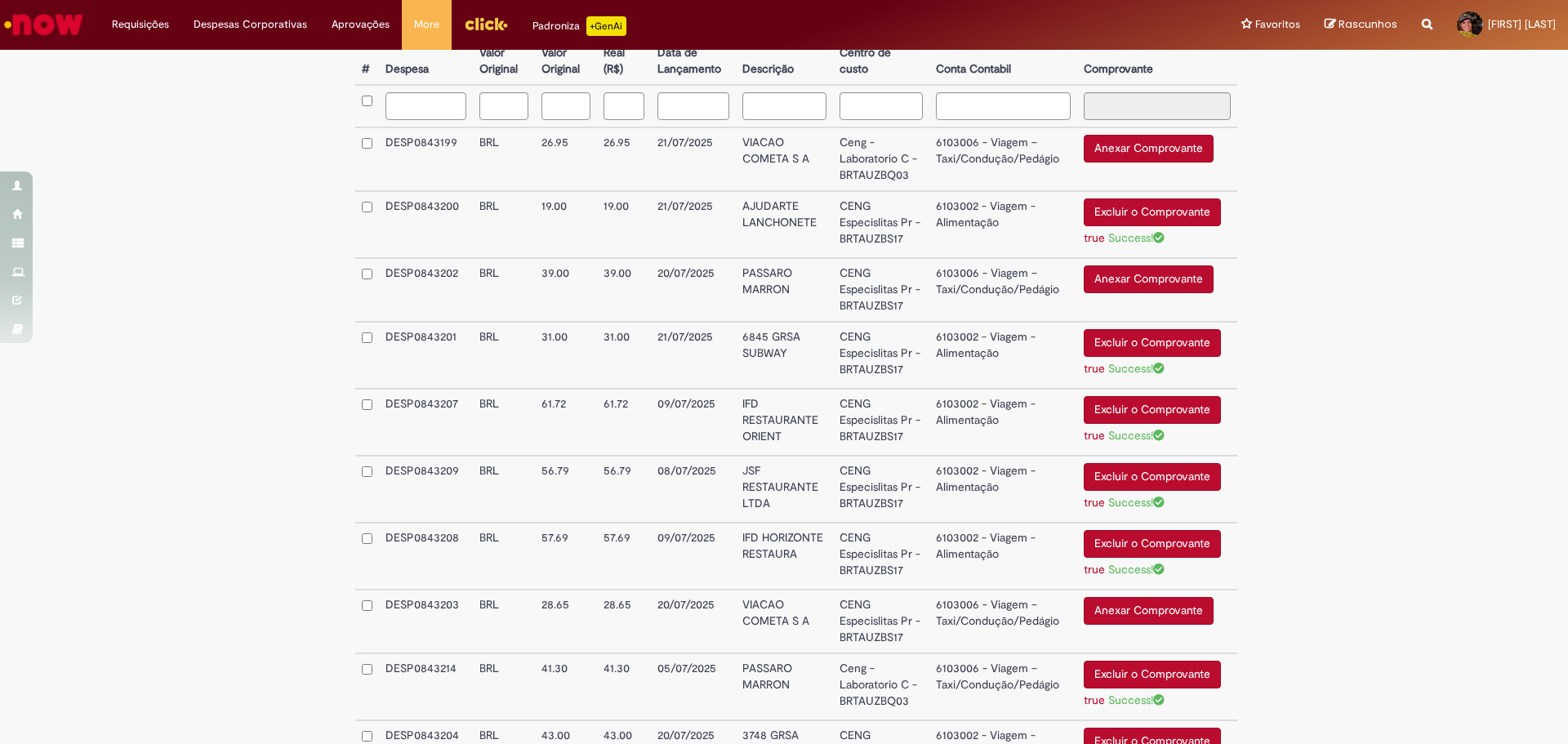 click on "Anexar Comprovante" at bounding box center [1148, 279] 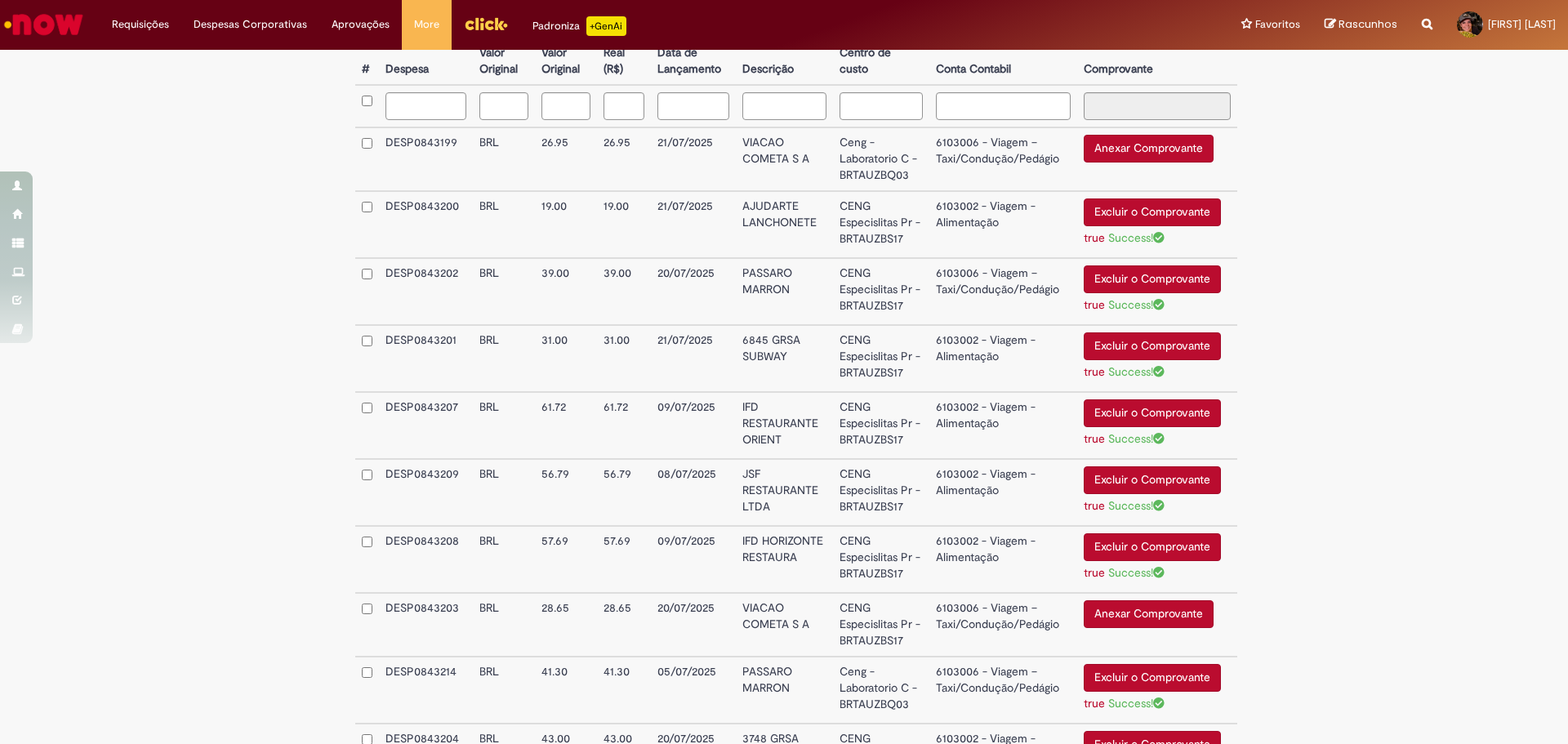click on "CENG Especislitas Pr - BRTAUZBS17" at bounding box center [880, 292] 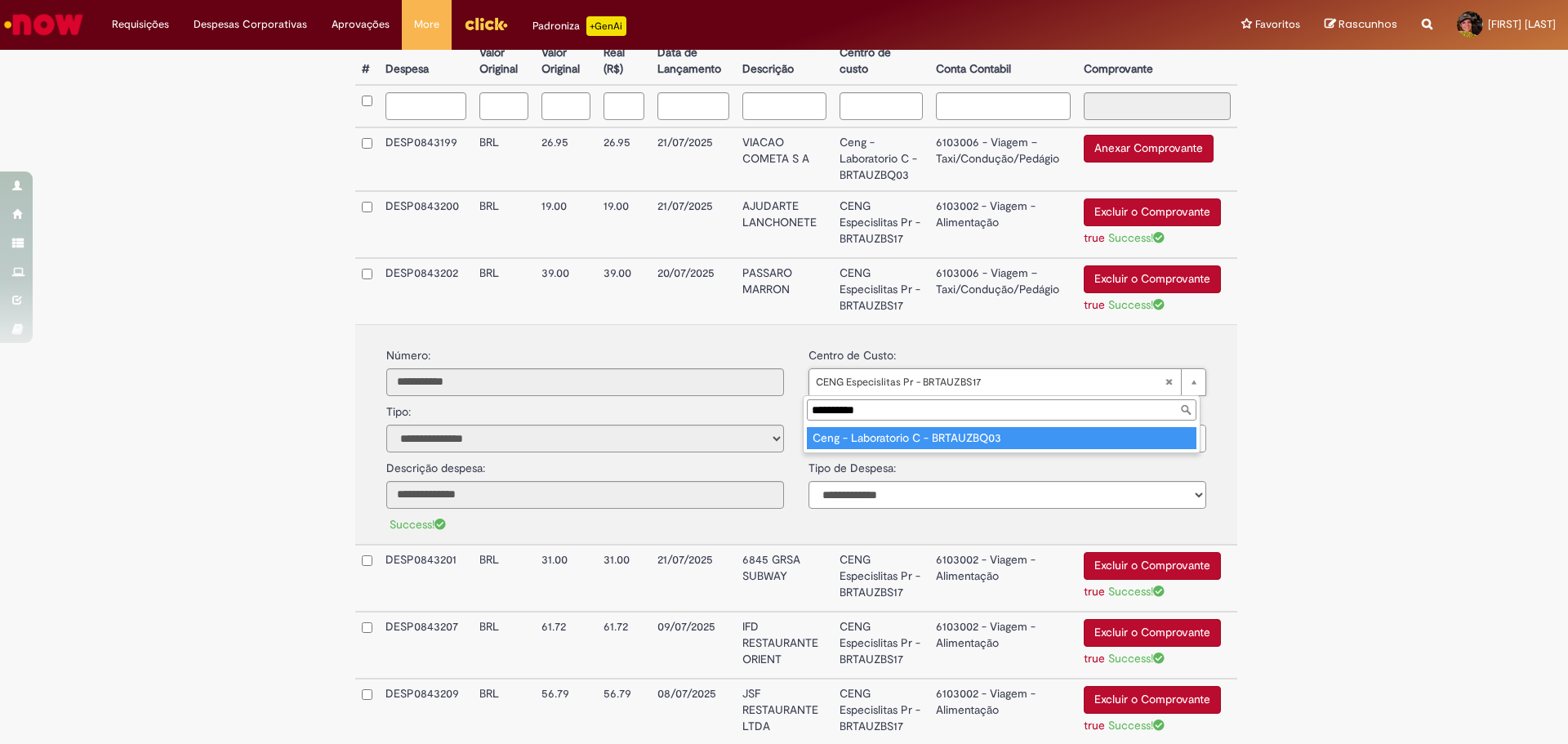type on "**********" 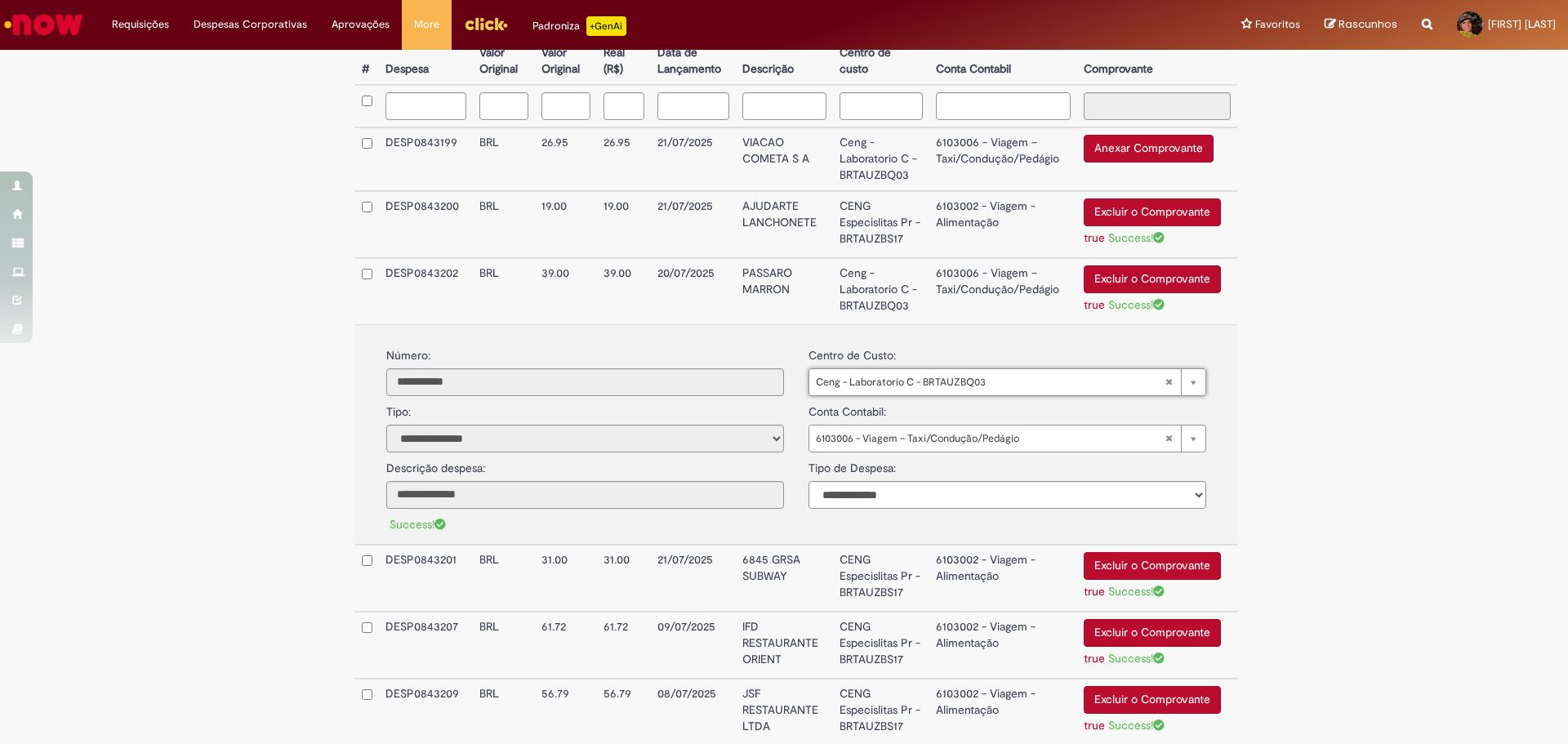 type on "**********" 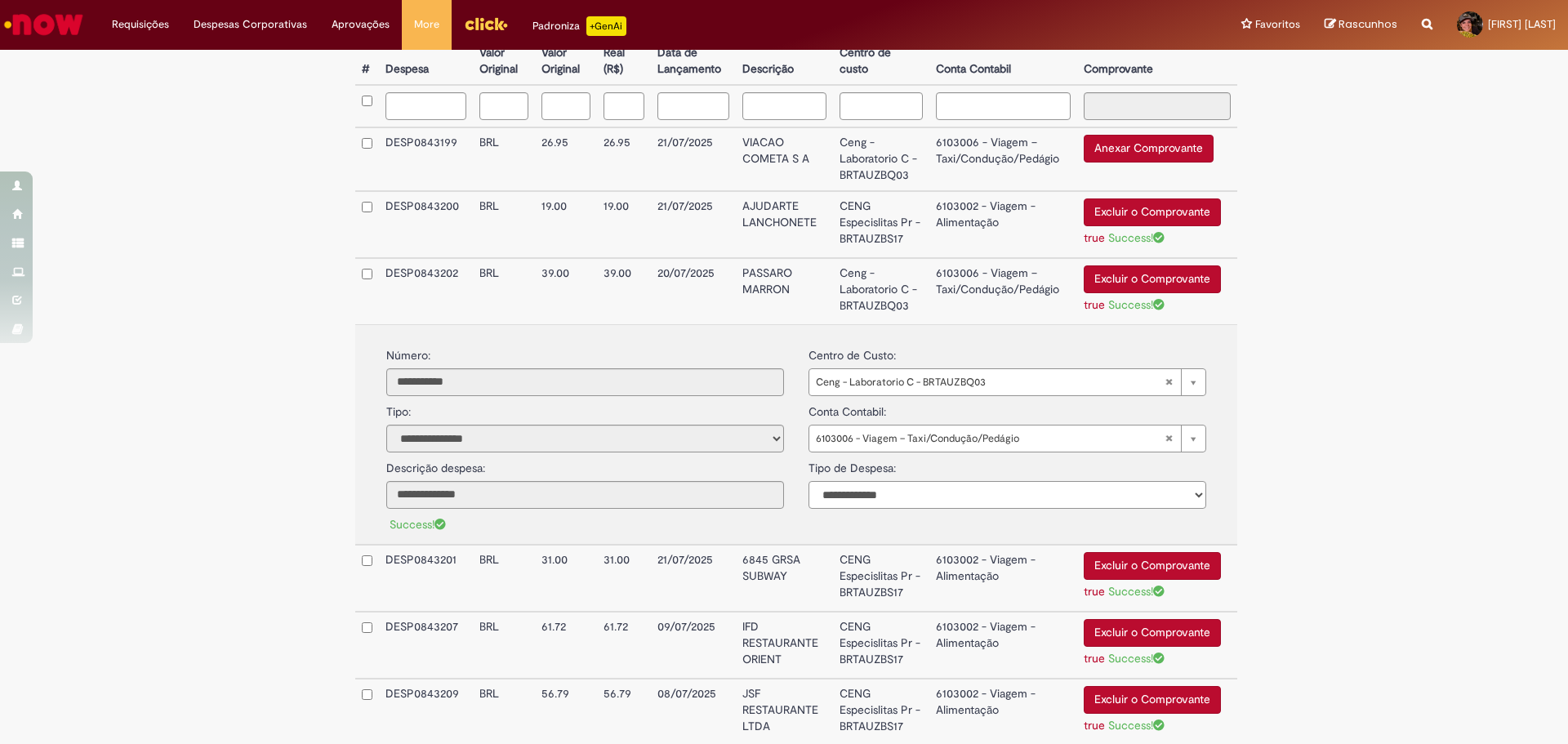 click on "**********" at bounding box center [1007, 495] 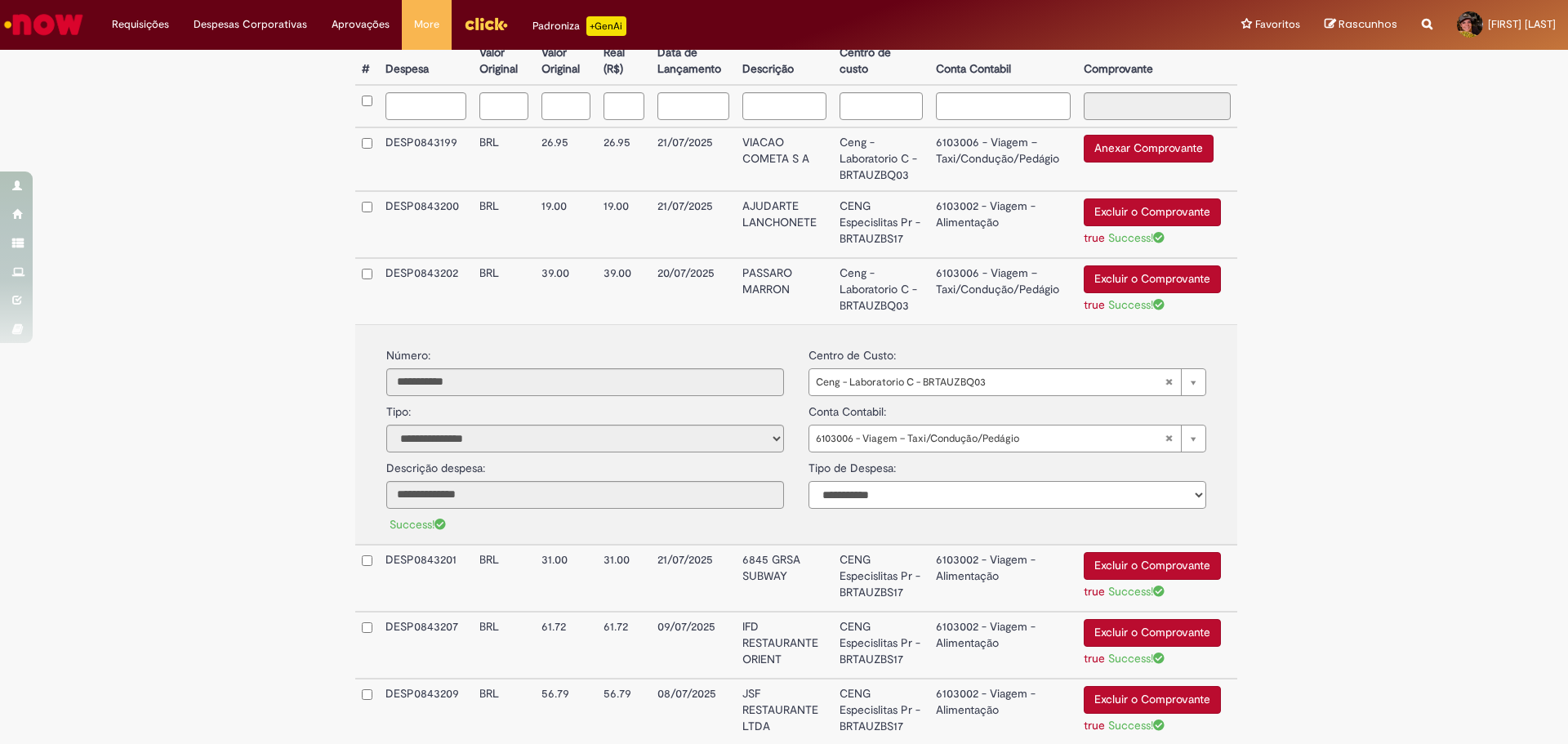 click on "**********" at bounding box center [1007, 495] 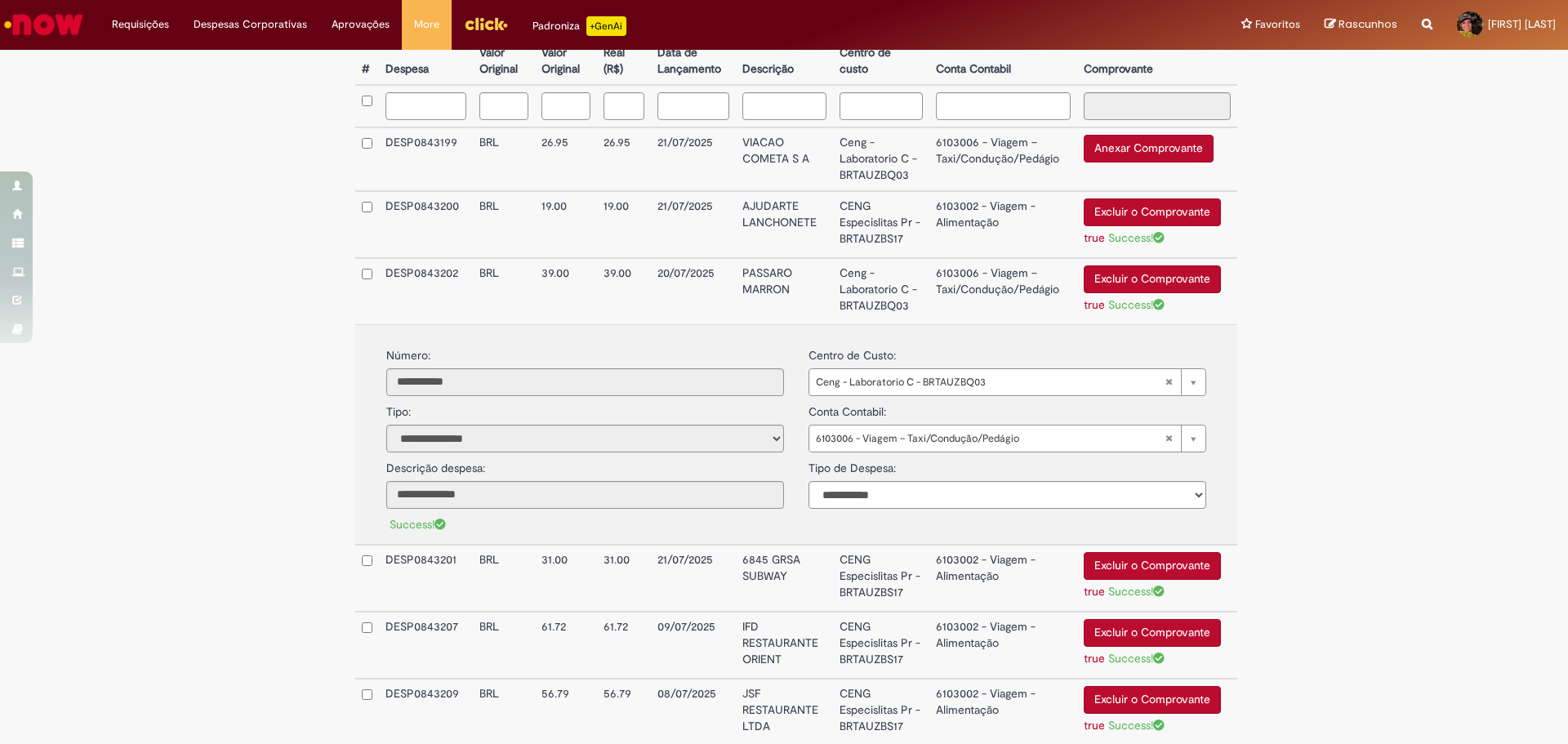 click on "6103006 - Viagem – Taxi/Condução/Pedágio" at bounding box center (1003, 159) 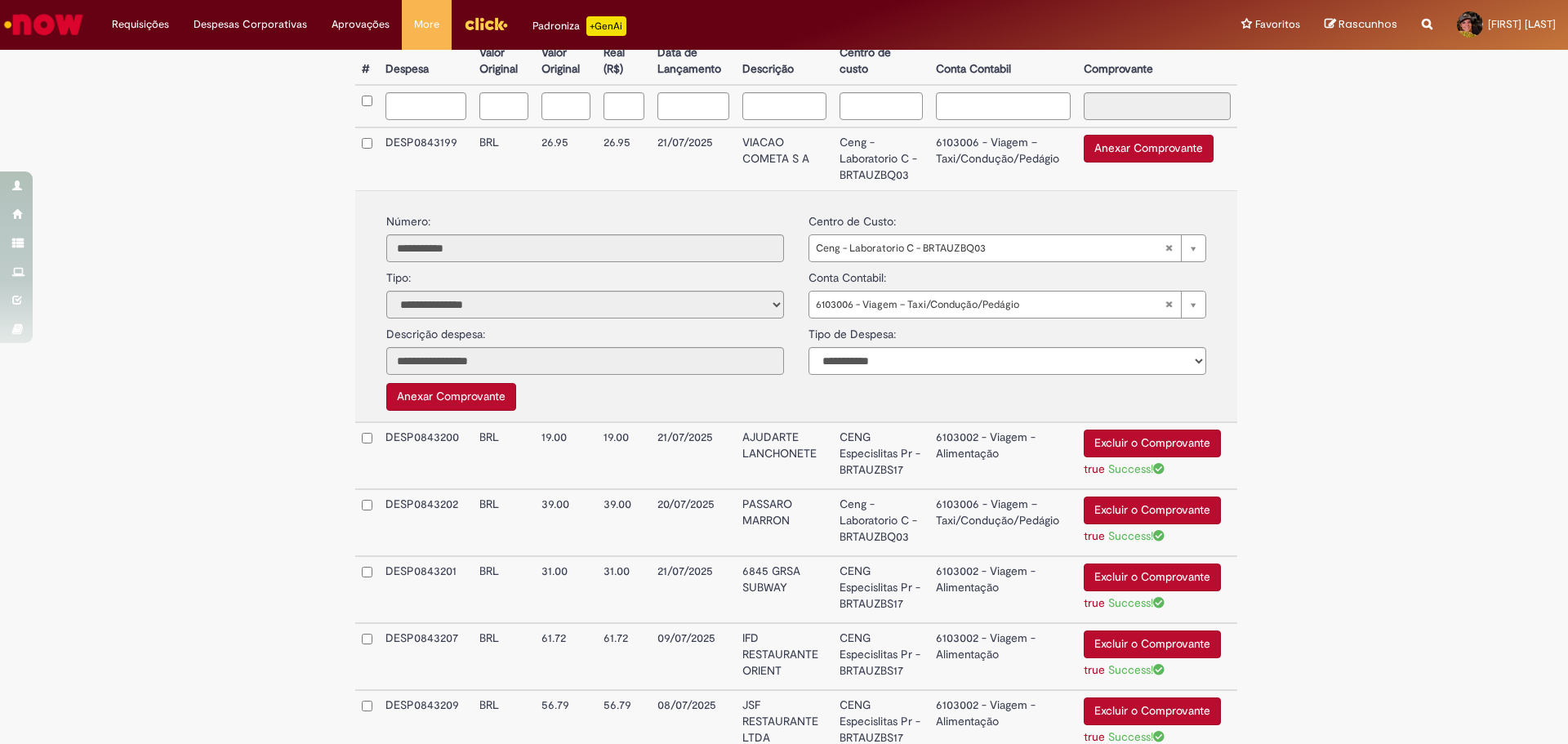 click on "6103006 - Viagem – Taxi/Condução/Pedágio" at bounding box center [1003, 158] 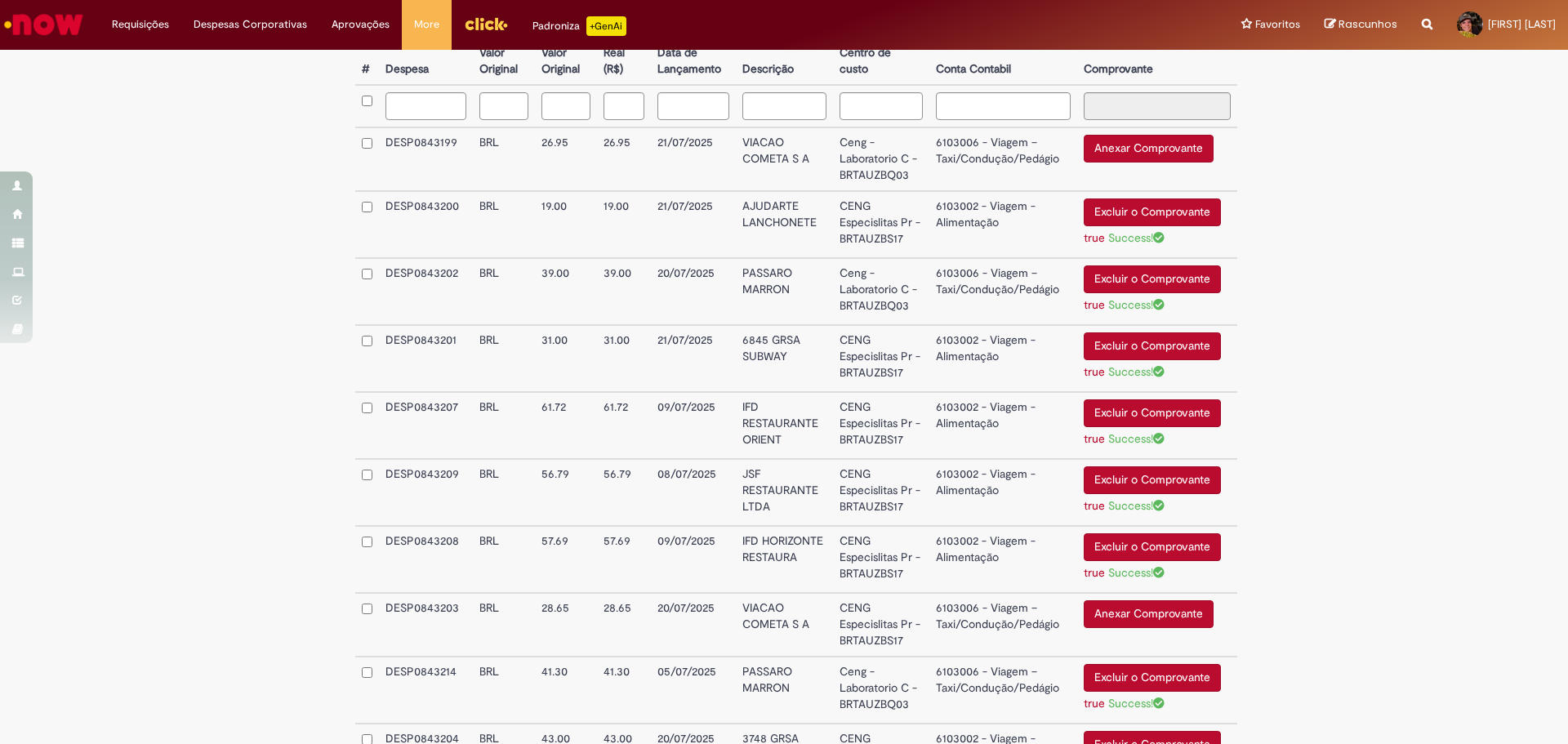 click on "6103002 - Viagem - Alimentação" at bounding box center (1003, 225) 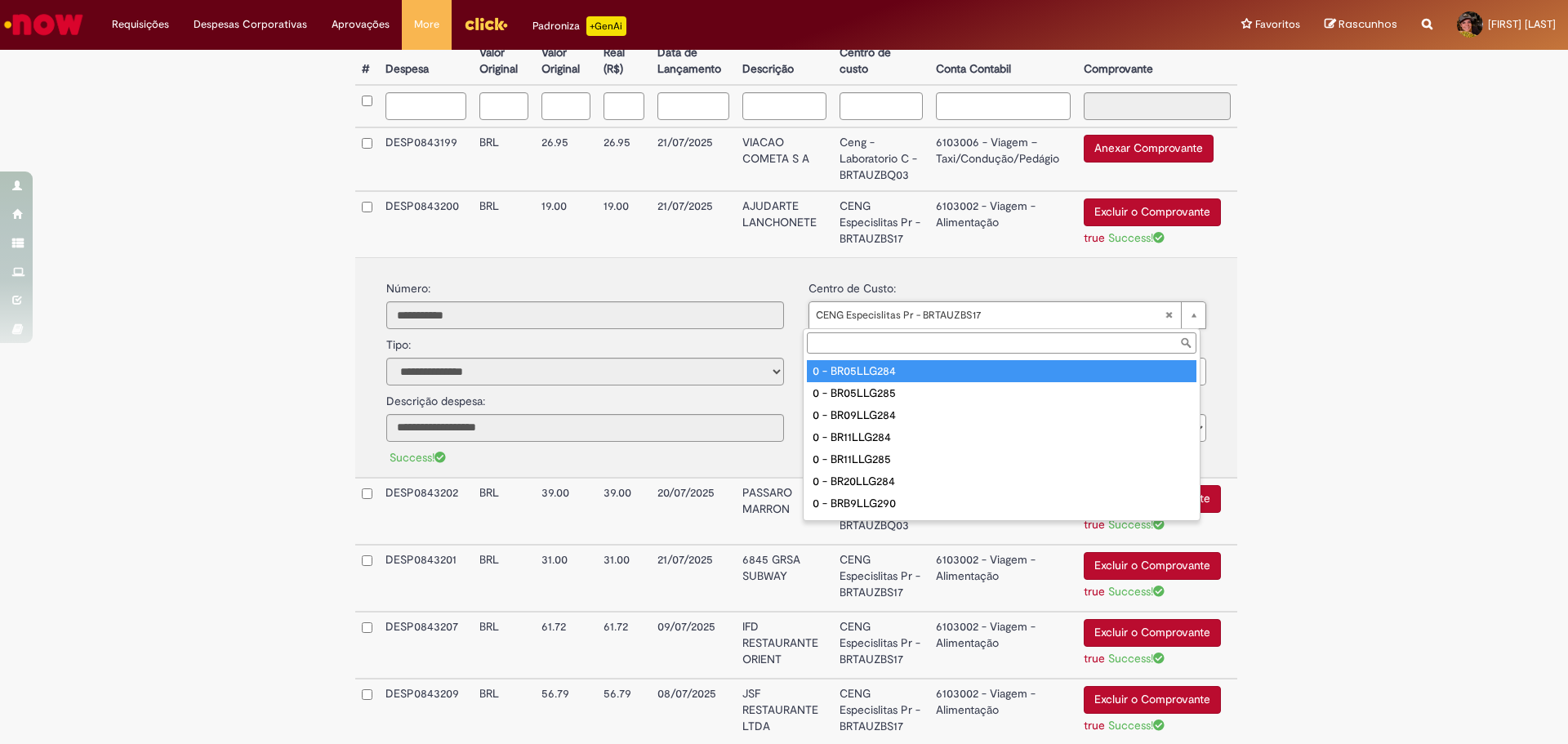 click at bounding box center [1001, 343] 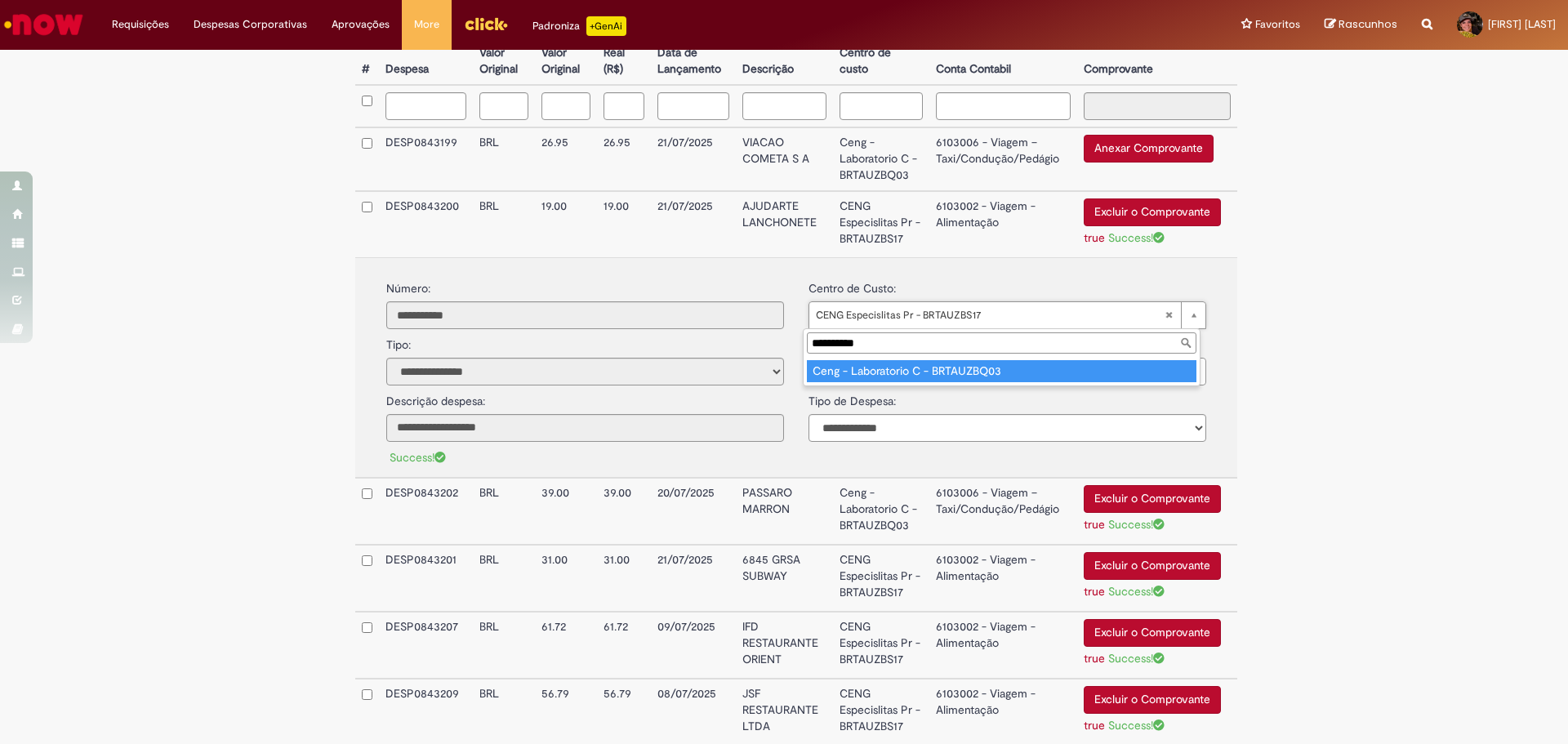 type on "**********" 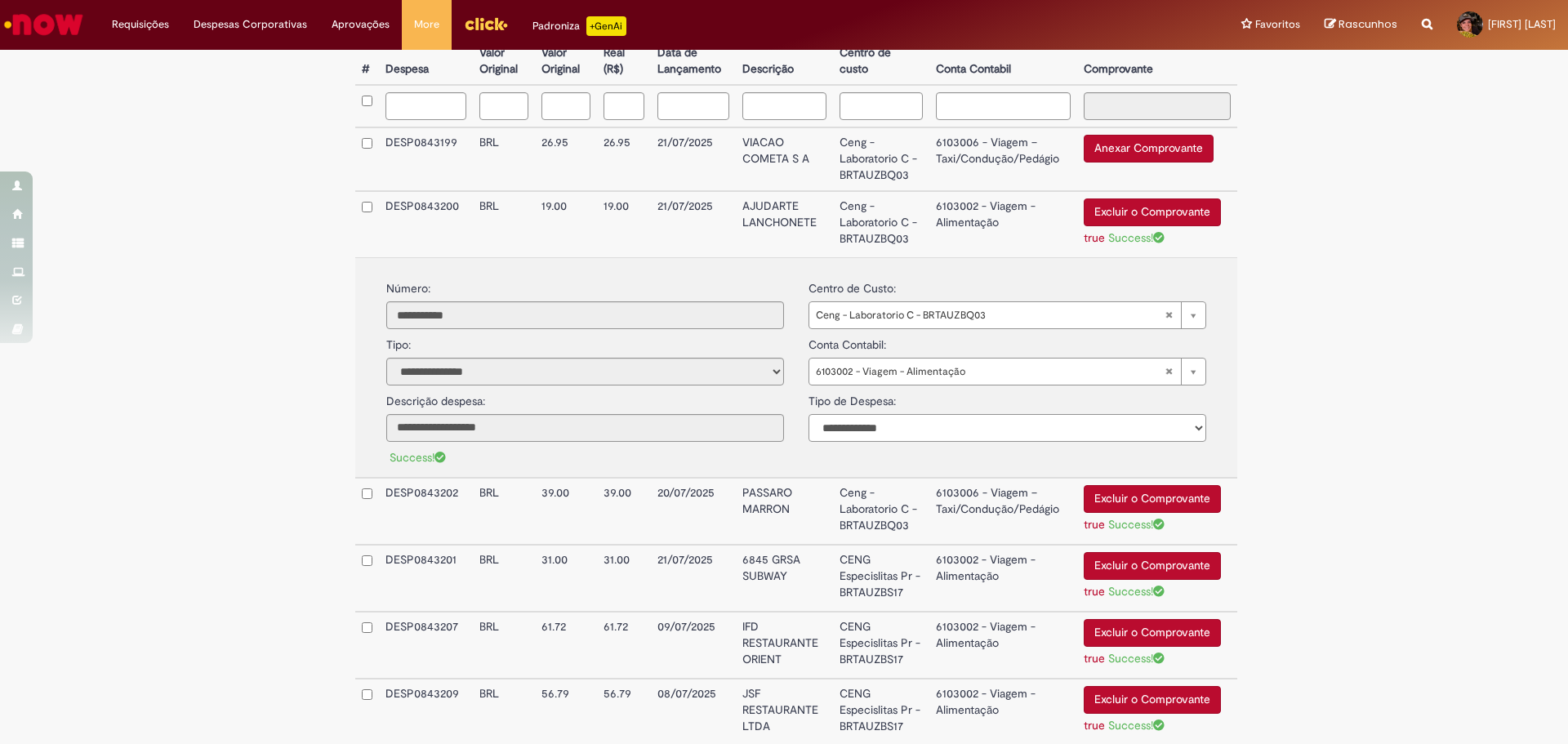 click on "**********" at bounding box center [1007, 428] 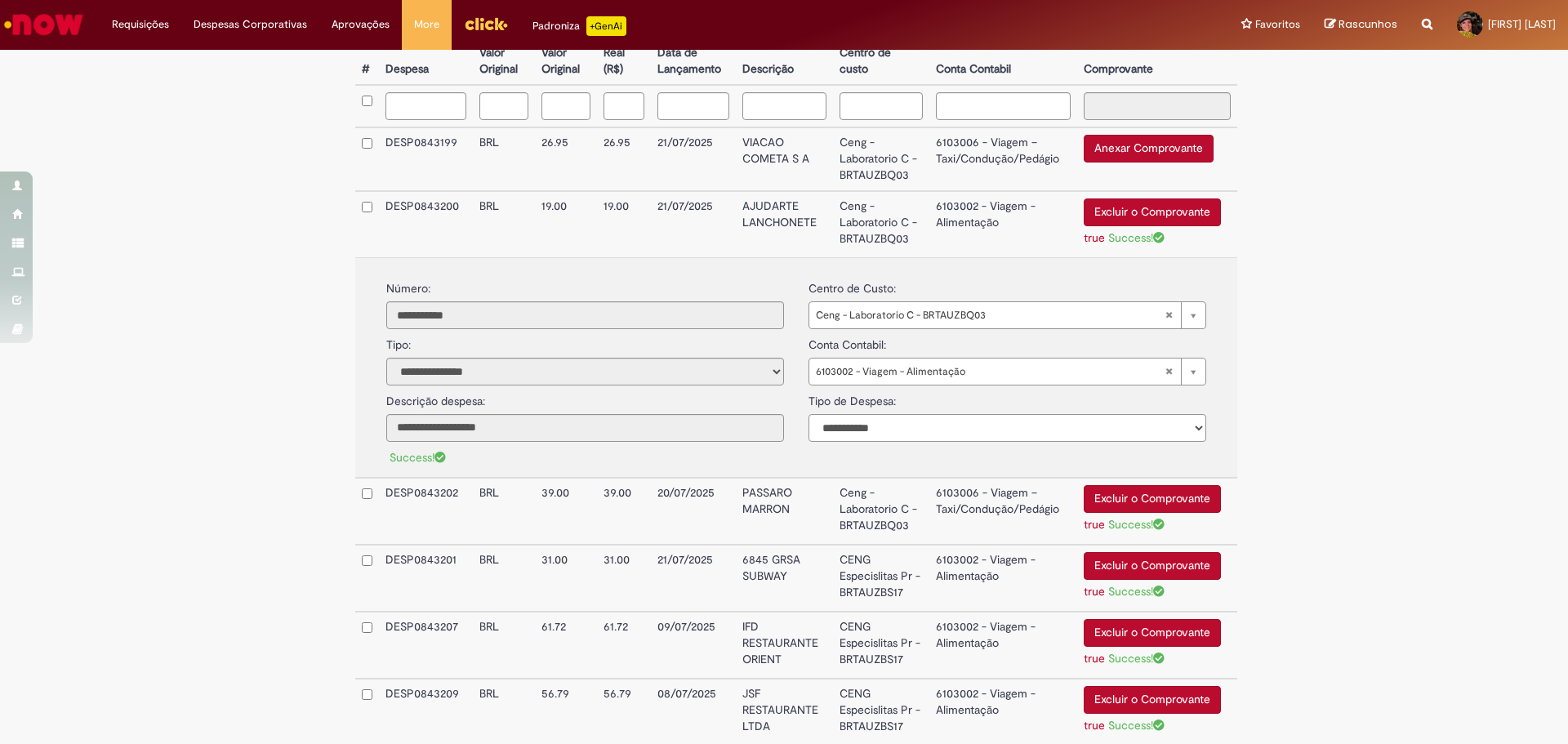 click on "**********" at bounding box center (1007, 428) 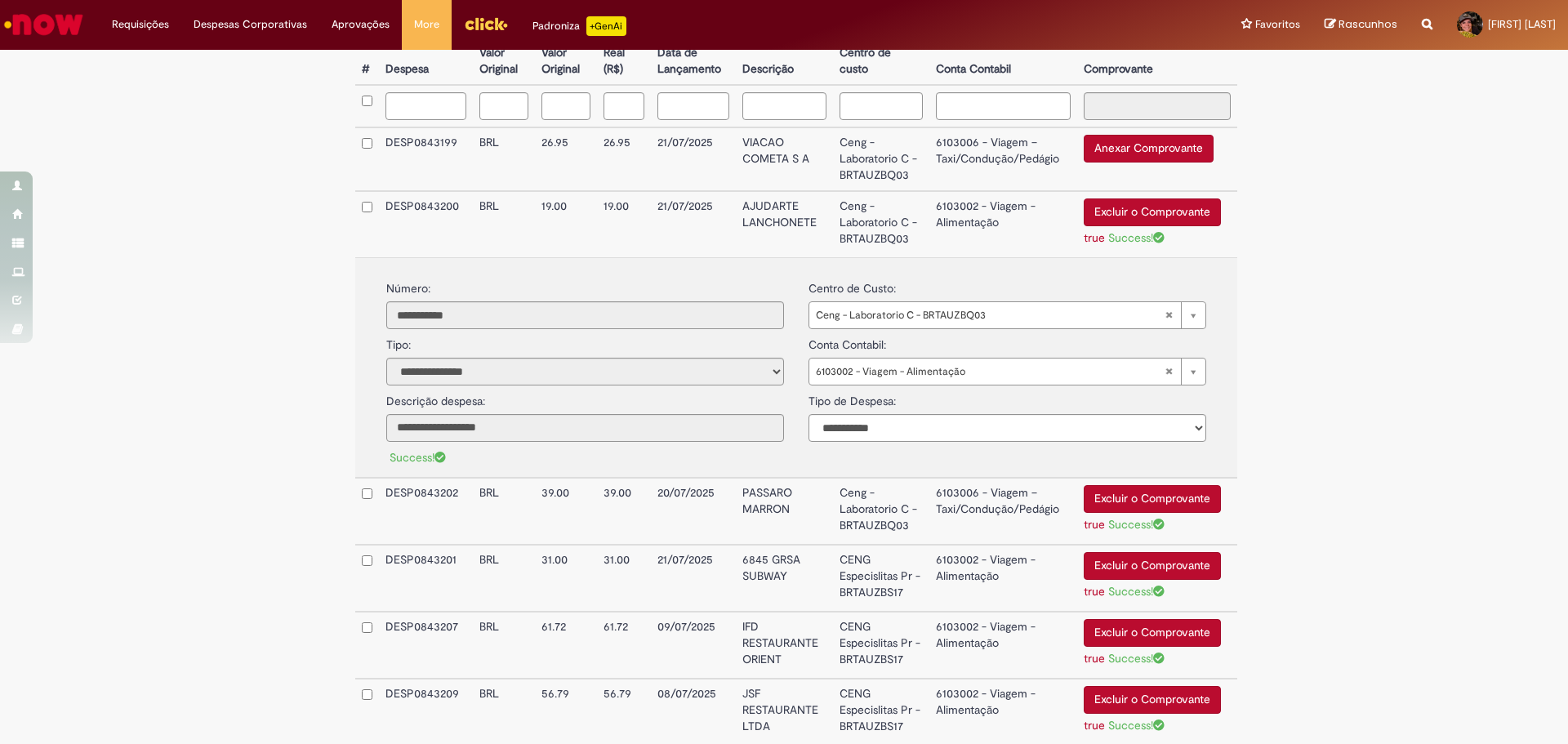 click on "**********" at bounding box center (784, 550) 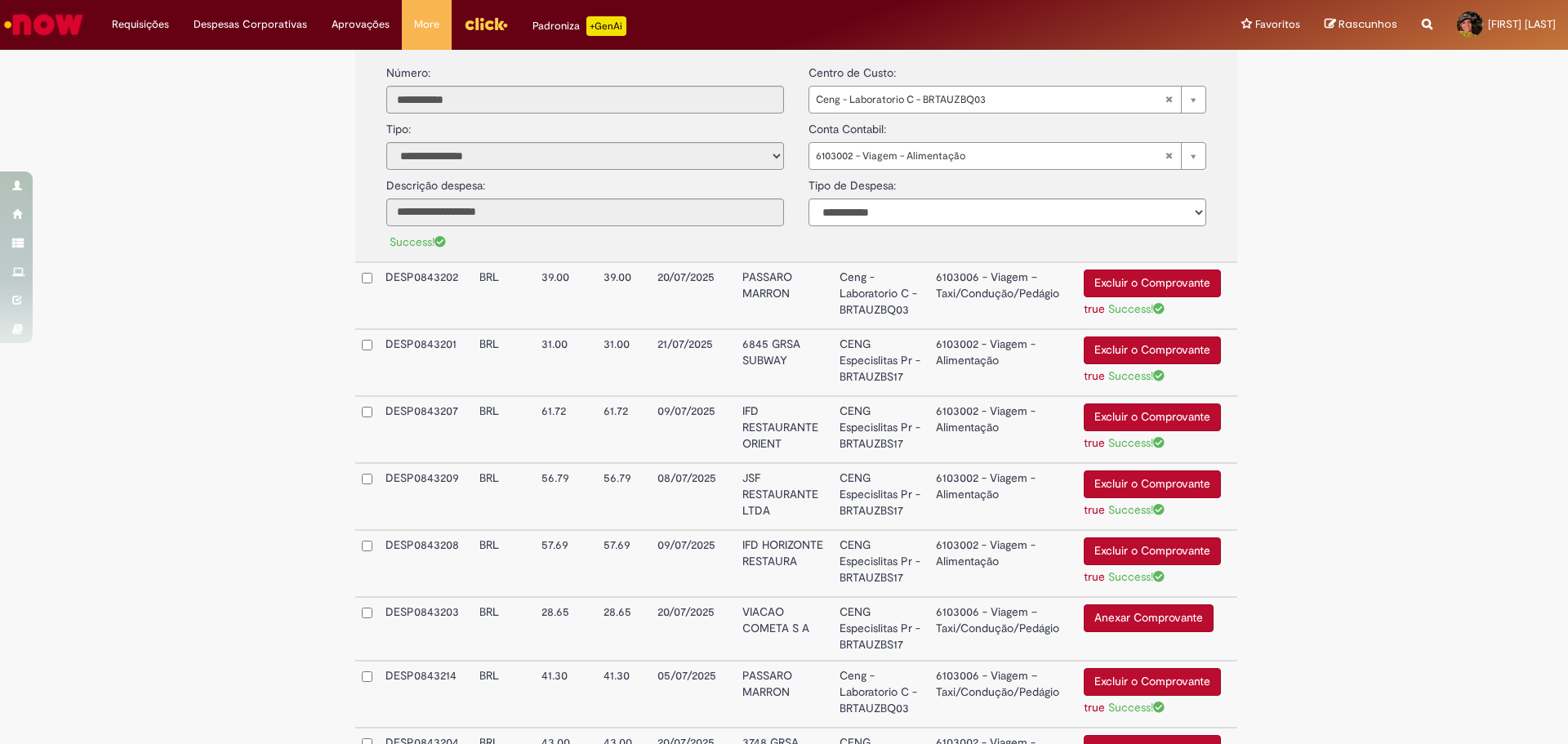 scroll, scrollTop: 735, scrollLeft: 0, axis: vertical 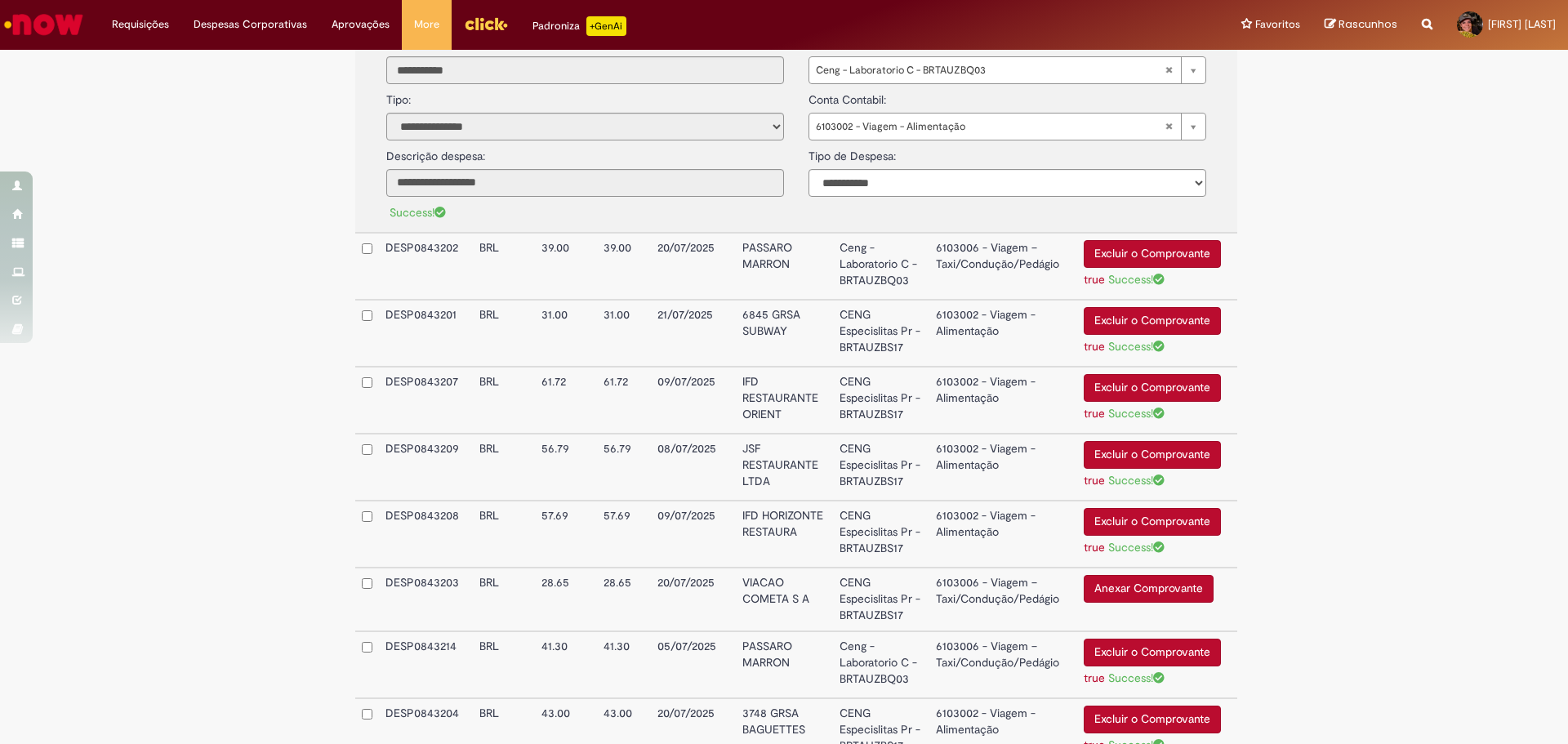 click on "6103006 - Viagem – Taxi/Condução/Pedágio" at bounding box center (1003, 266) 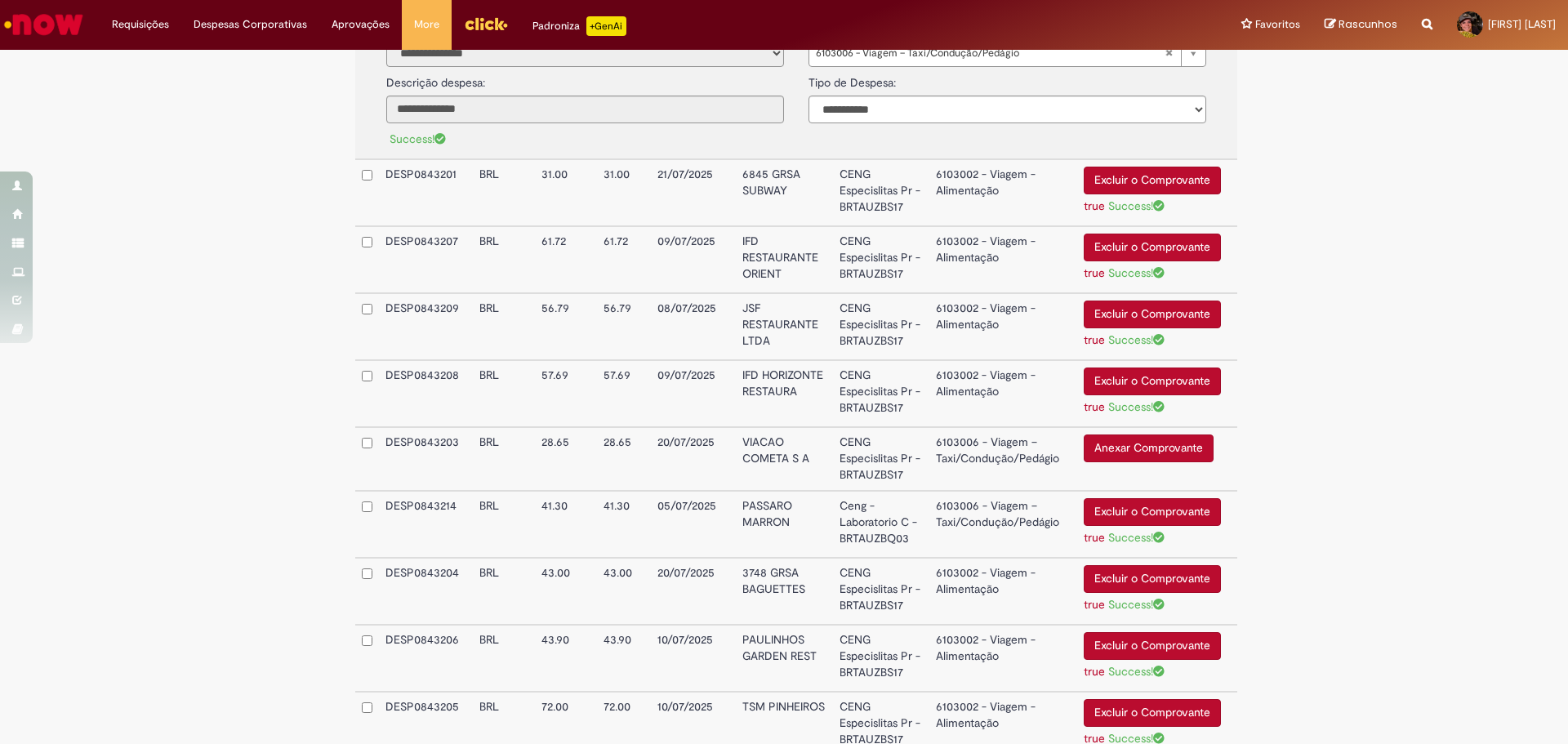 scroll, scrollTop: 898, scrollLeft: 0, axis: vertical 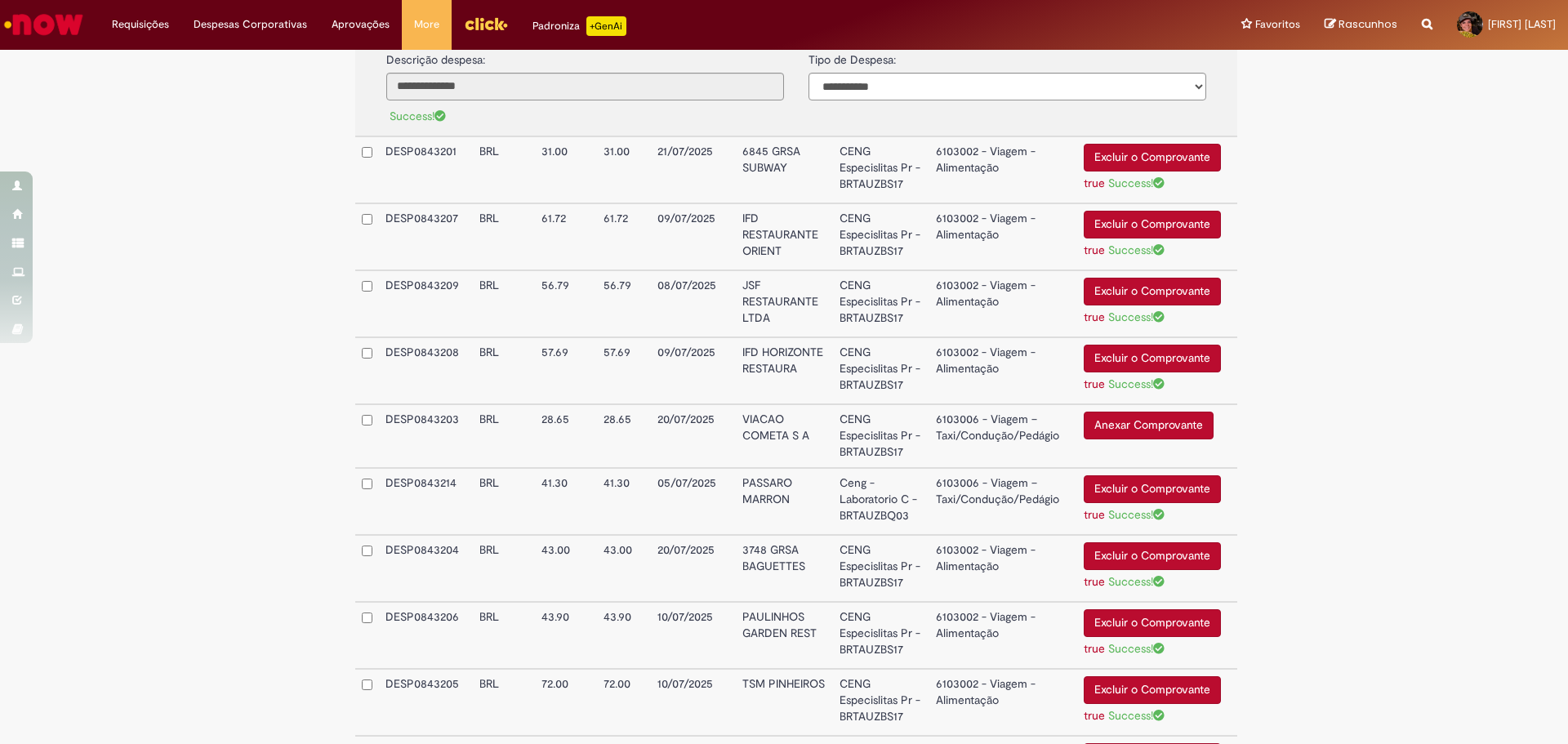 click on "6103002 - Viagem - Alimentação" at bounding box center (1003, 170) 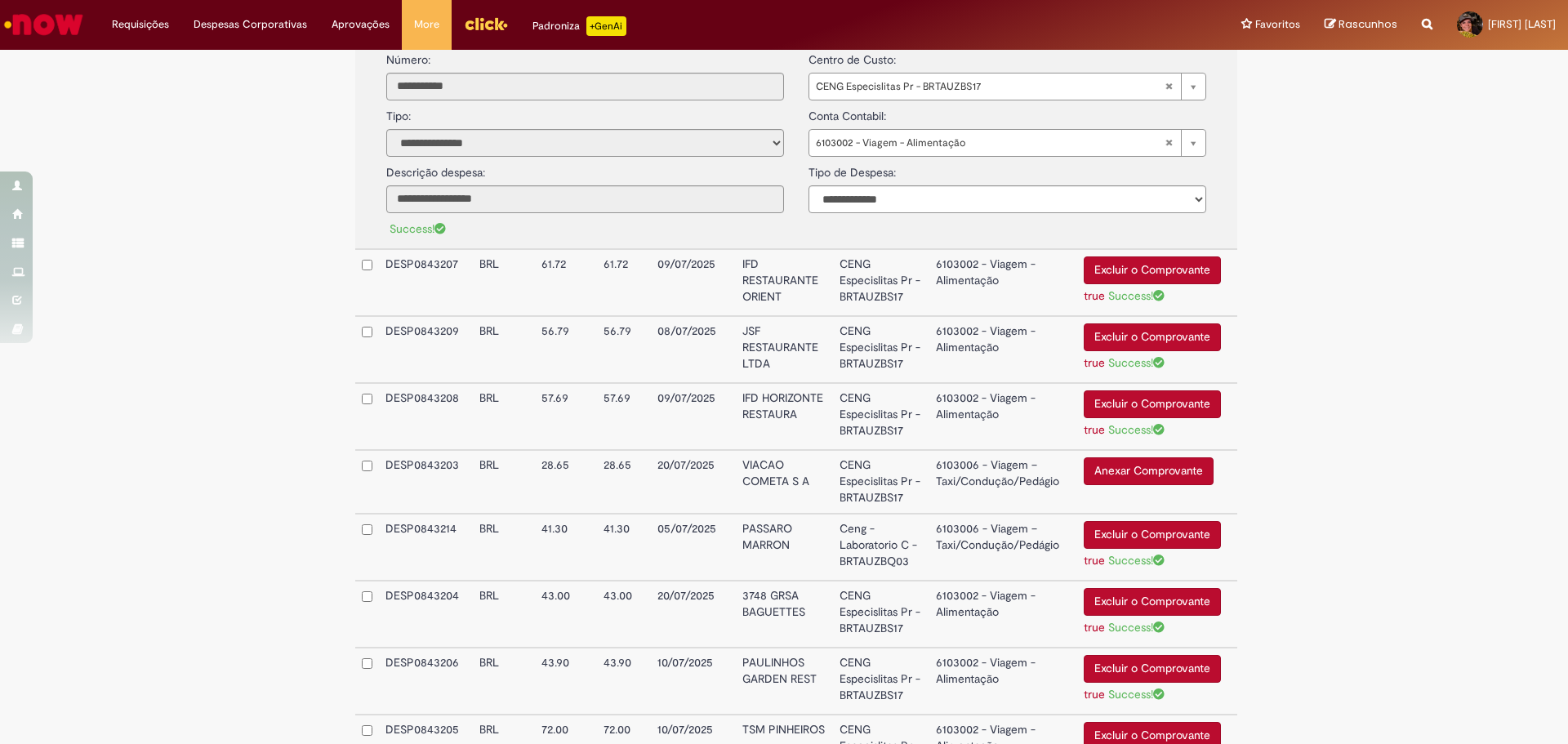 scroll, scrollTop: 817, scrollLeft: 0, axis: vertical 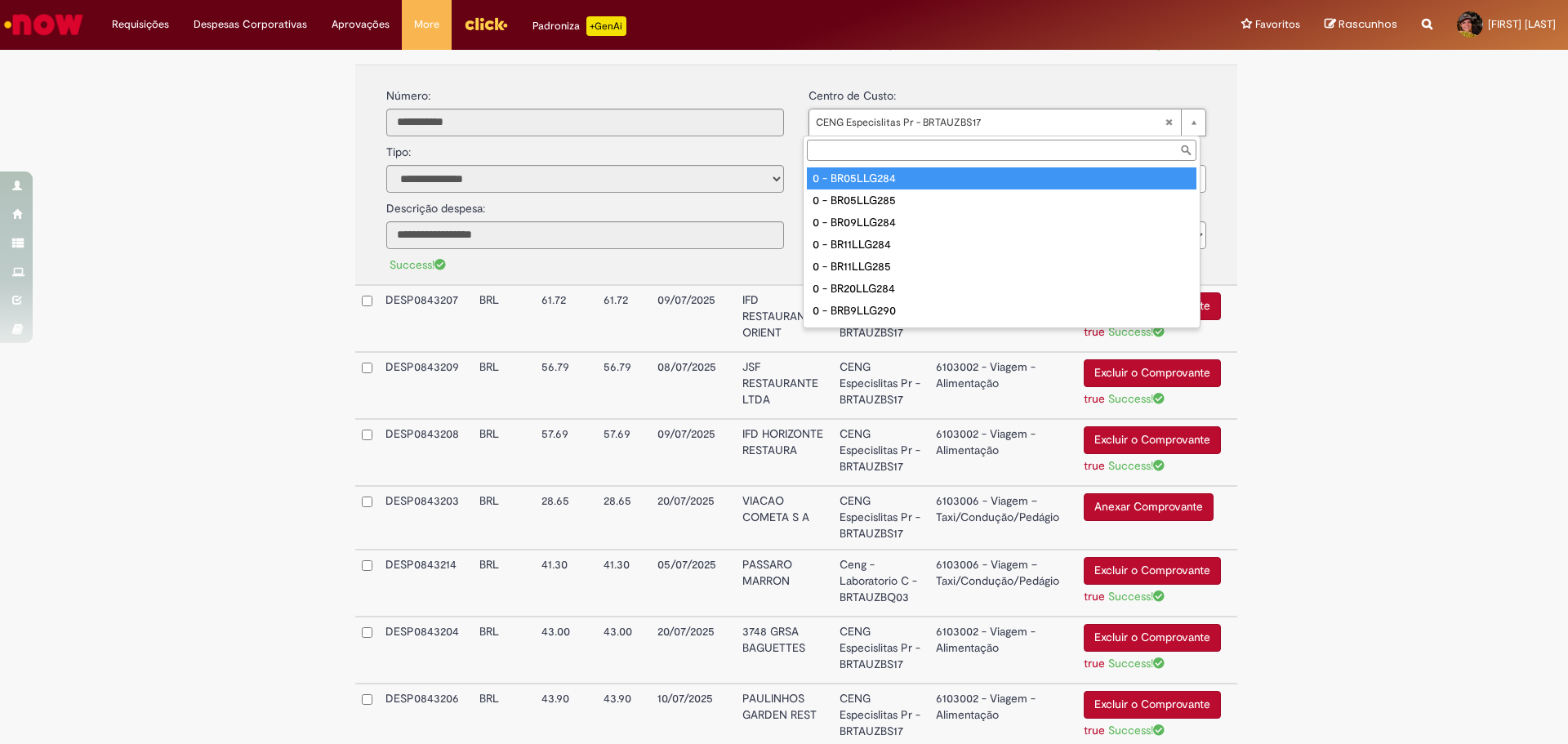 click at bounding box center [1001, 150] 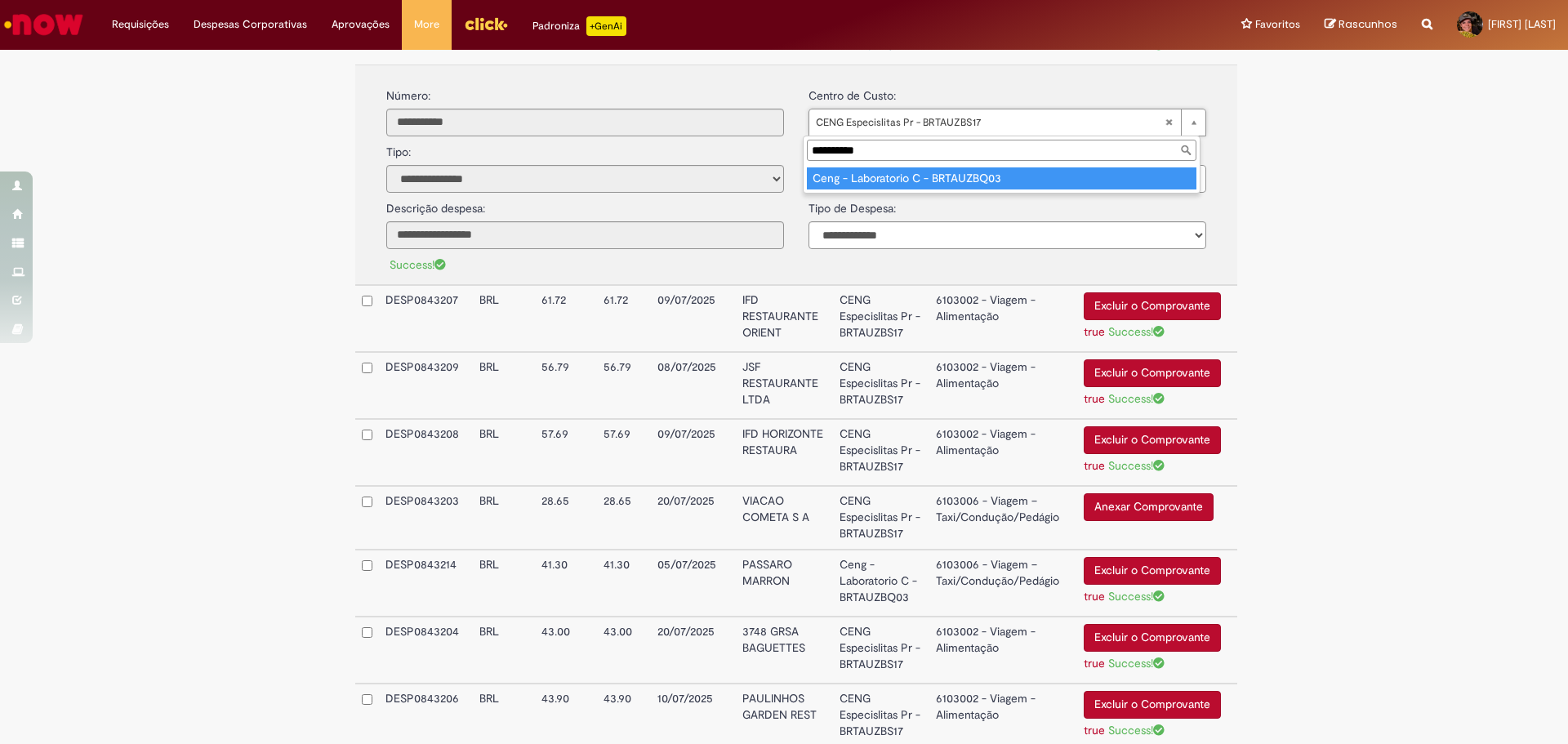 type on "**********" 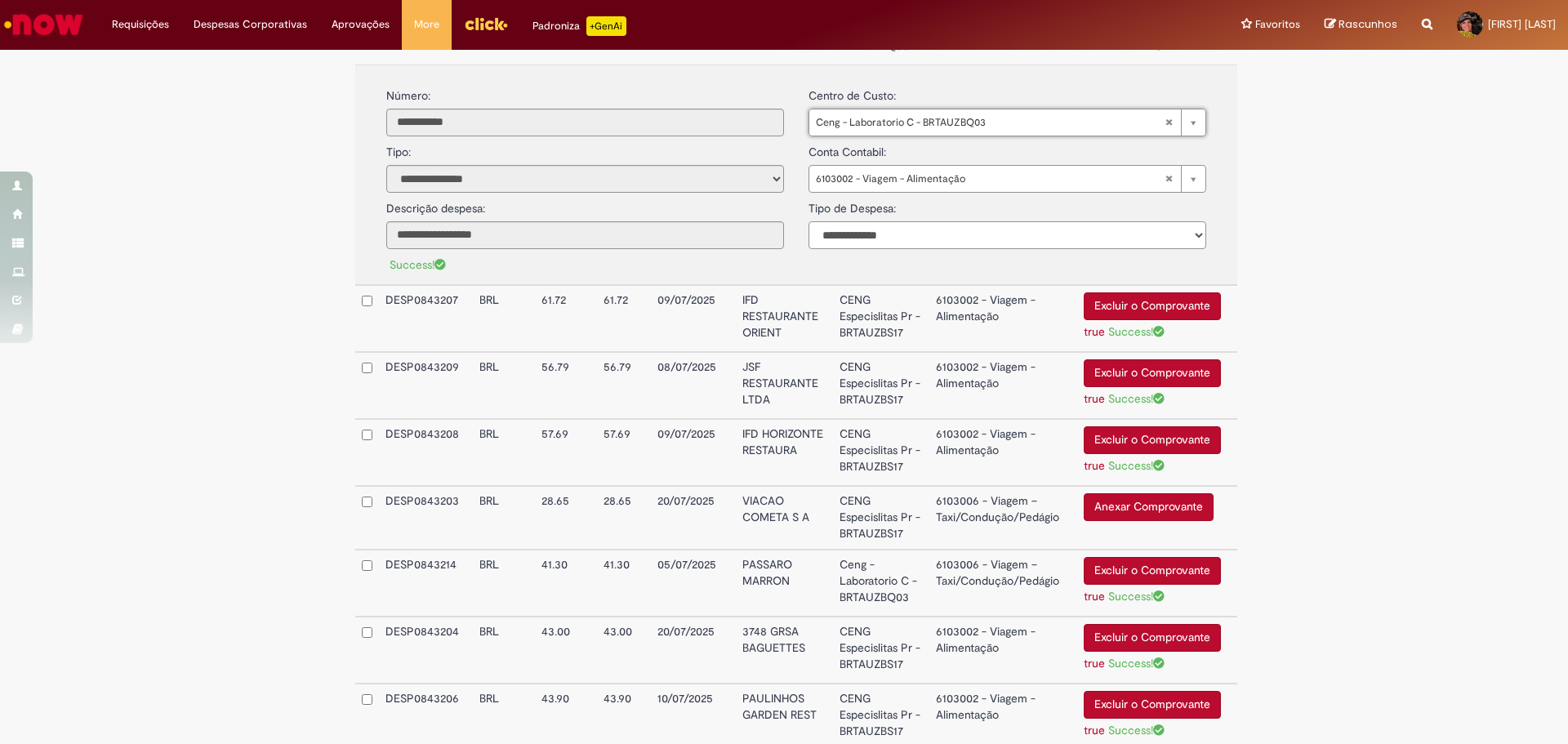 click on "**********" at bounding box center [1007, 235] 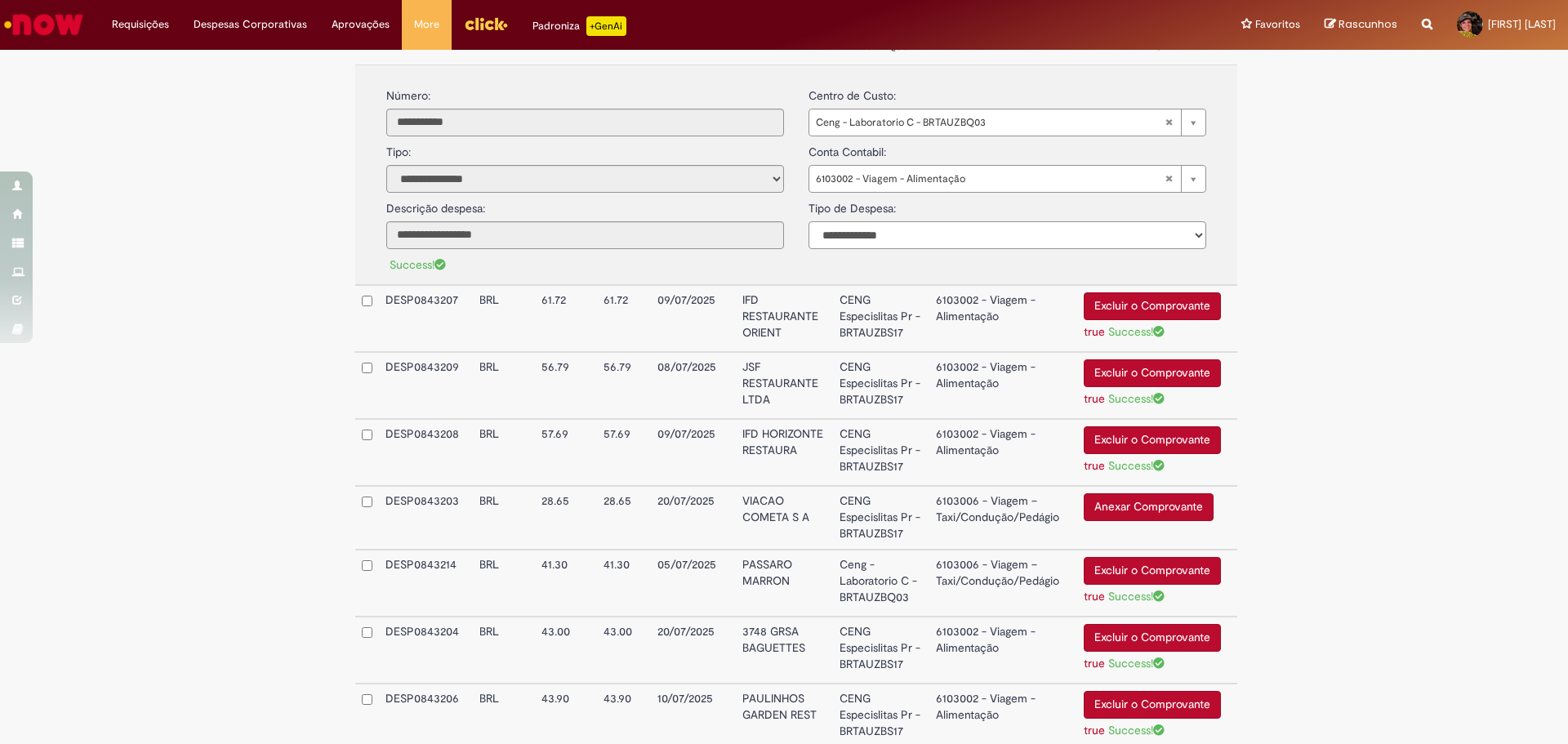 select on "*" 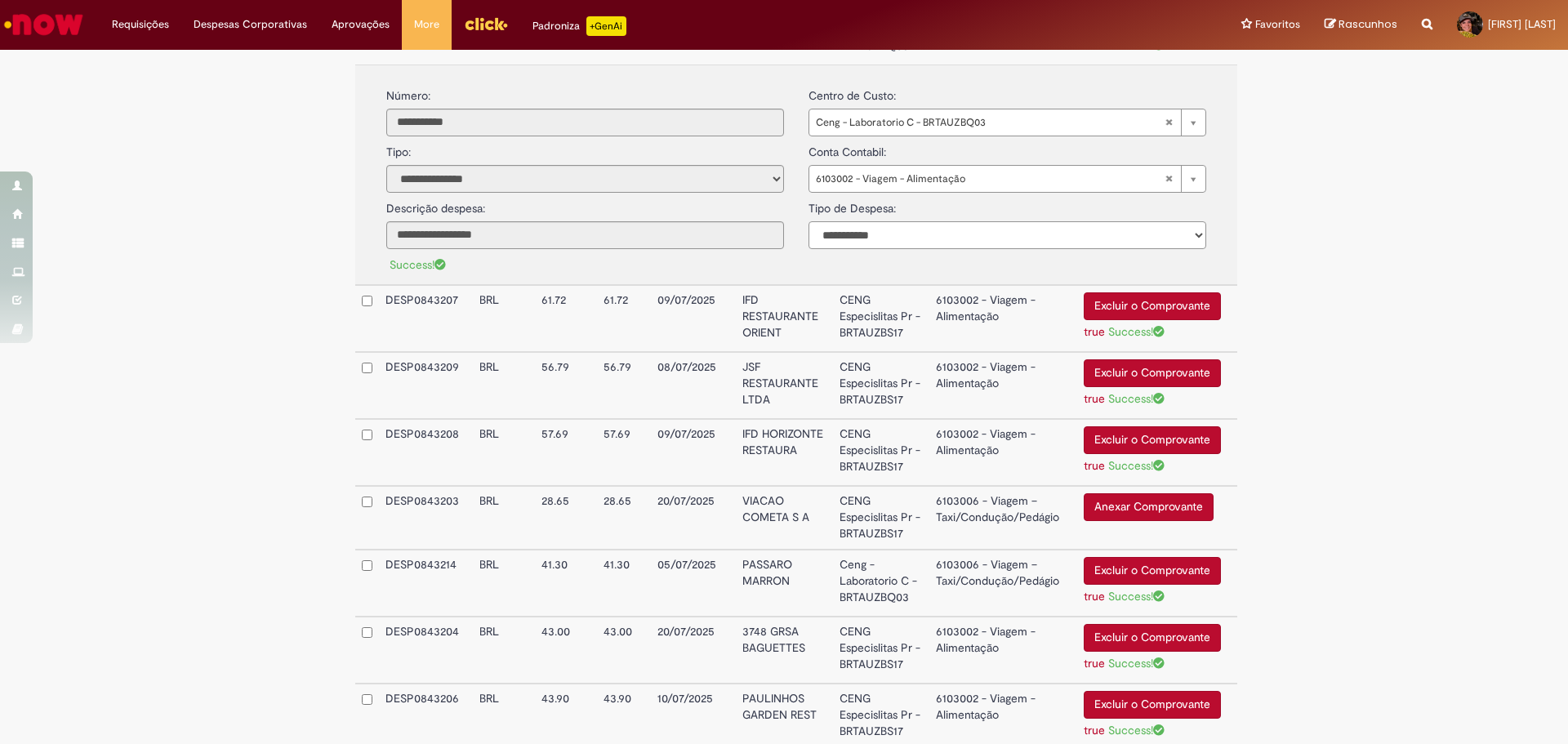 click on "**********" at bounding box center [1007, 235] 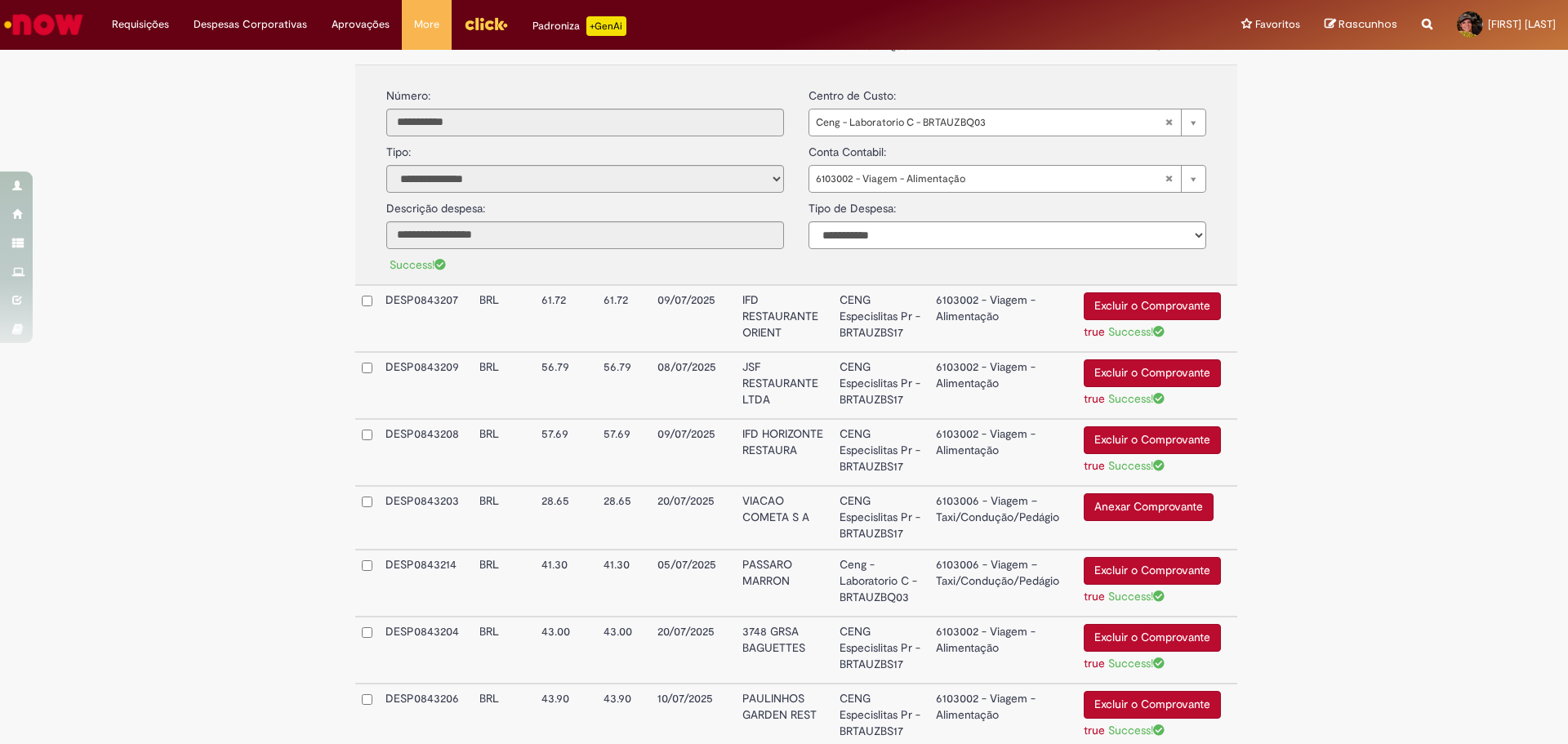click on "**********" at bounding box center (784, 224) 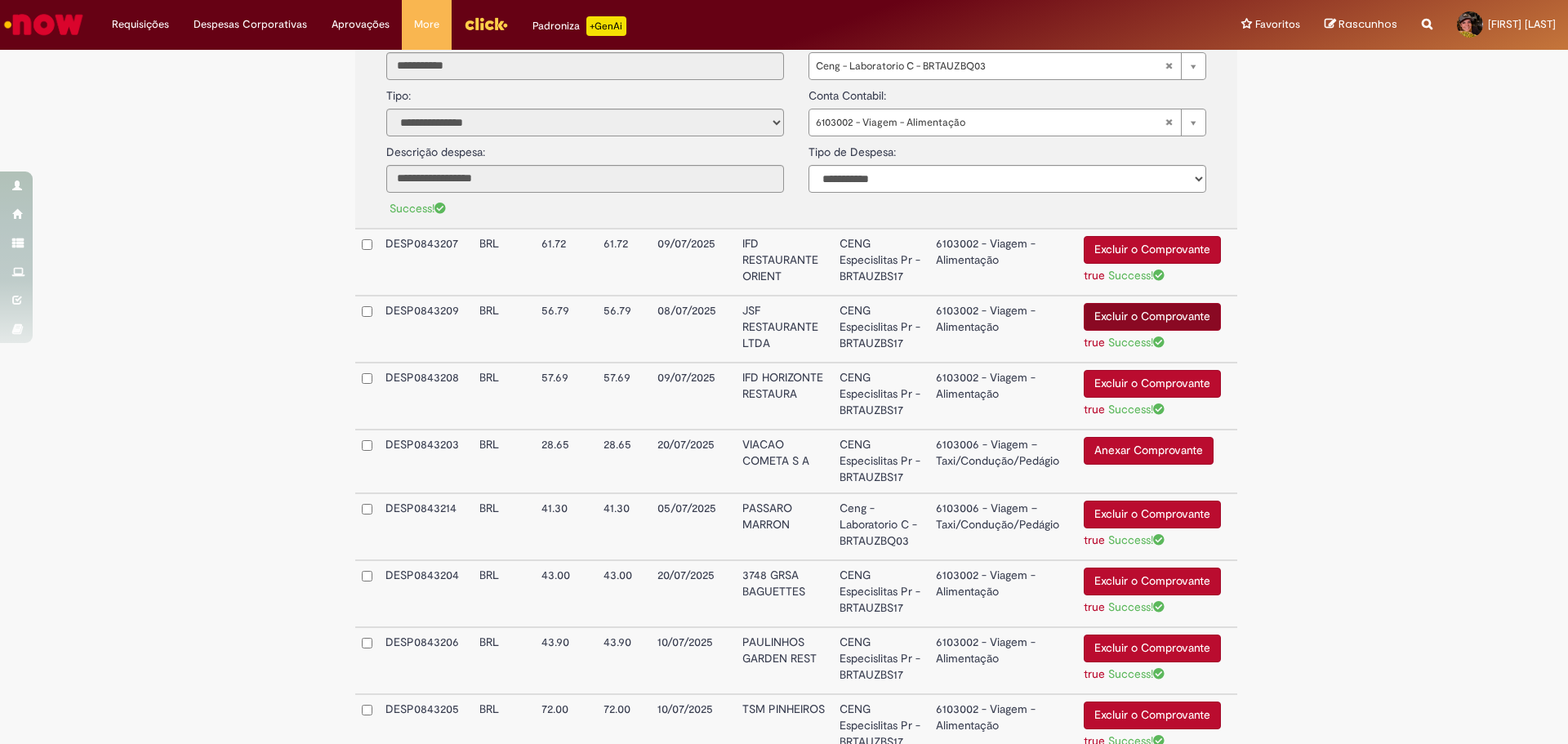 scroll, scrollTop: 980, scrollLeft: 0, axis: vertical 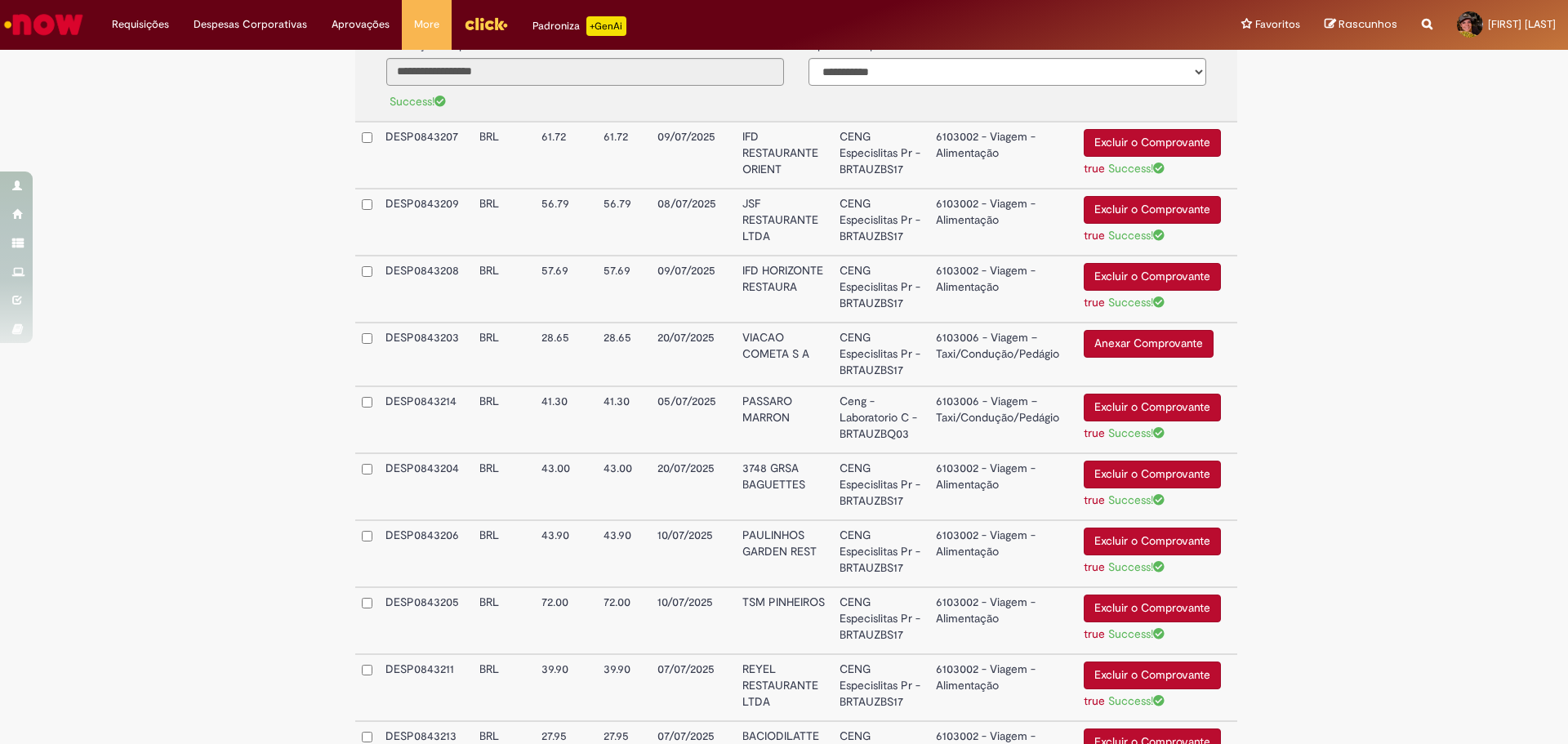 click on "6103002 - Viagem - Alimentação" at bounding box center [1003, 155] 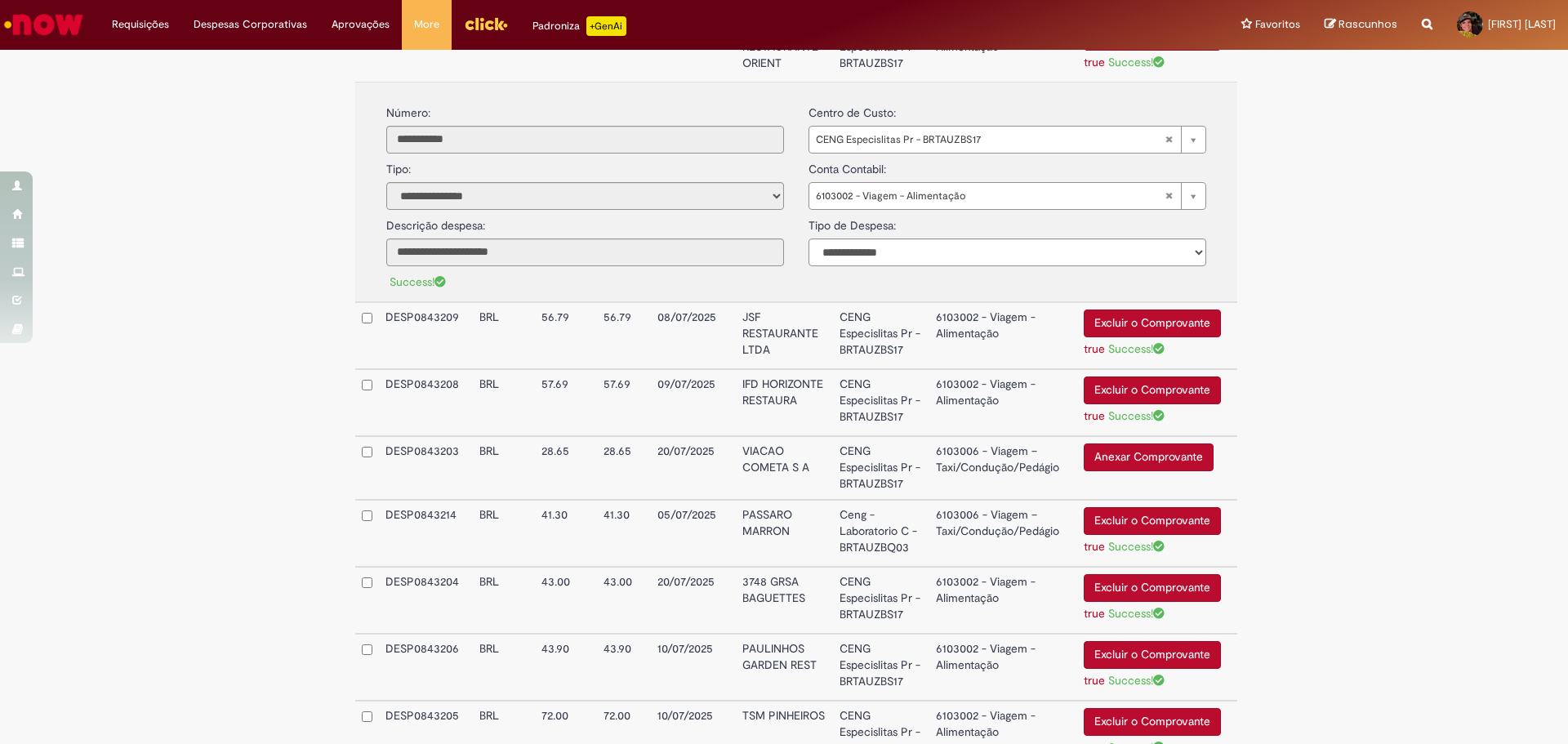 scroll, scrollTop: 817, scrollLeft: 0, axis: vertical 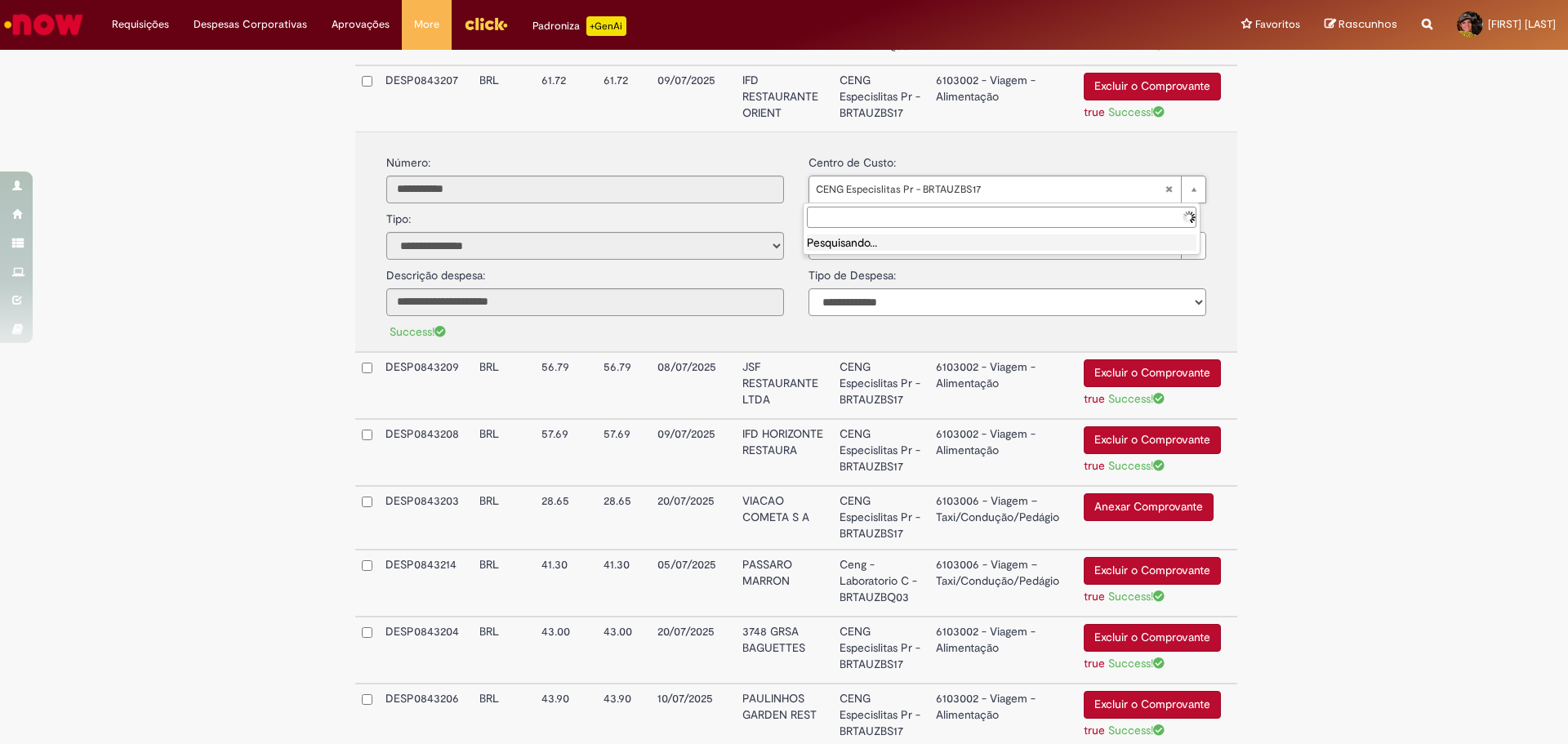 click at bounding box center (1001, 217) 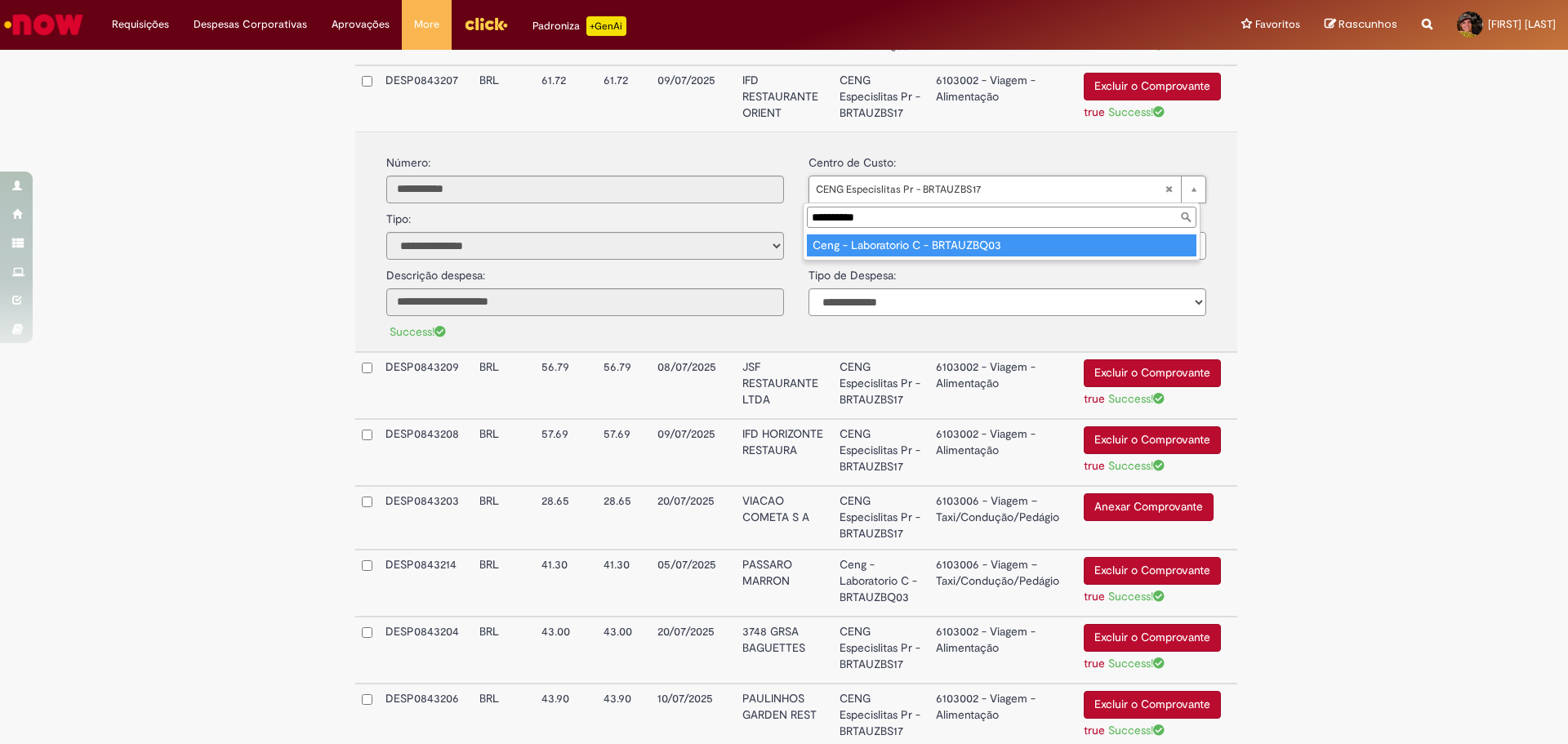 type on "**********" 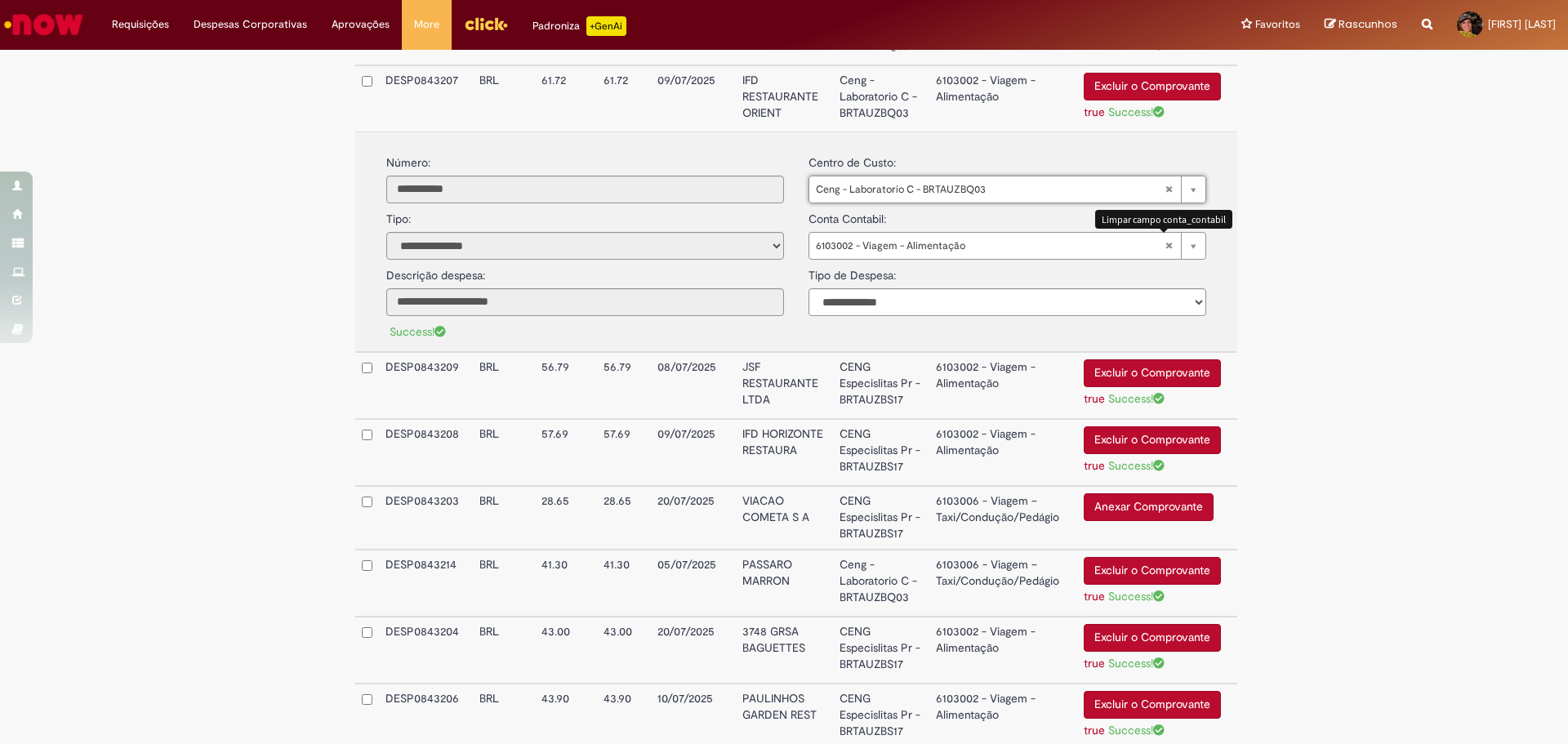 click on "**********" at bounding box center (784, 224) 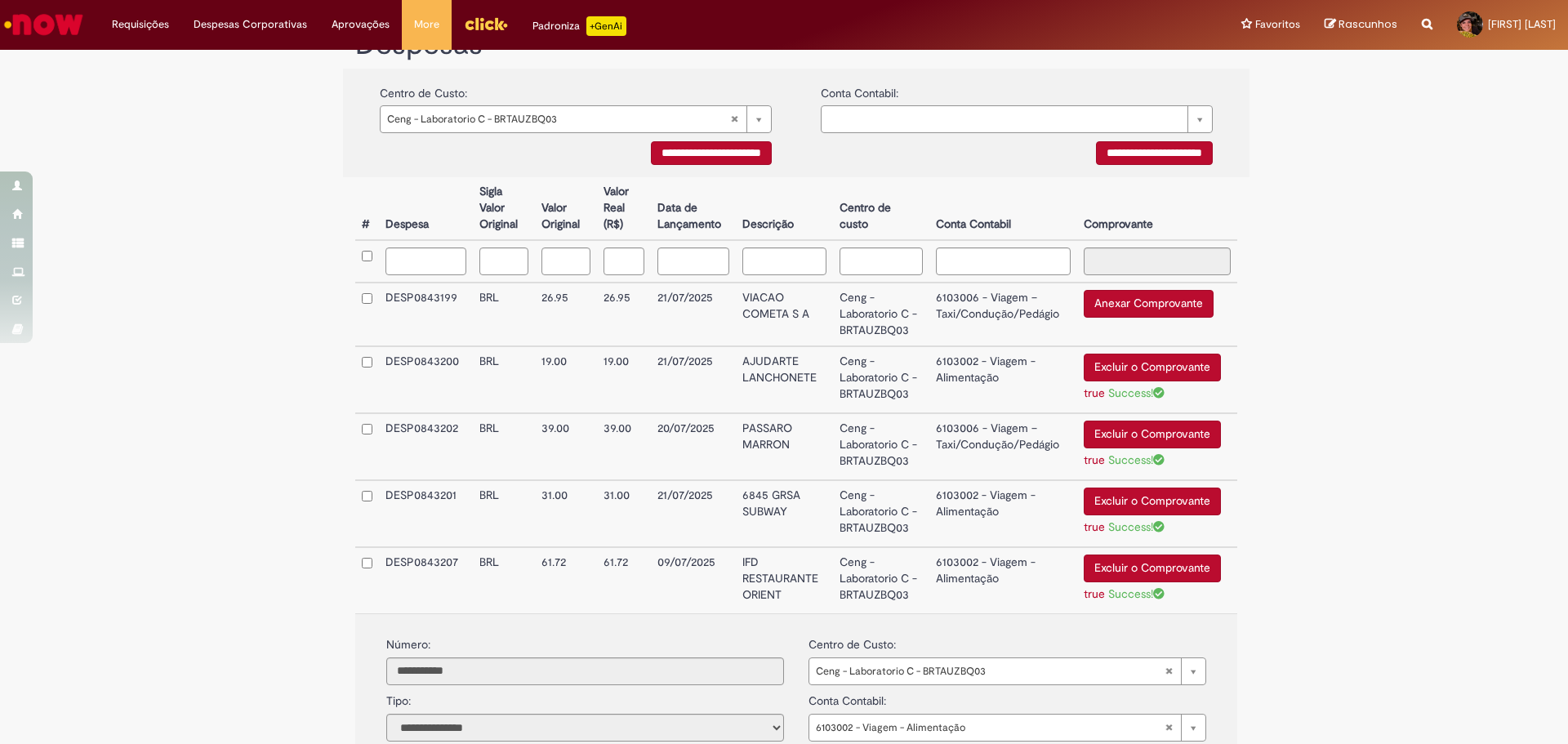 scroll, scrollTop: 163, scrollLeft: 0, axis: vertical 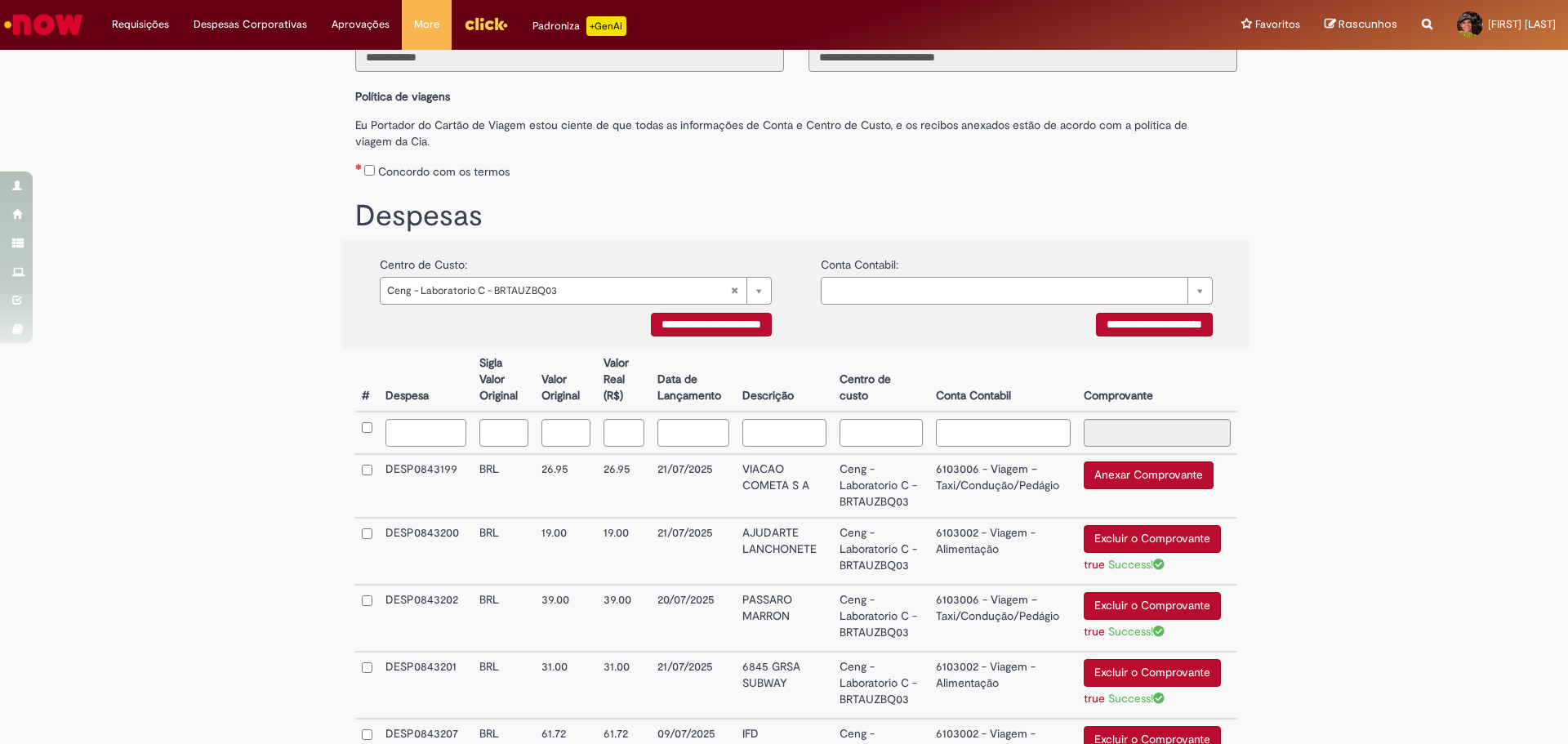 click on "**********" at bounding box center (711, 324) 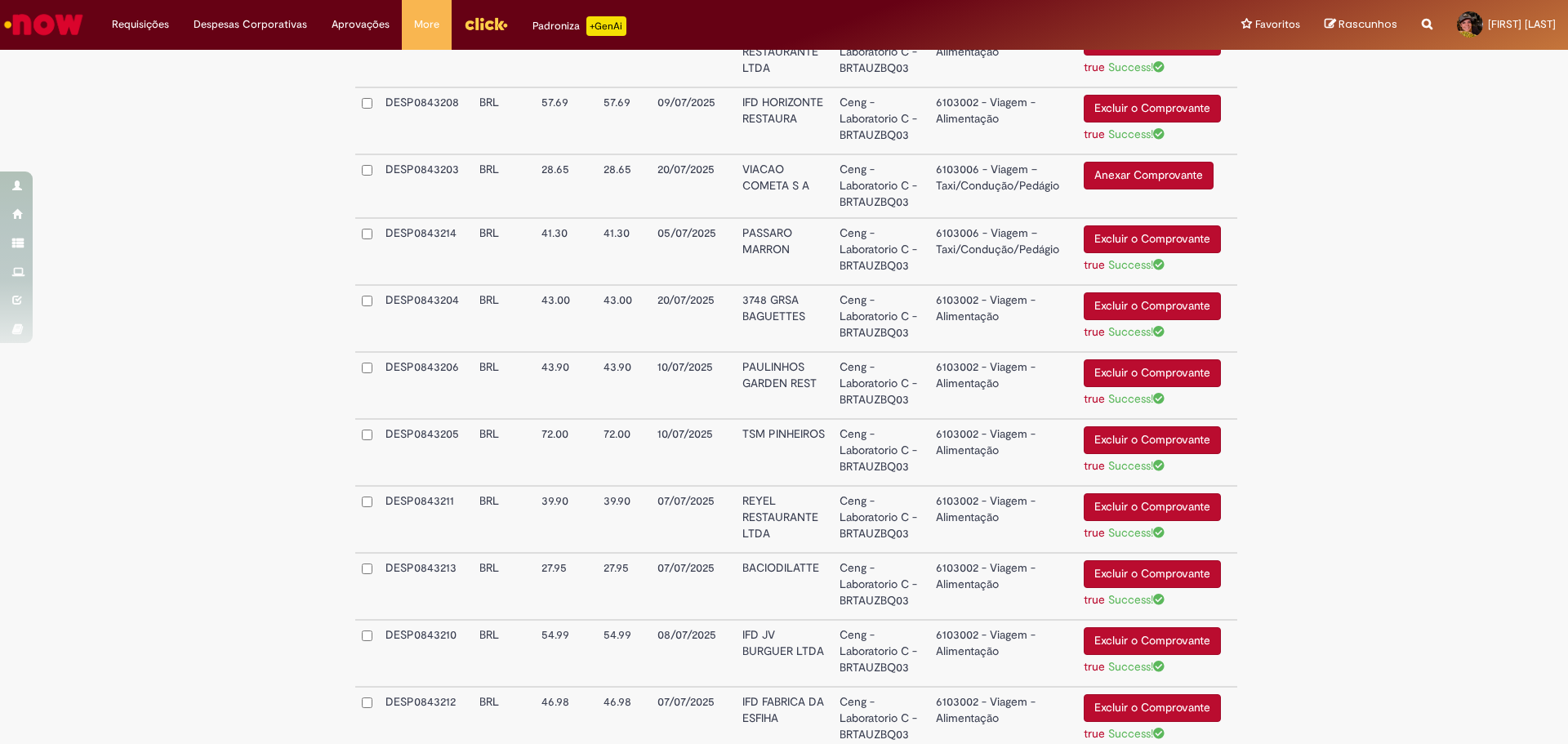scroll, scrollTop: 1284, scrollLeft: 0, axis: vertical 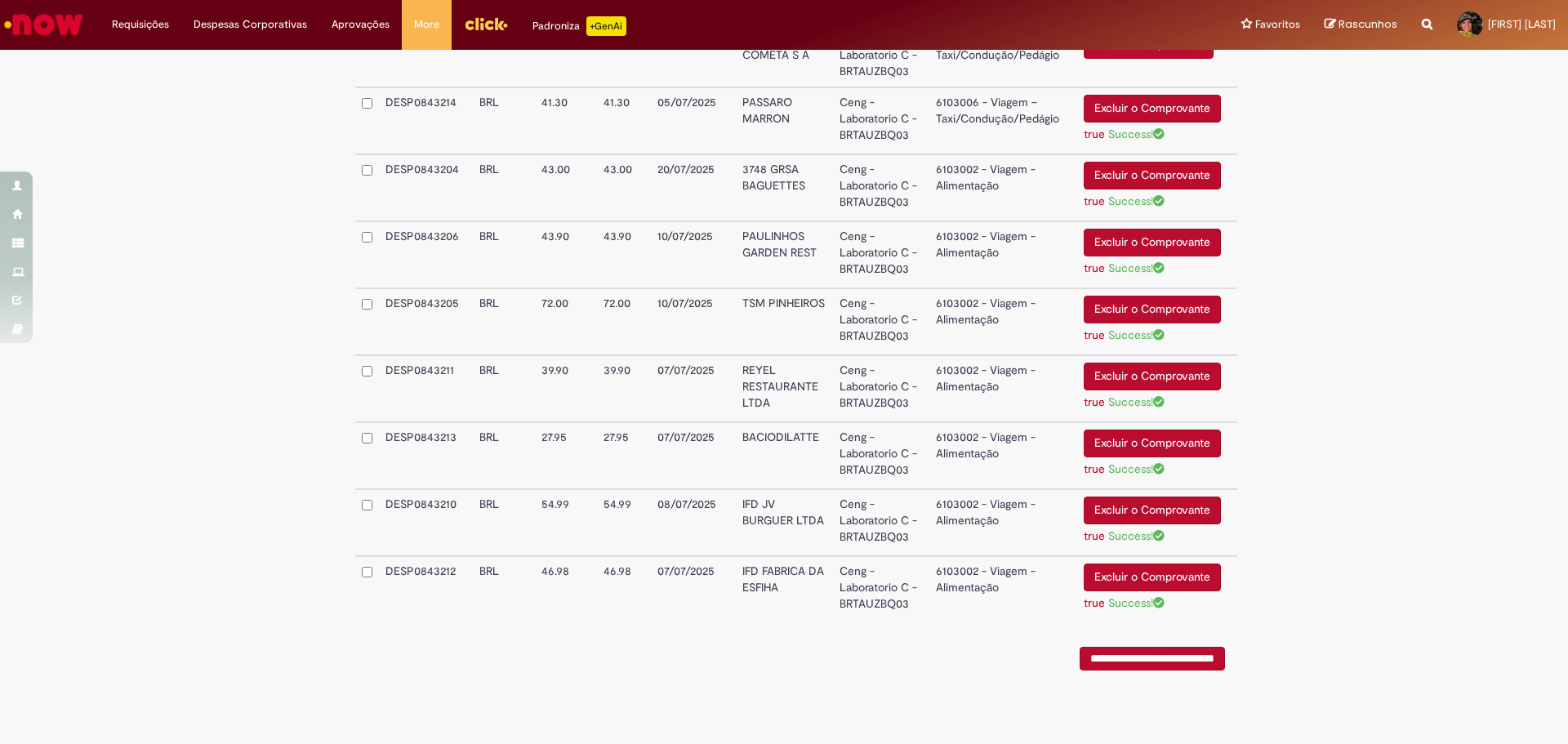 click on "6103002 - Viagem - Alimentação" at bounding box center (1003, 589) 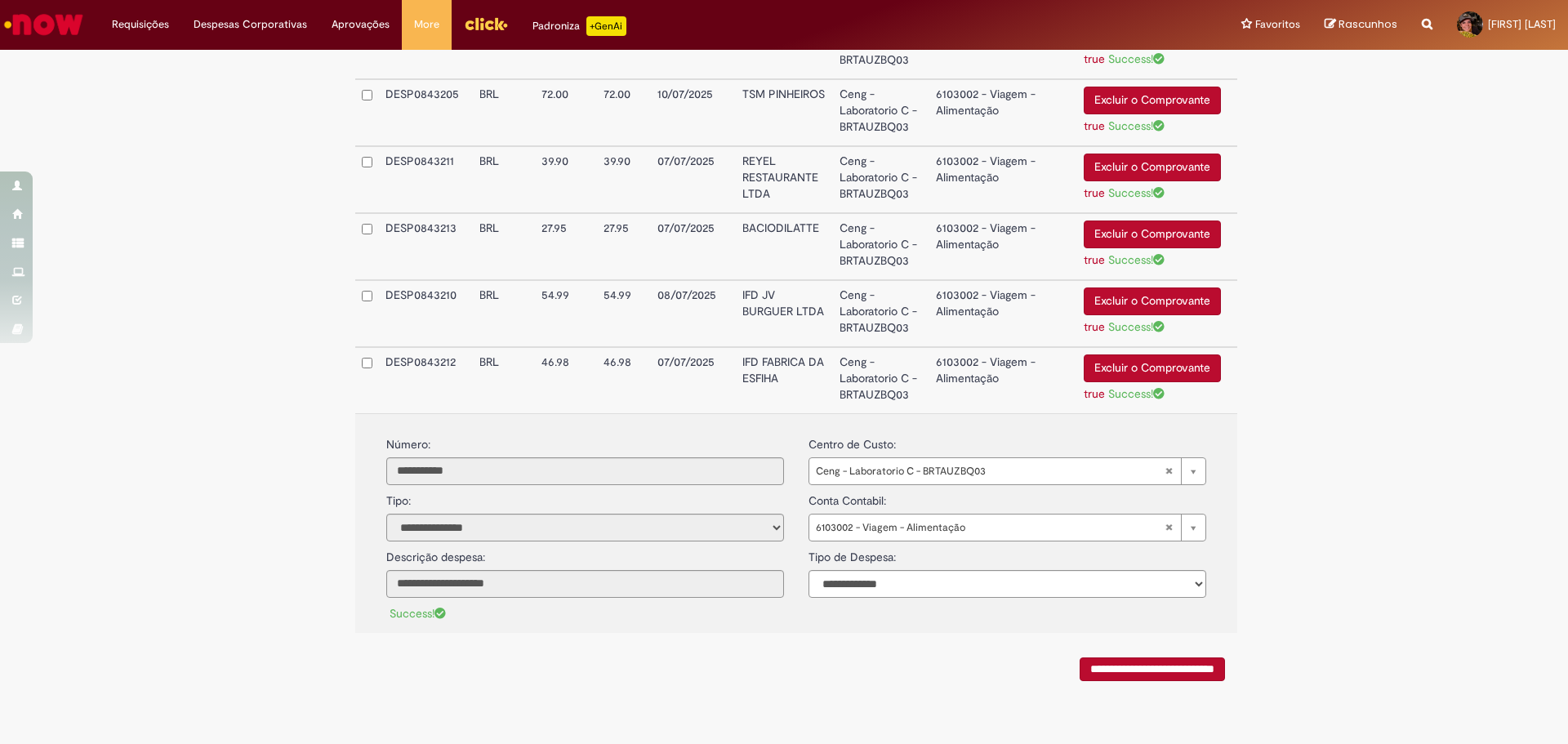 scroll, scrollTop: 1284, scrollLeft: 0, axis: vertical 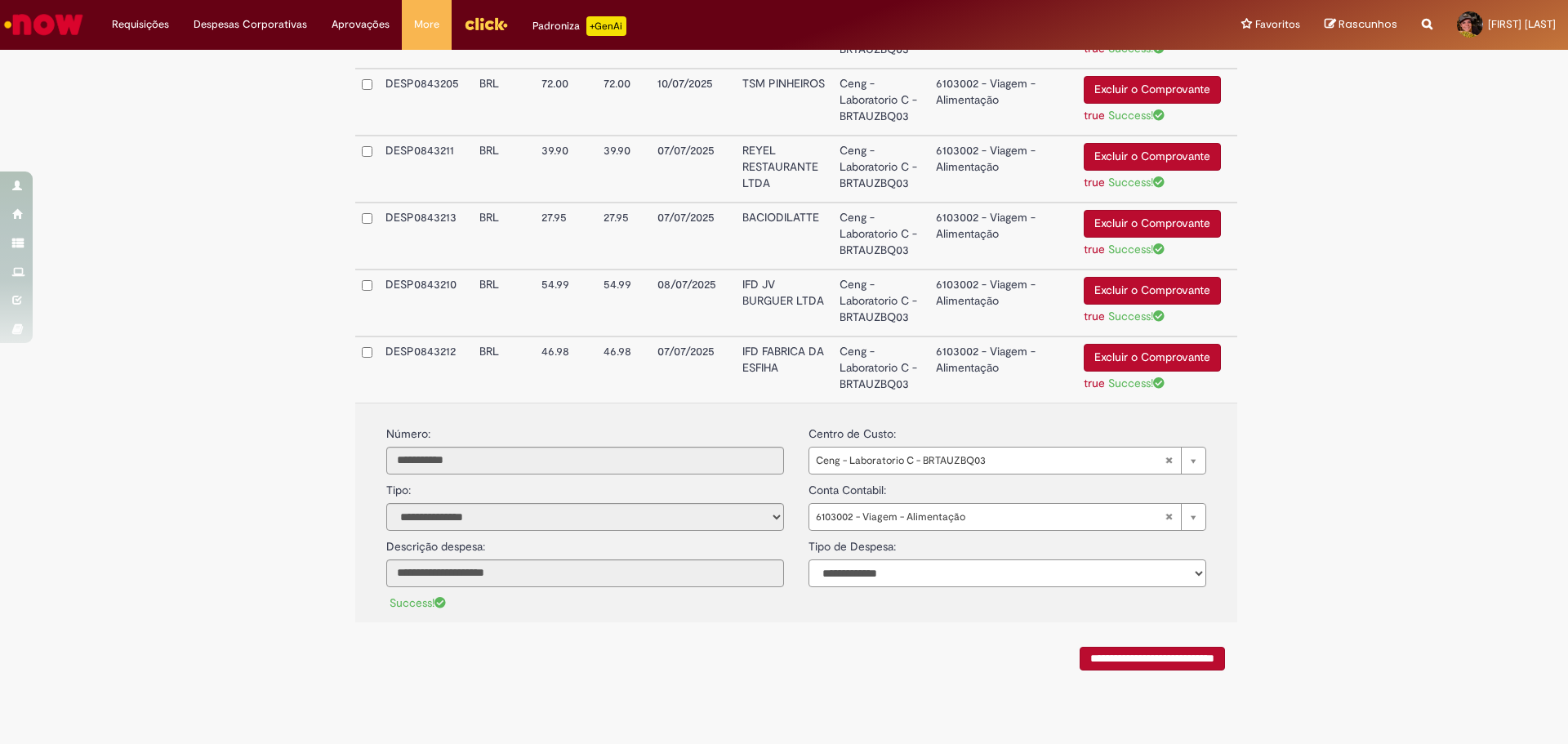 click on "**********" at bounding box center [1007, 573] 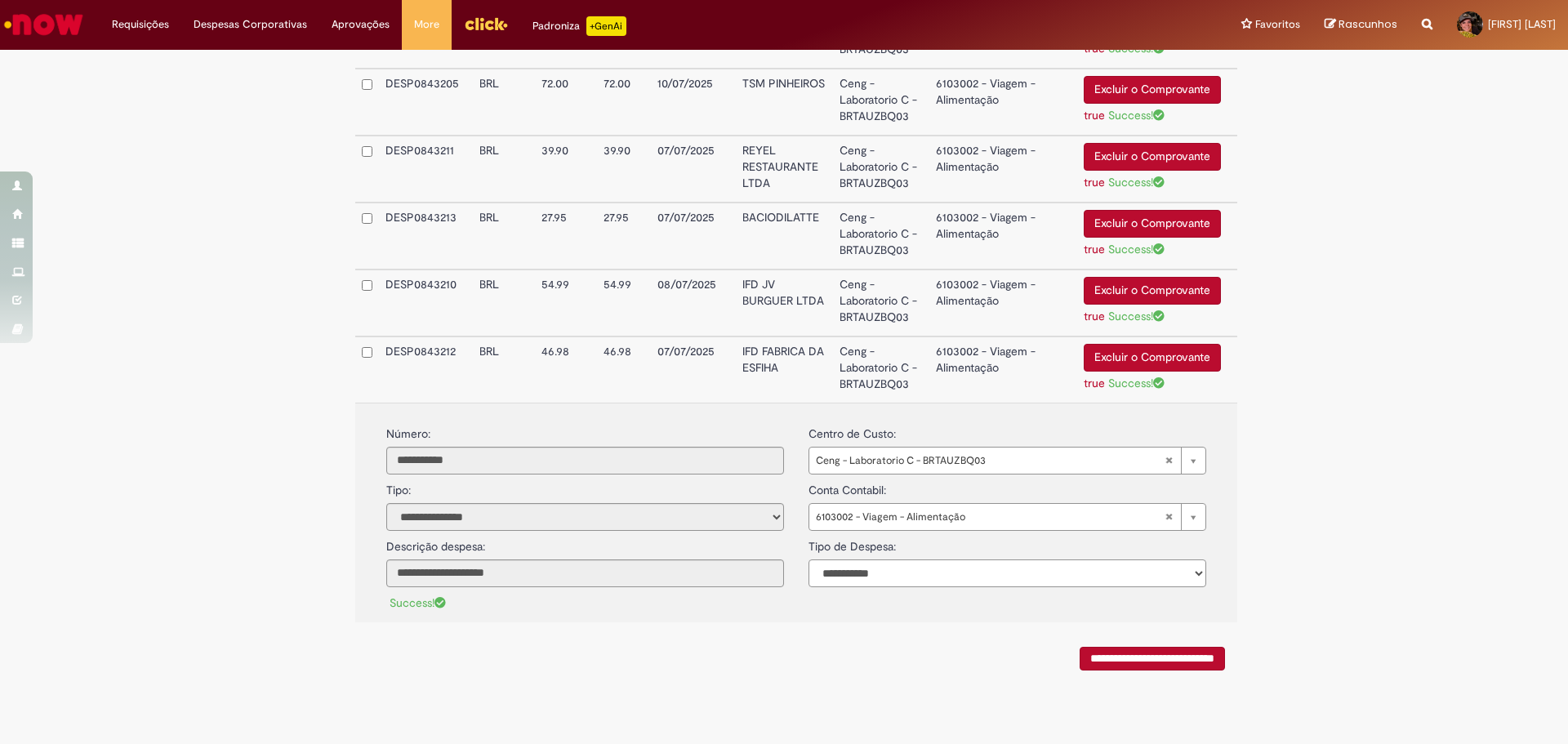 click on "**********" at bounding box center (1007, 573) 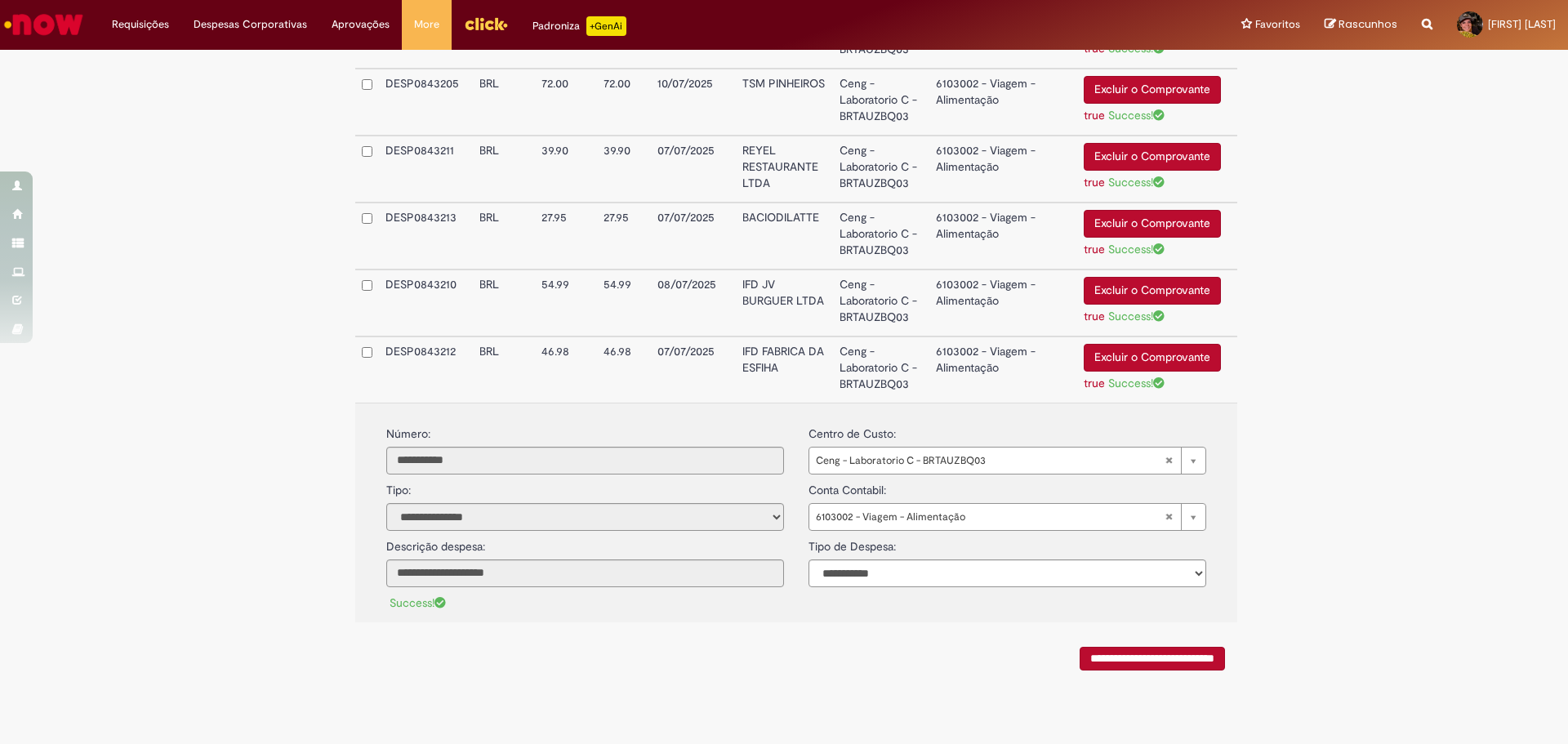 click on "6103002 - Viagem - Alimentação" at bounding box center [1003, 303] 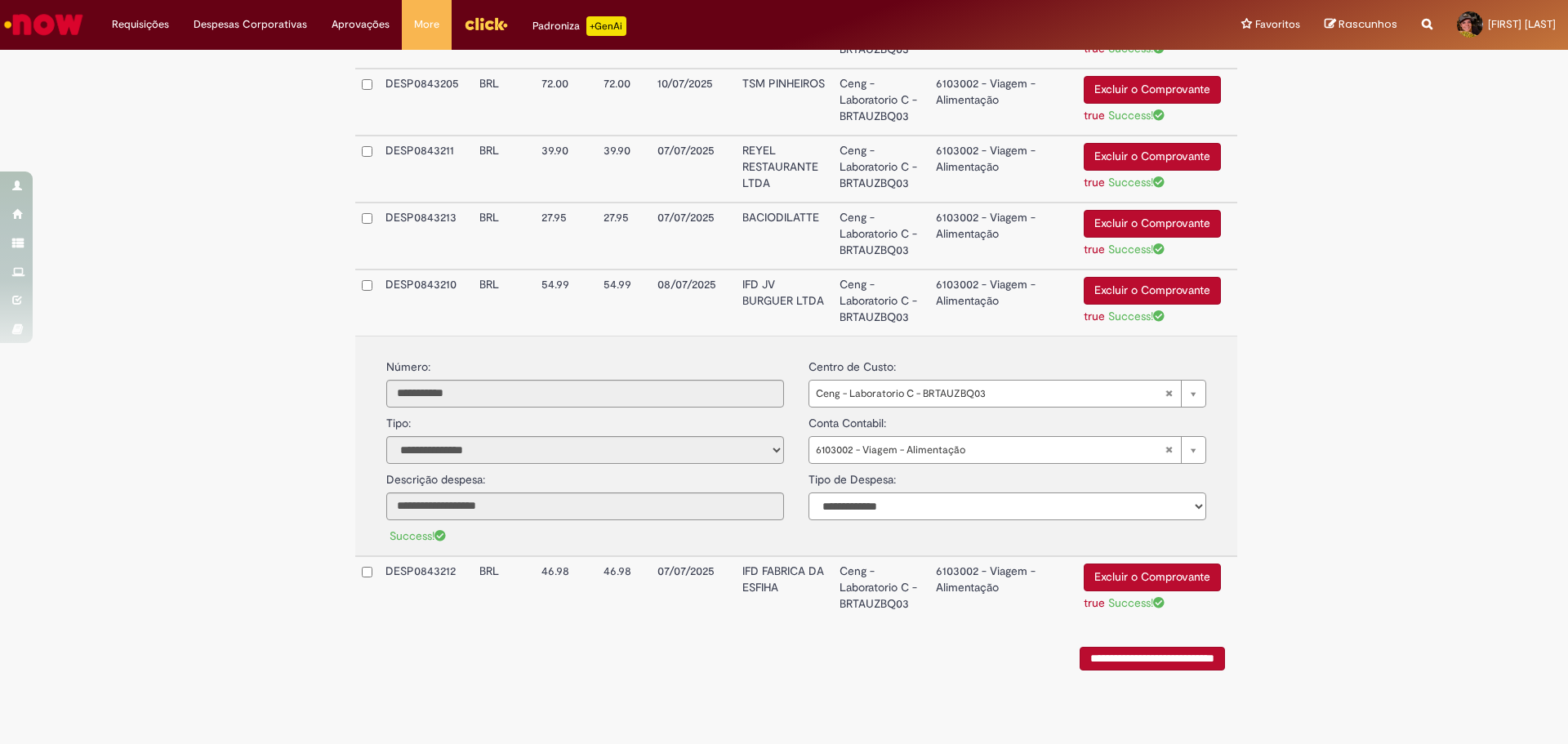 click on "**********" at bounding box center (1007, 506) 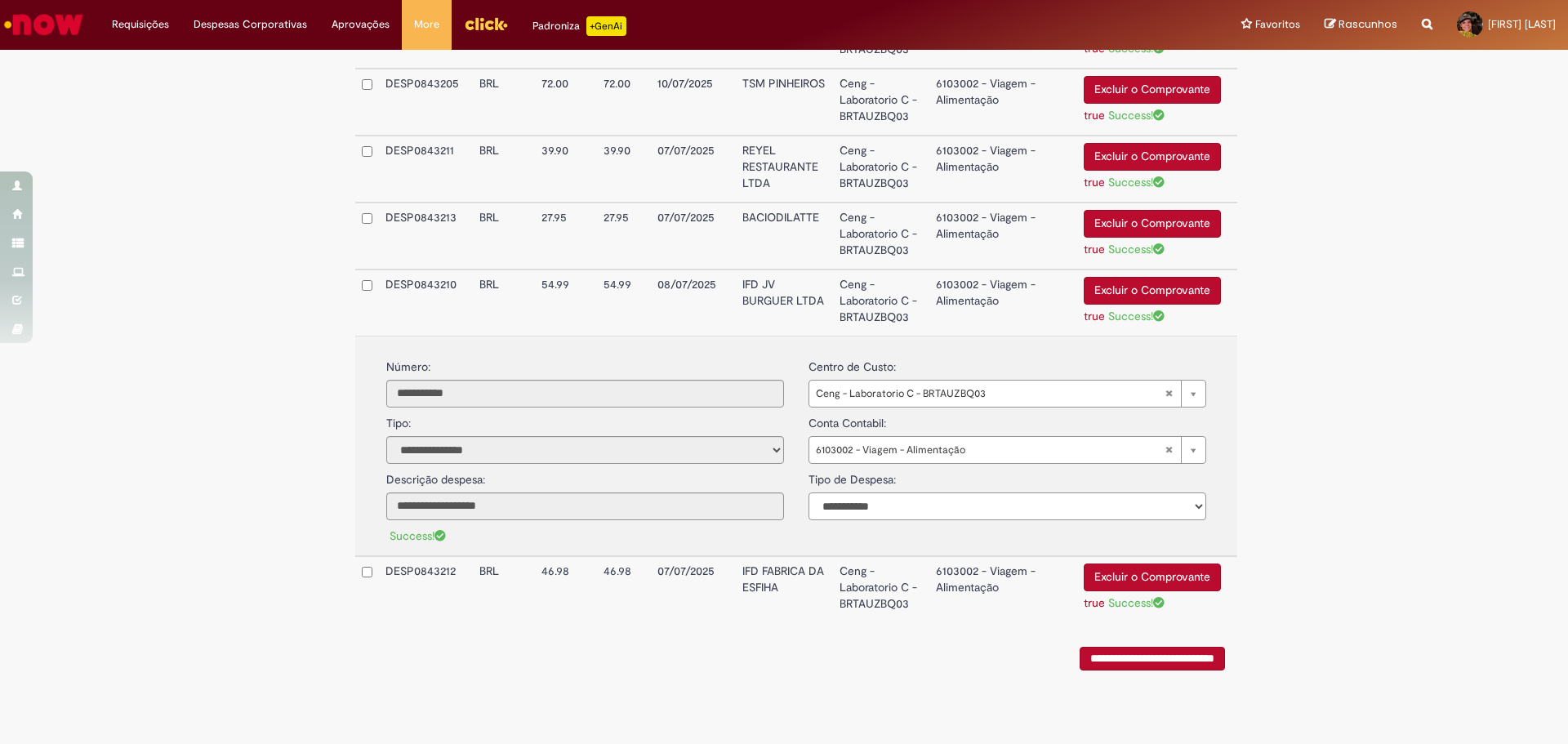 click on "**********" at bounding box center [1007, 506] 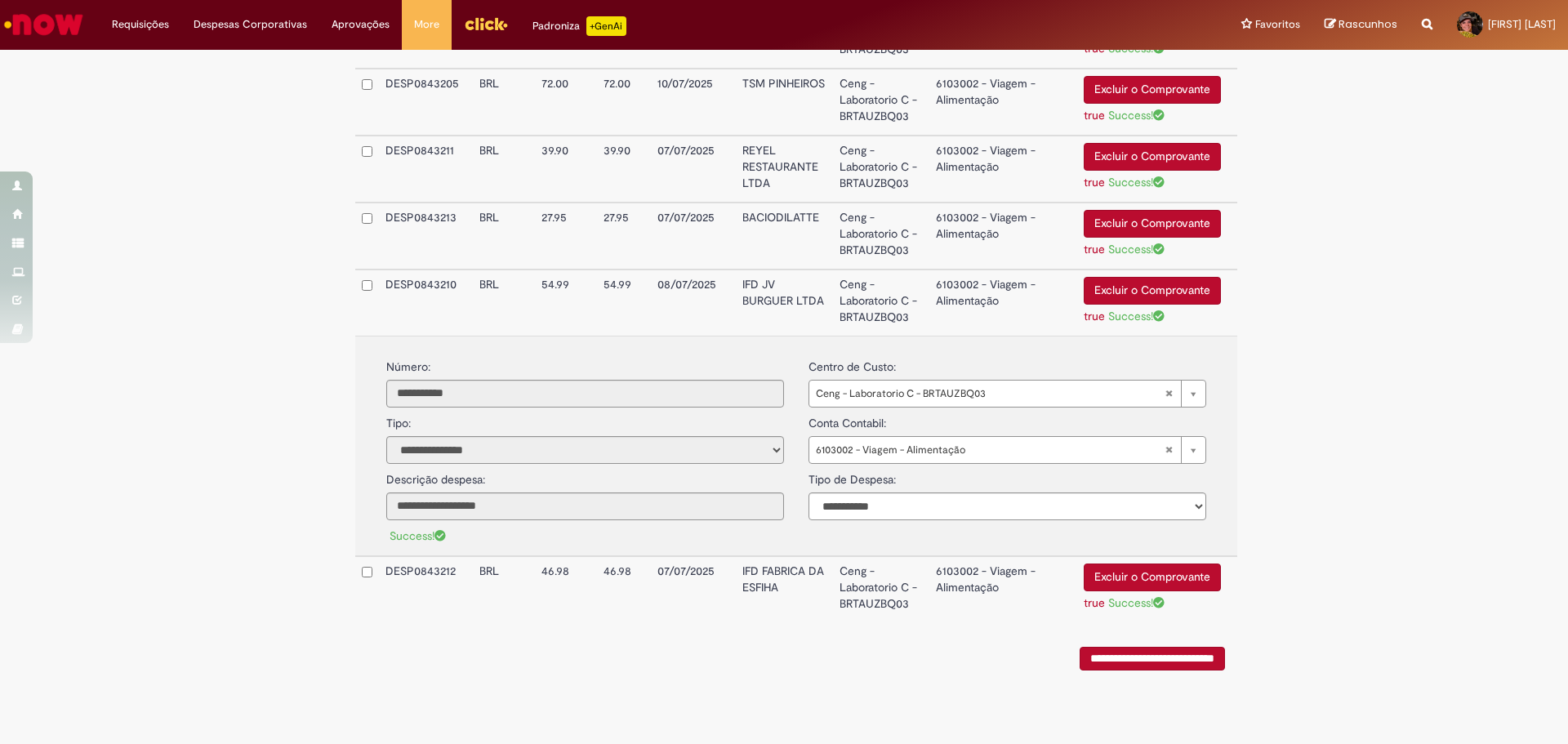 click on "6103002 - Viagem - Alimentação" at bounding box center [1003, 236] 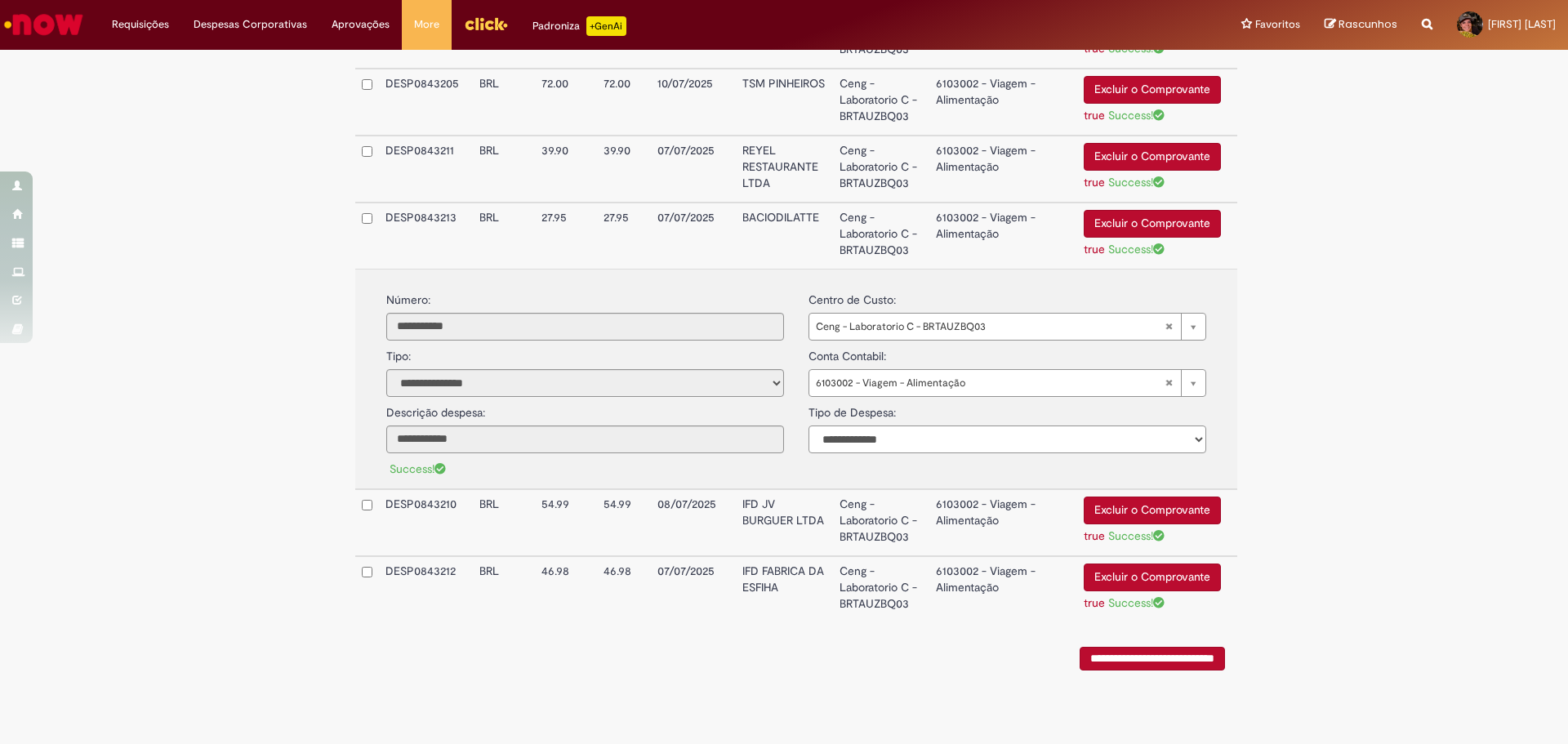click on "**********" at bounding box center [1007, 439] 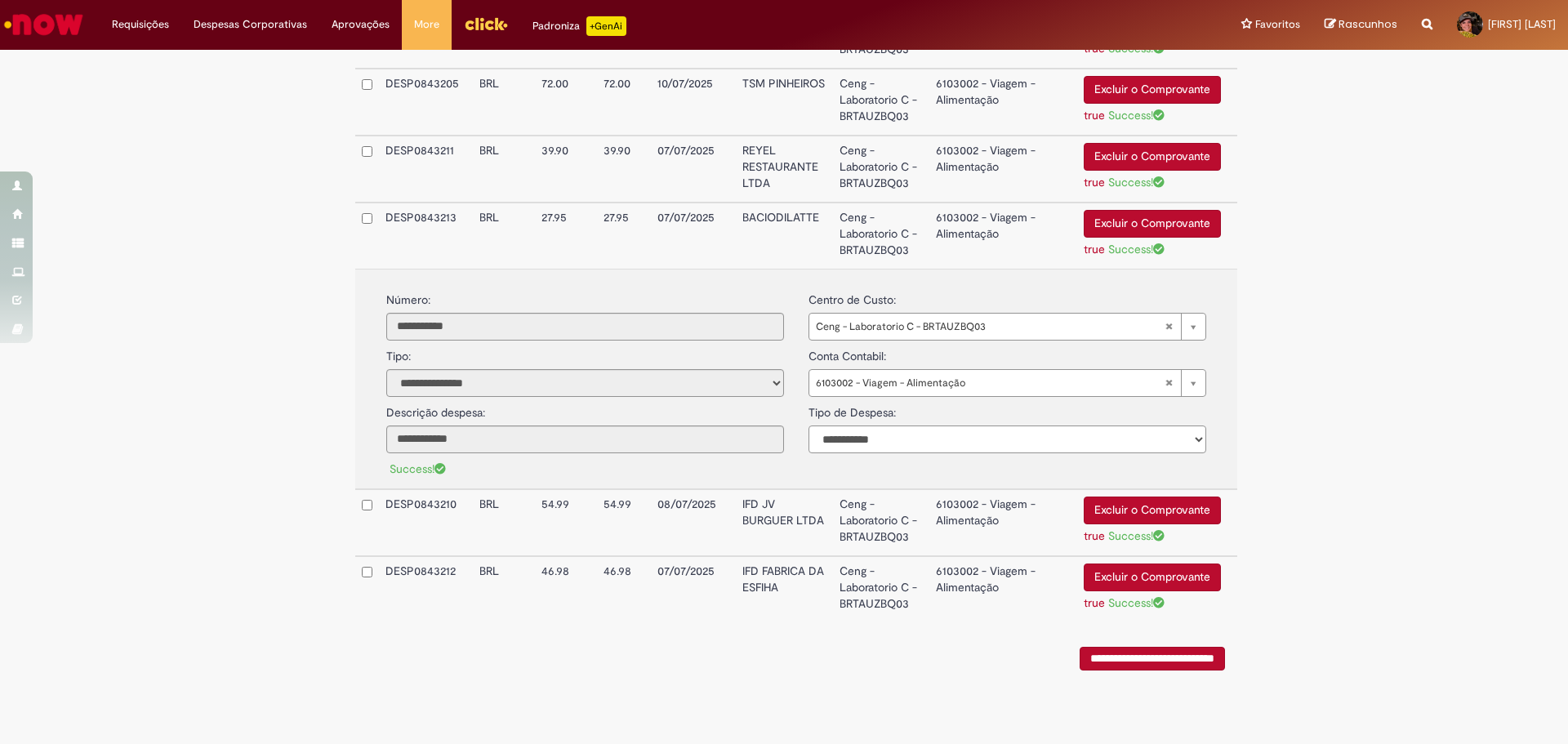 click on "**********" at bounding box center [1007, 439] 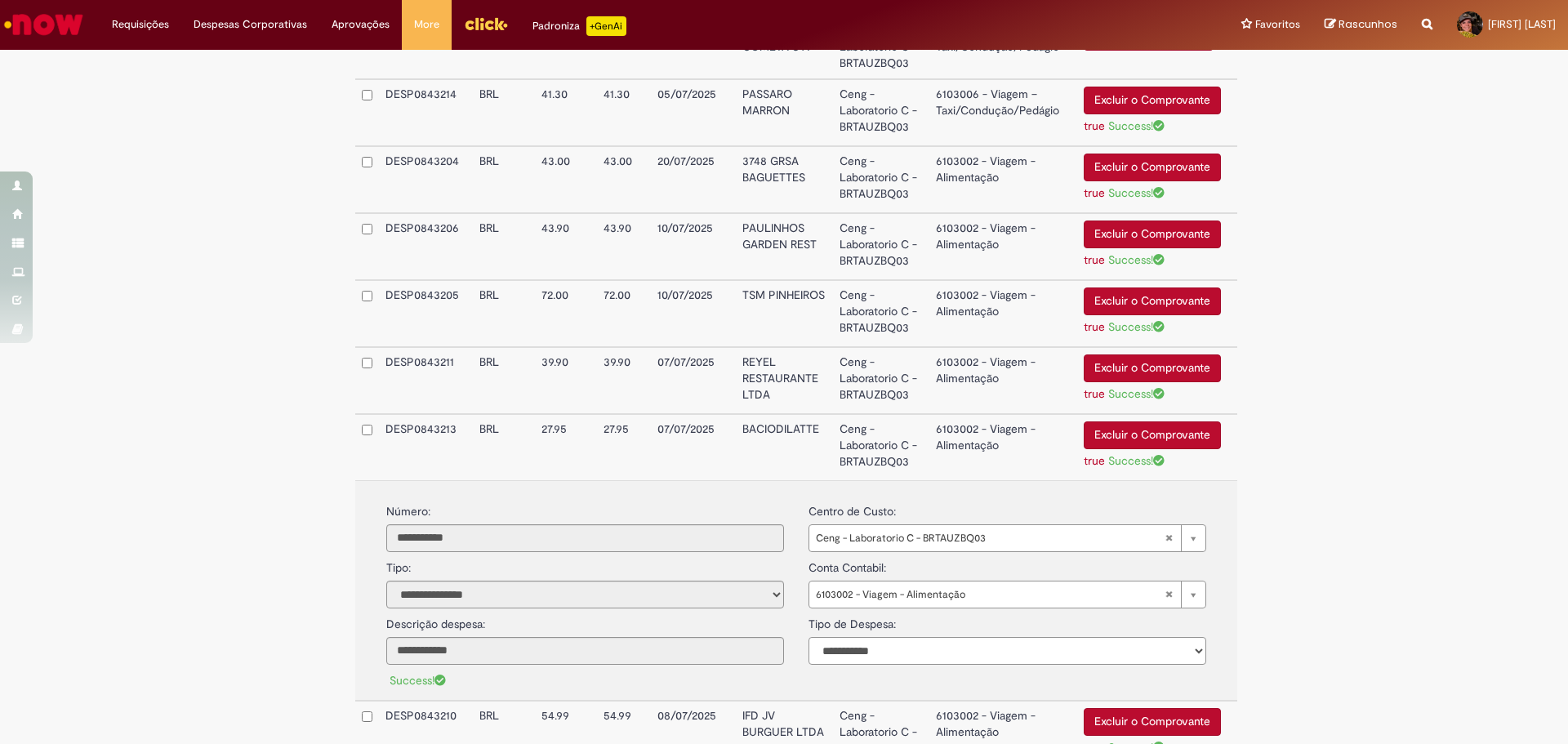 scroll, scrollTop: 1039, scrollLeft: 0, axis: vertical 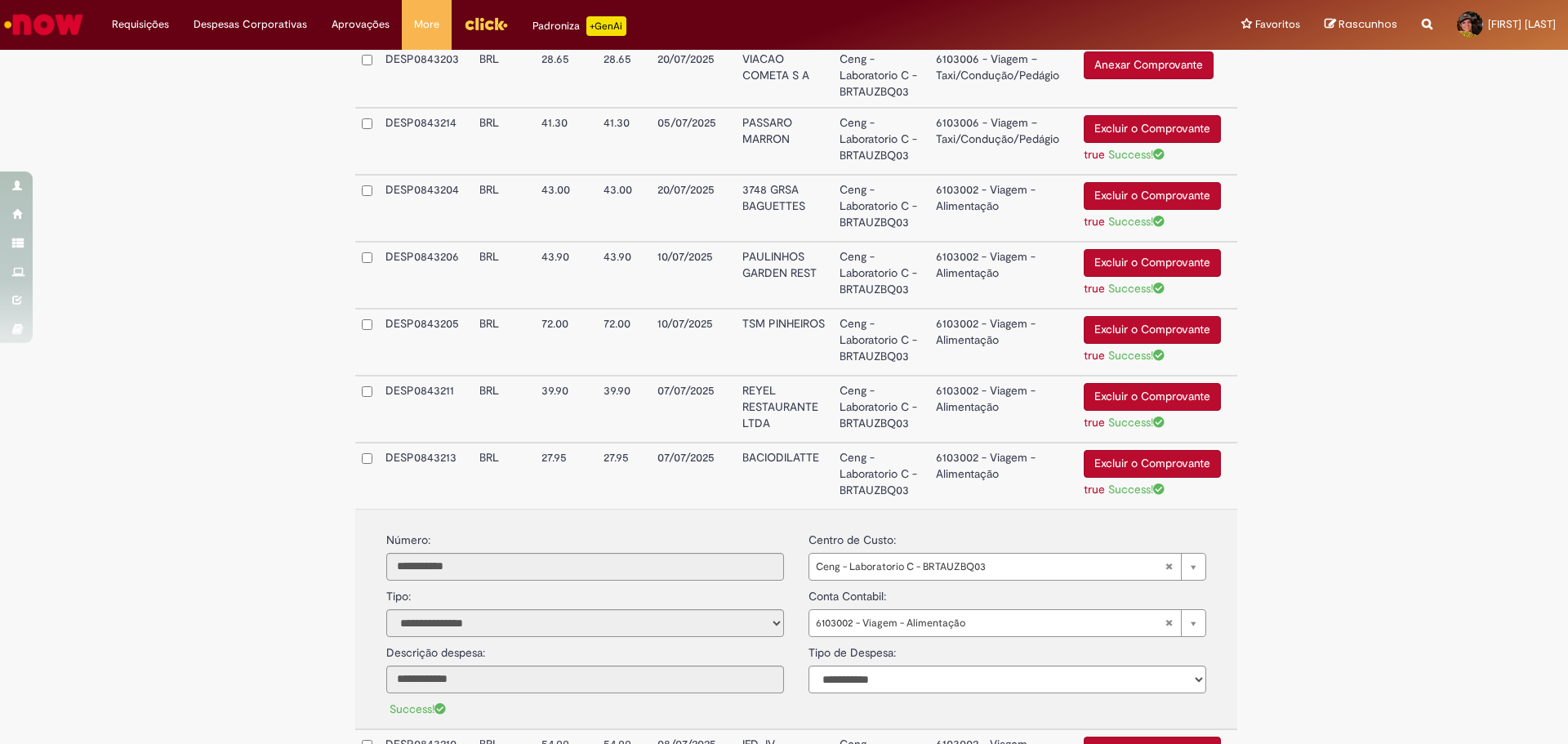click on "6103002 - Viagem - Alimentação" at bounding box center [1003, 409] 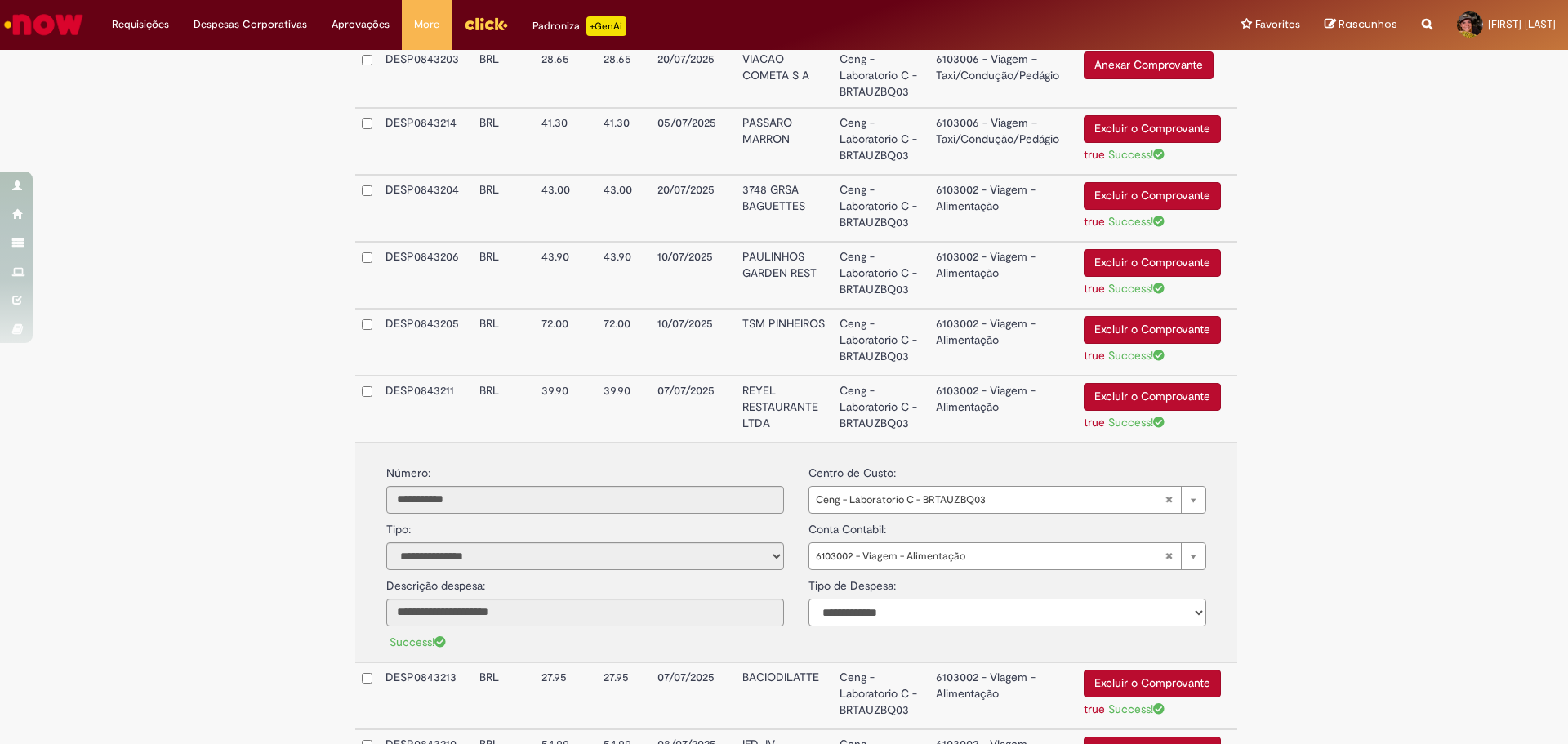 click on "**********" at bounding box center [1007, 613] 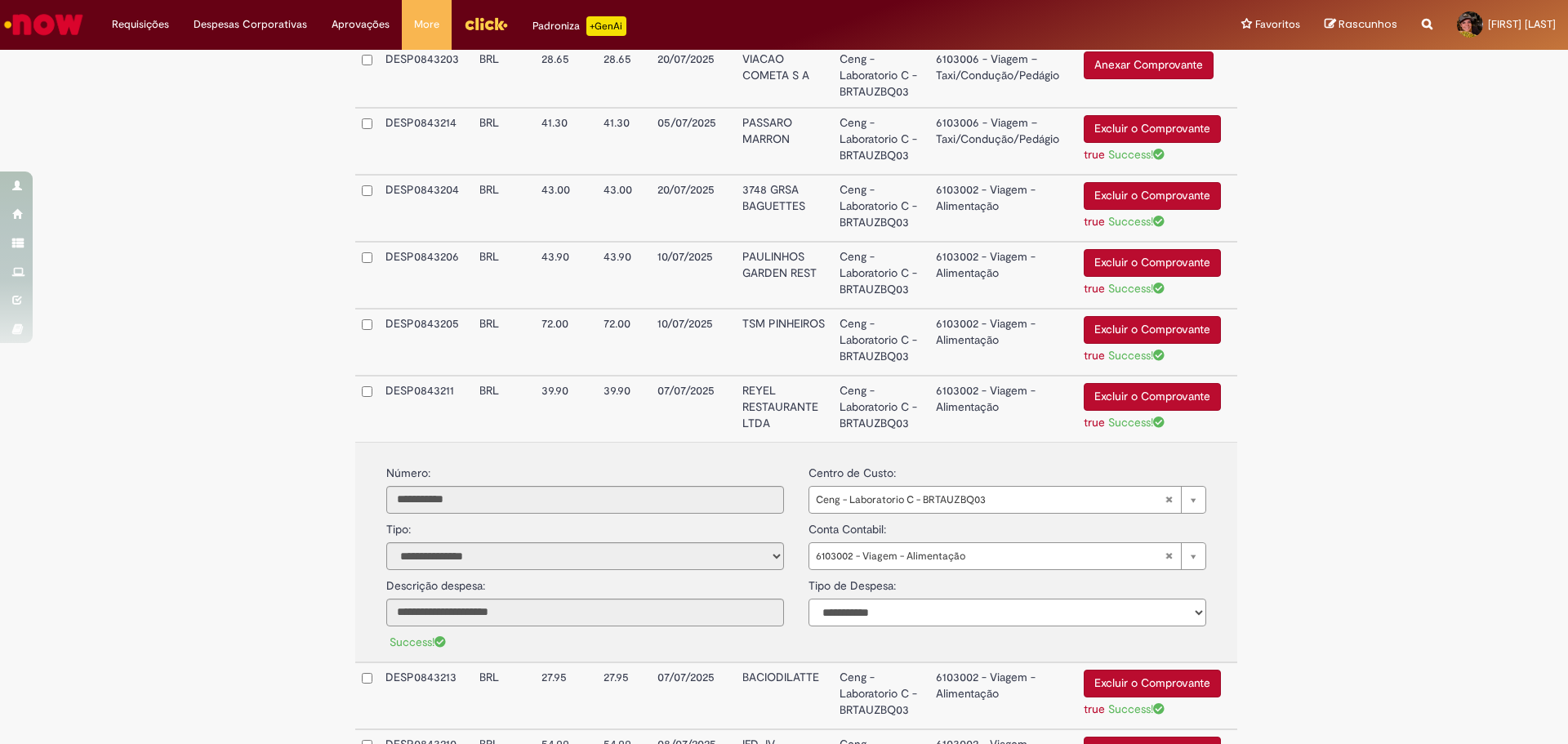 click on "**********" at bounding box center (1007, 613) 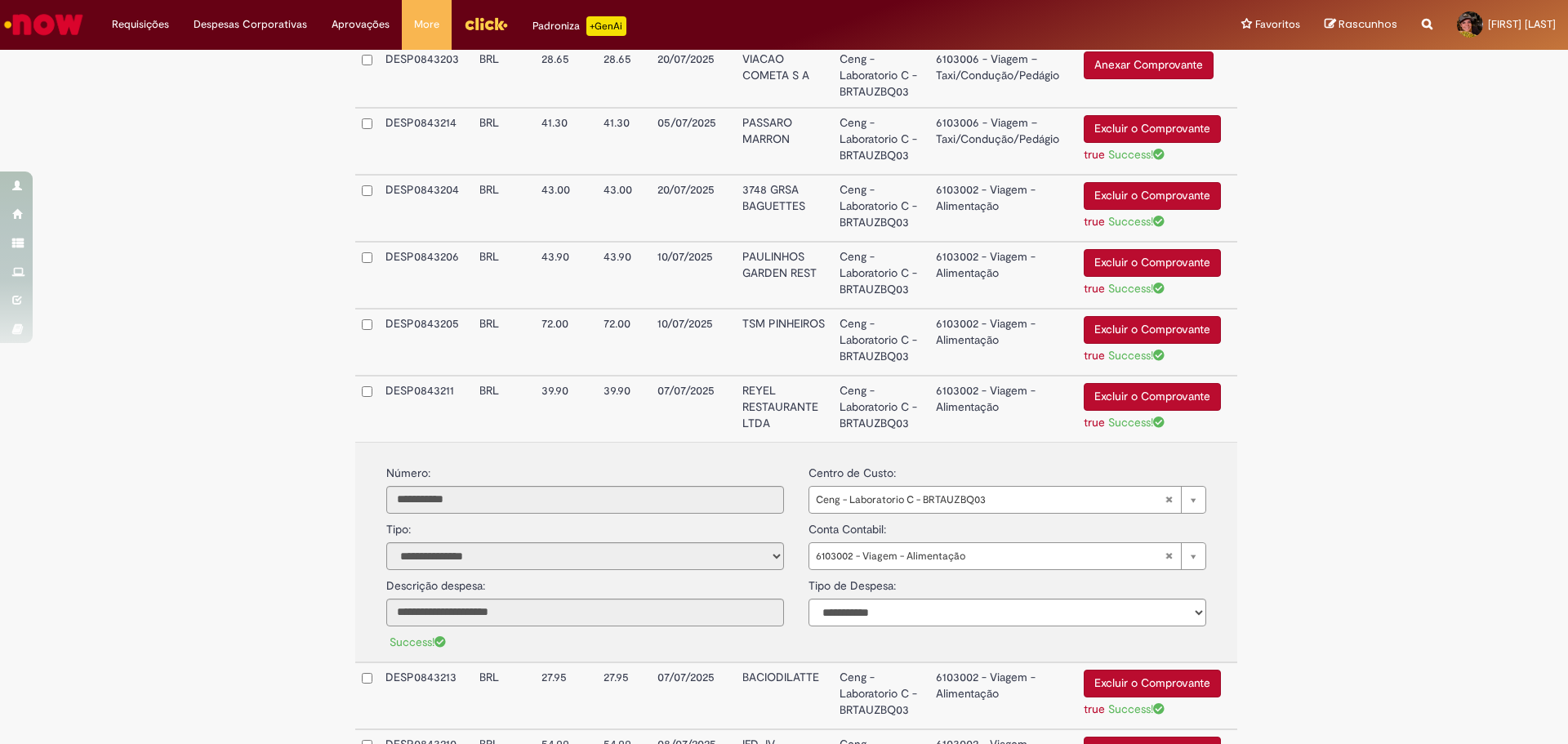 click on "6103002 - Viagem - Alimentação" at bounding box center (1003, 342) 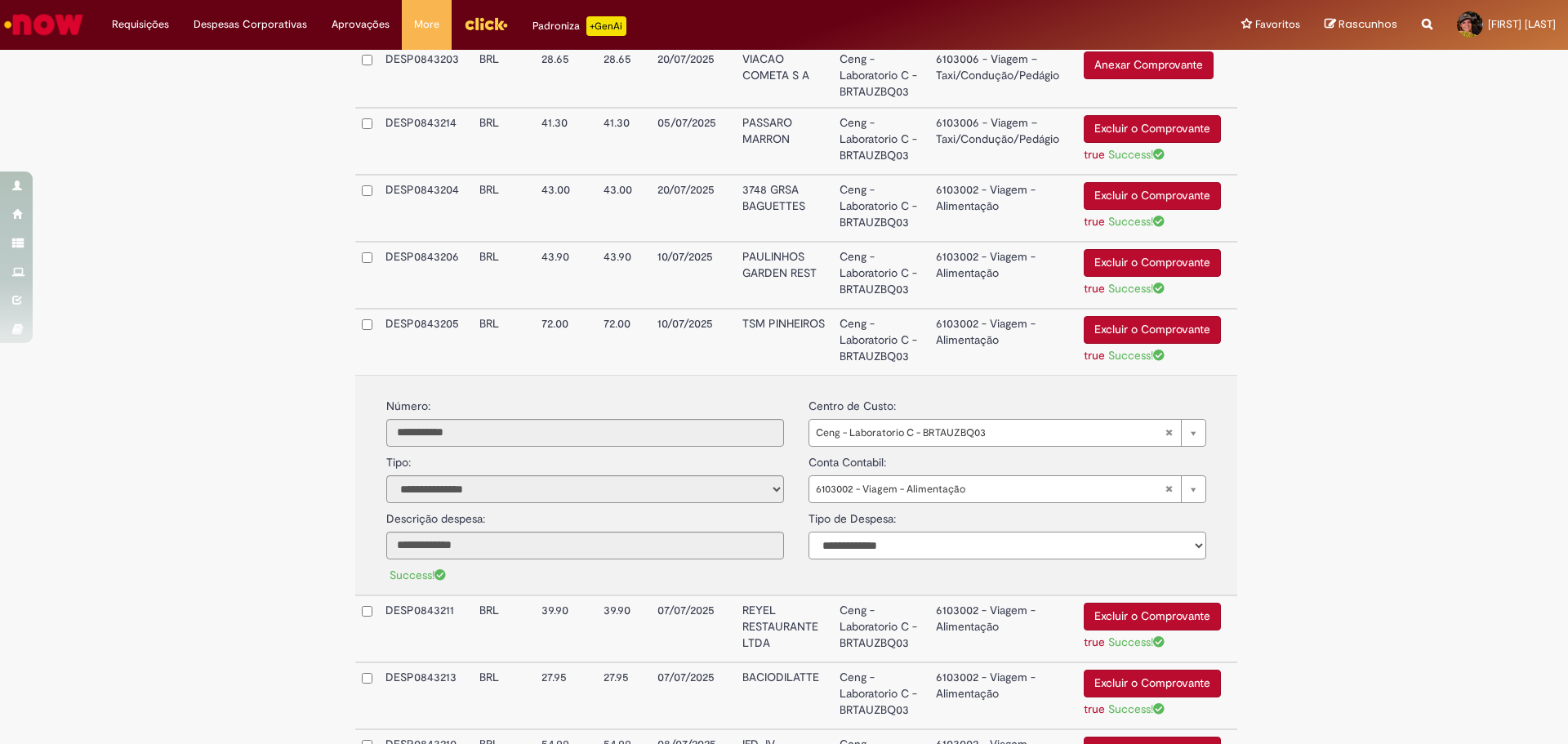 click on "**********" at bounding box center (1007, 546) 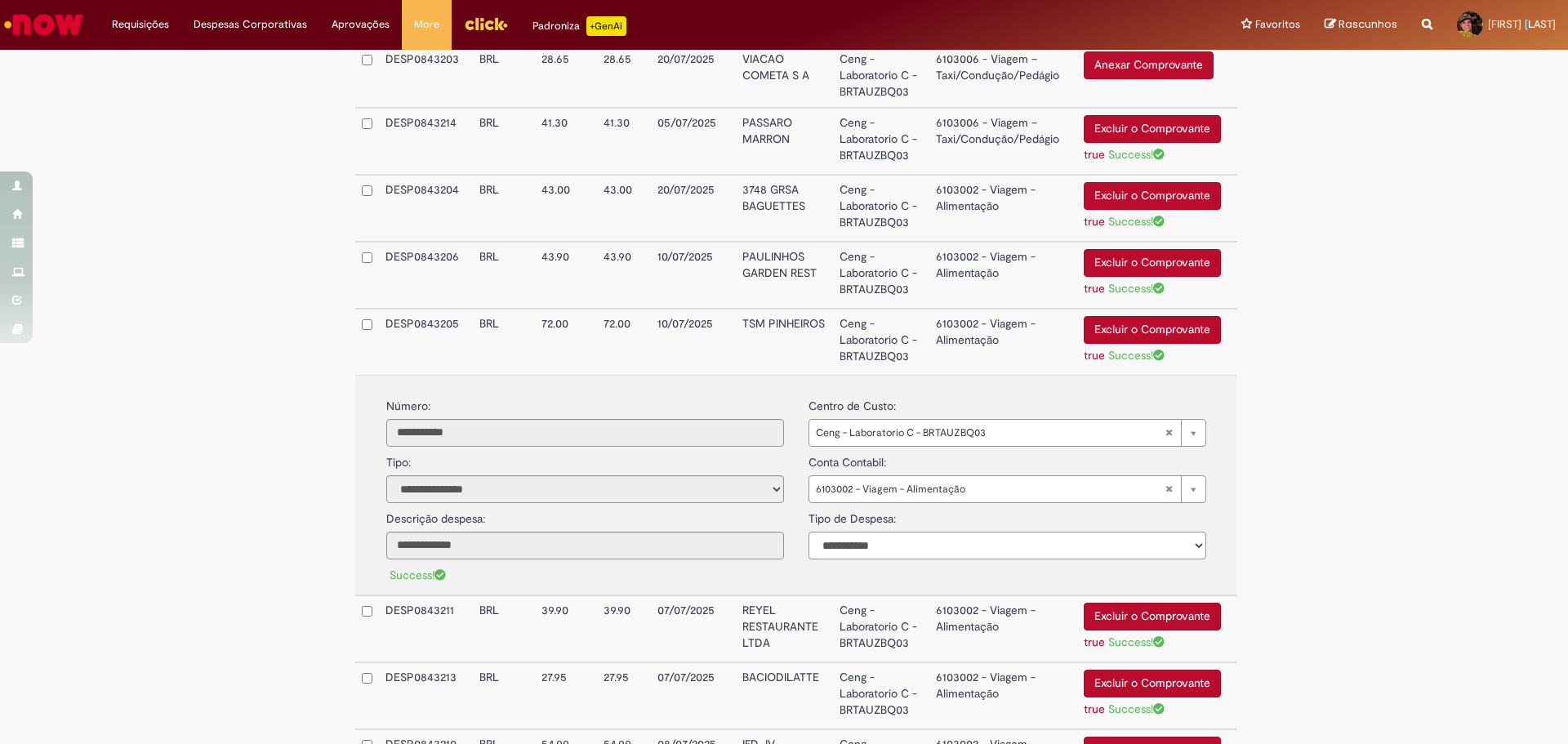 click on "**********" at bounding box center [1007, 546] 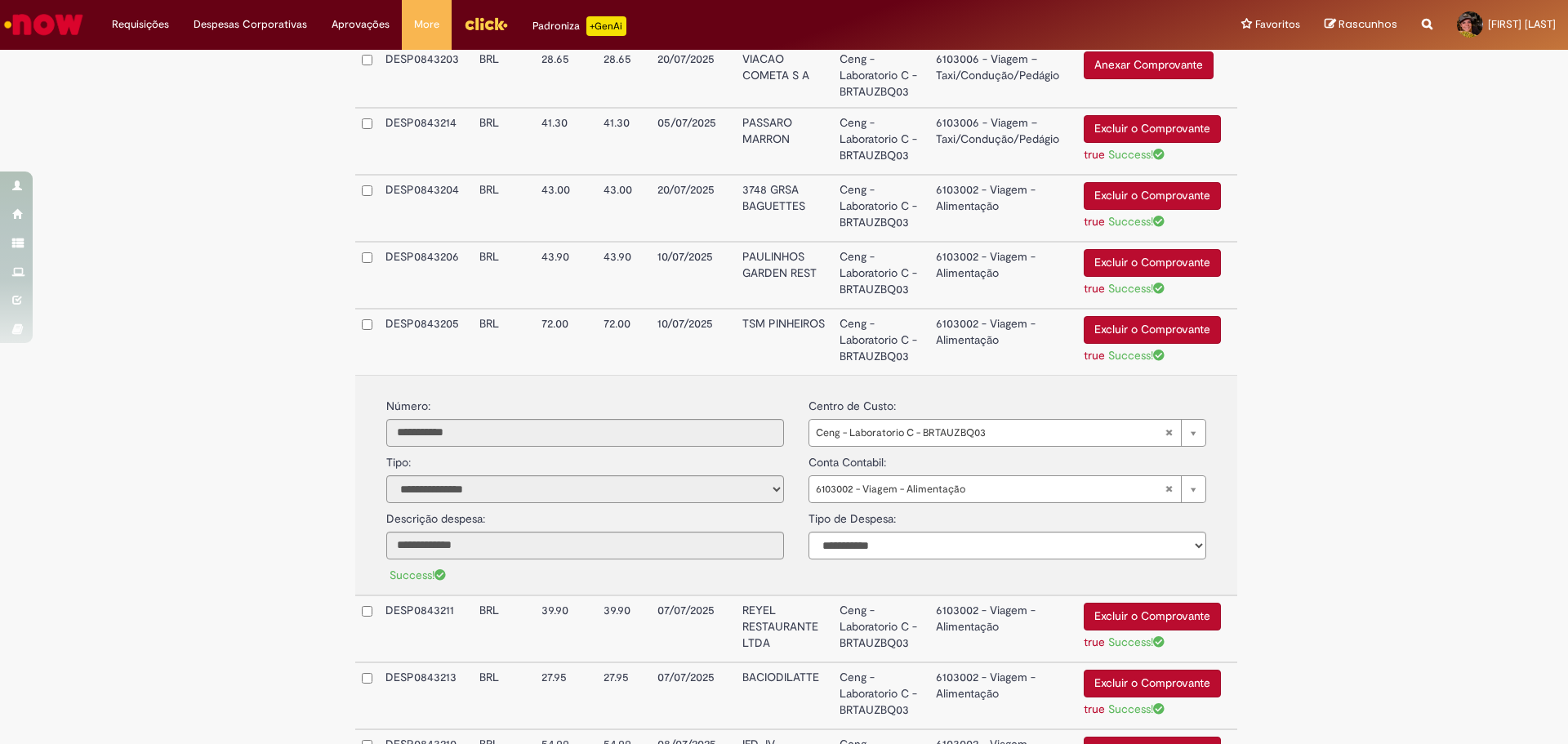 click on "6103002 - Viagem - Alimentação" at bounding box center [1003, 275] 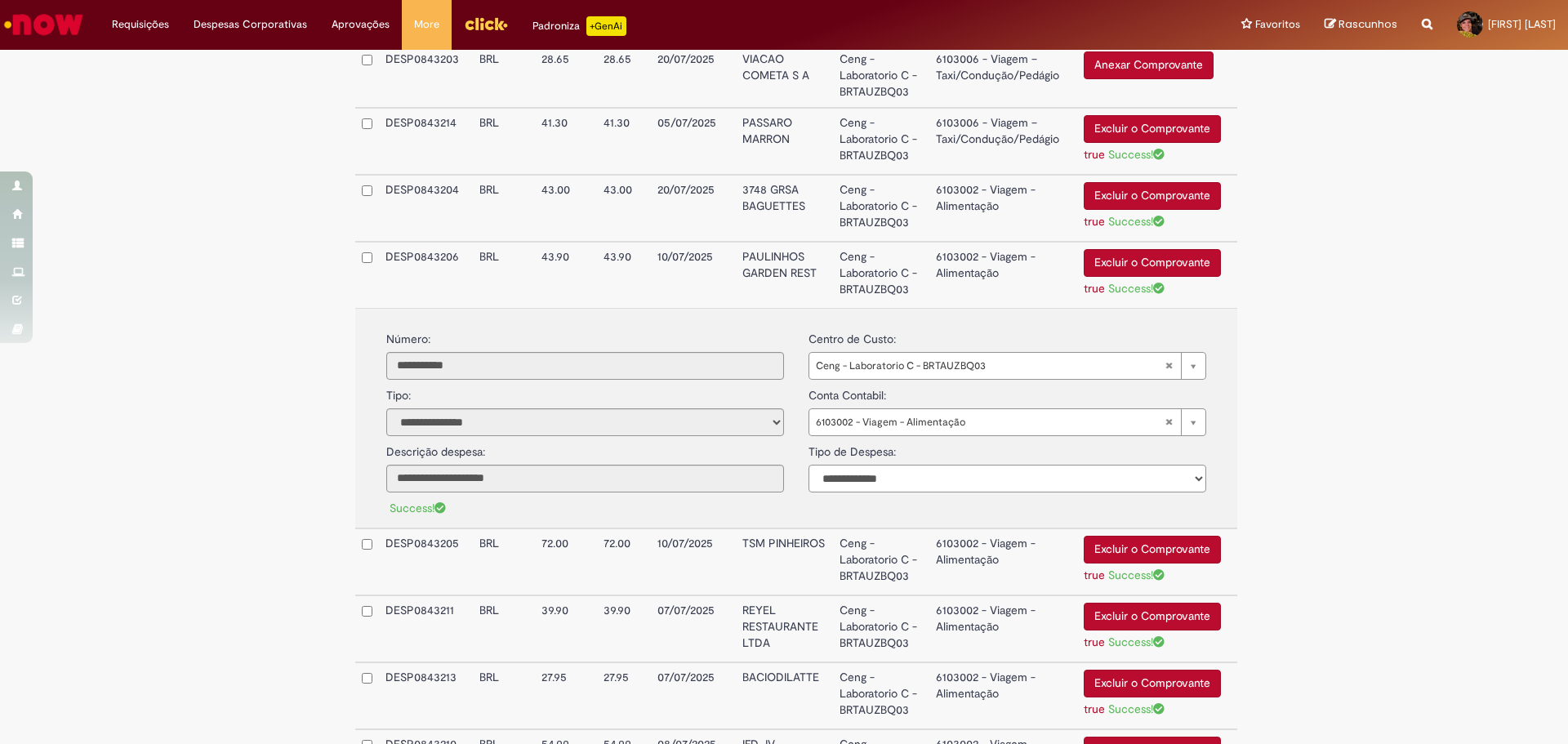 click on "**********" at bounding box center (1007, 479) 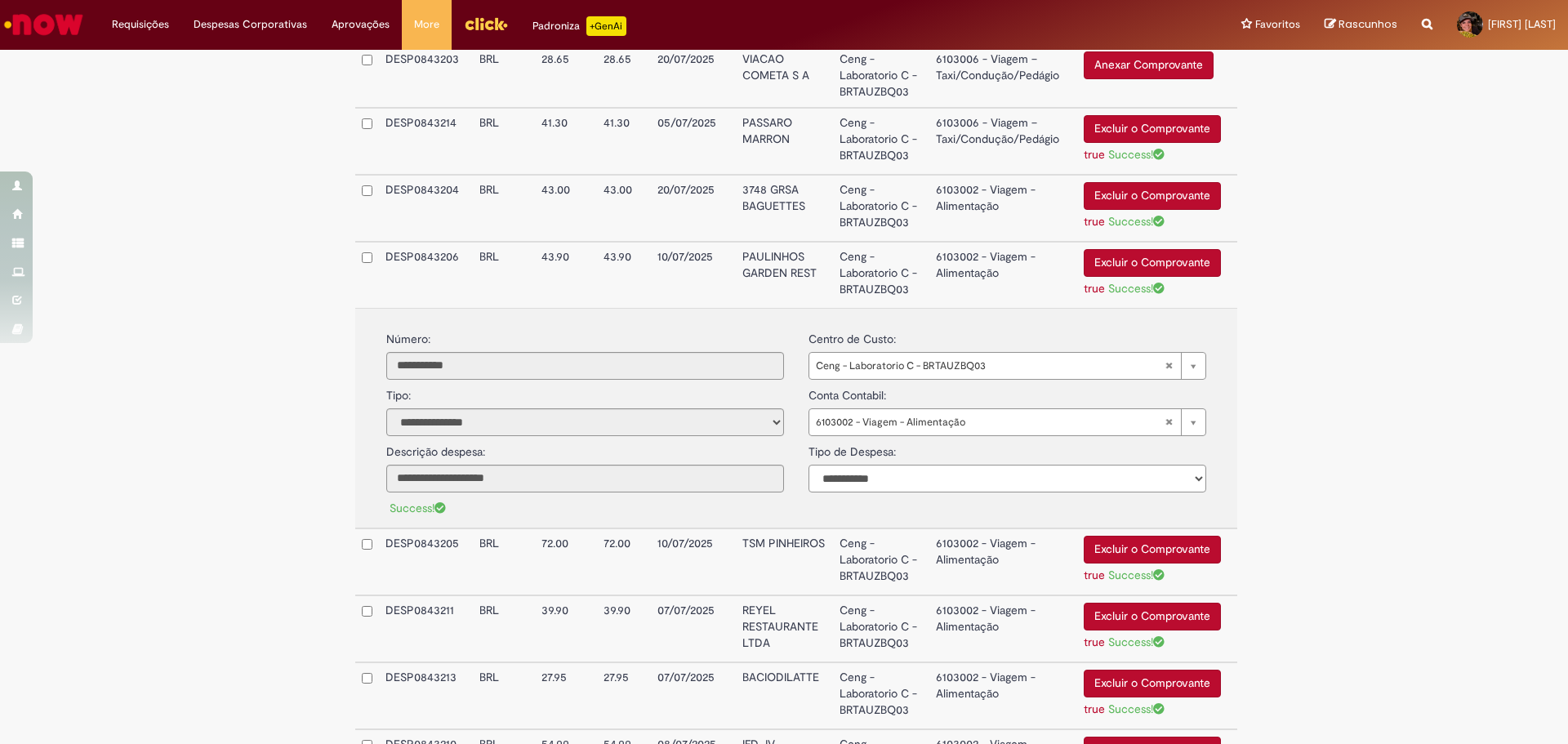 click on "**********" at bounding box center [1007, 479] 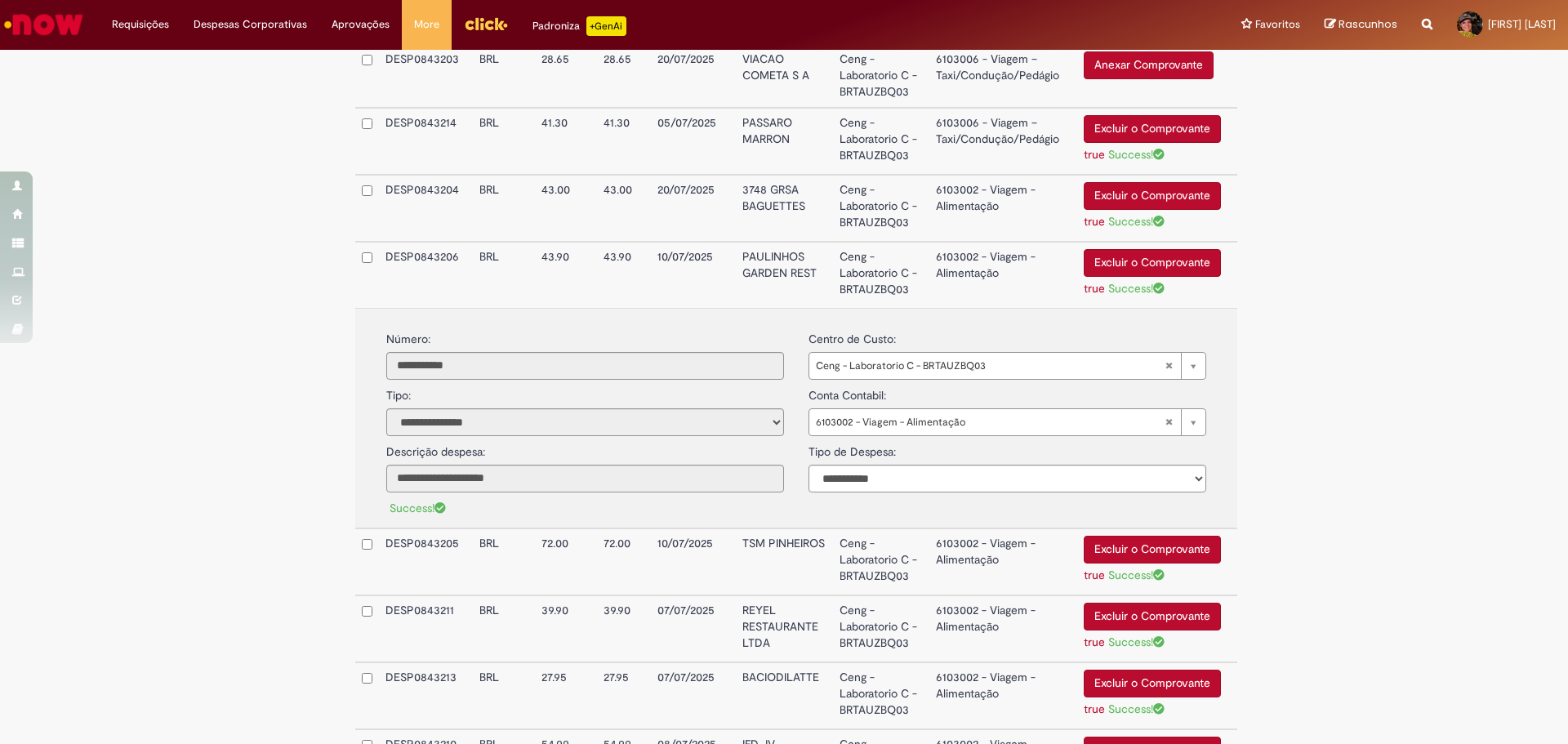 click on "6103002 - Viagem - Alimentação" at bounding box center [1003, 208] 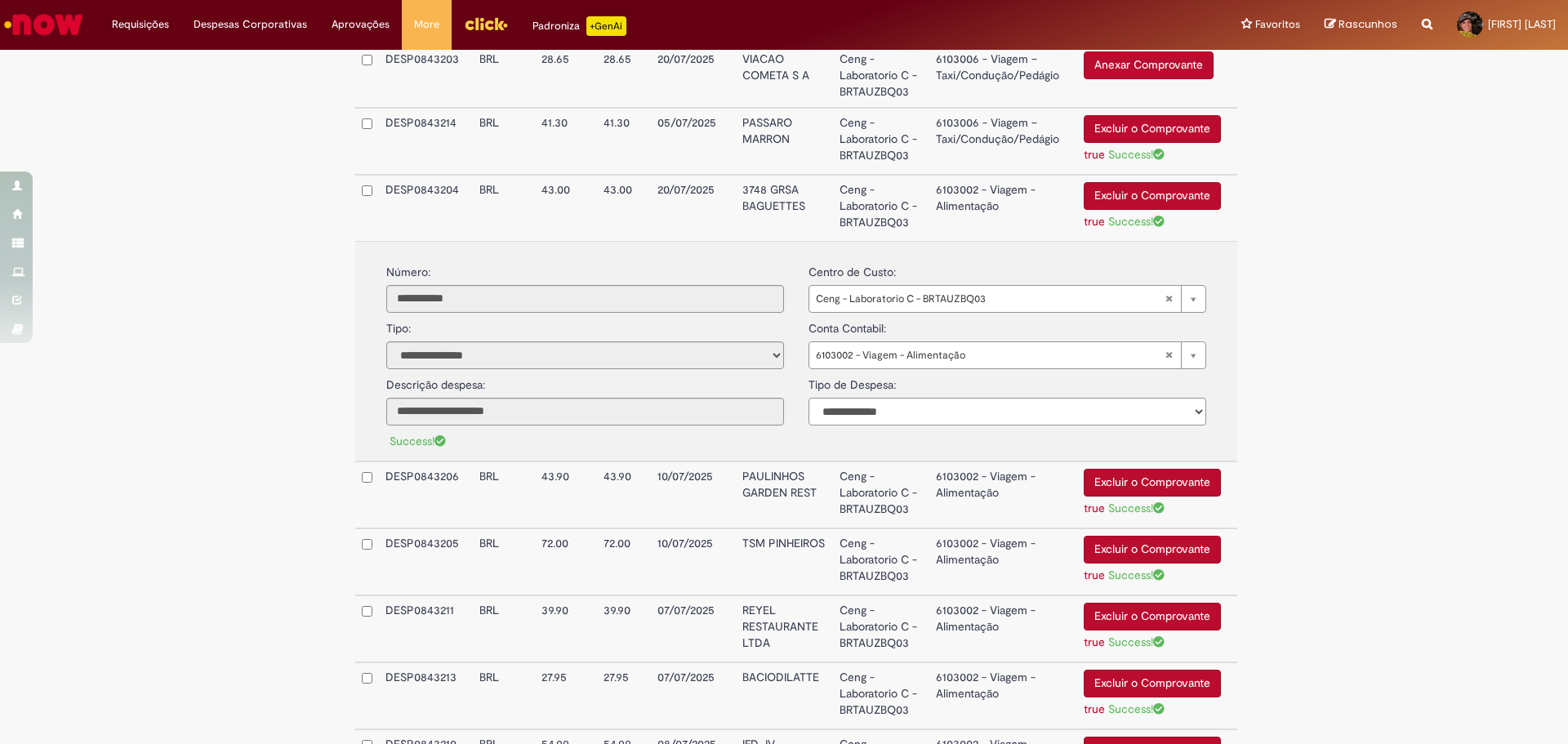 click on "**********" at bounding box center (1007, 412) 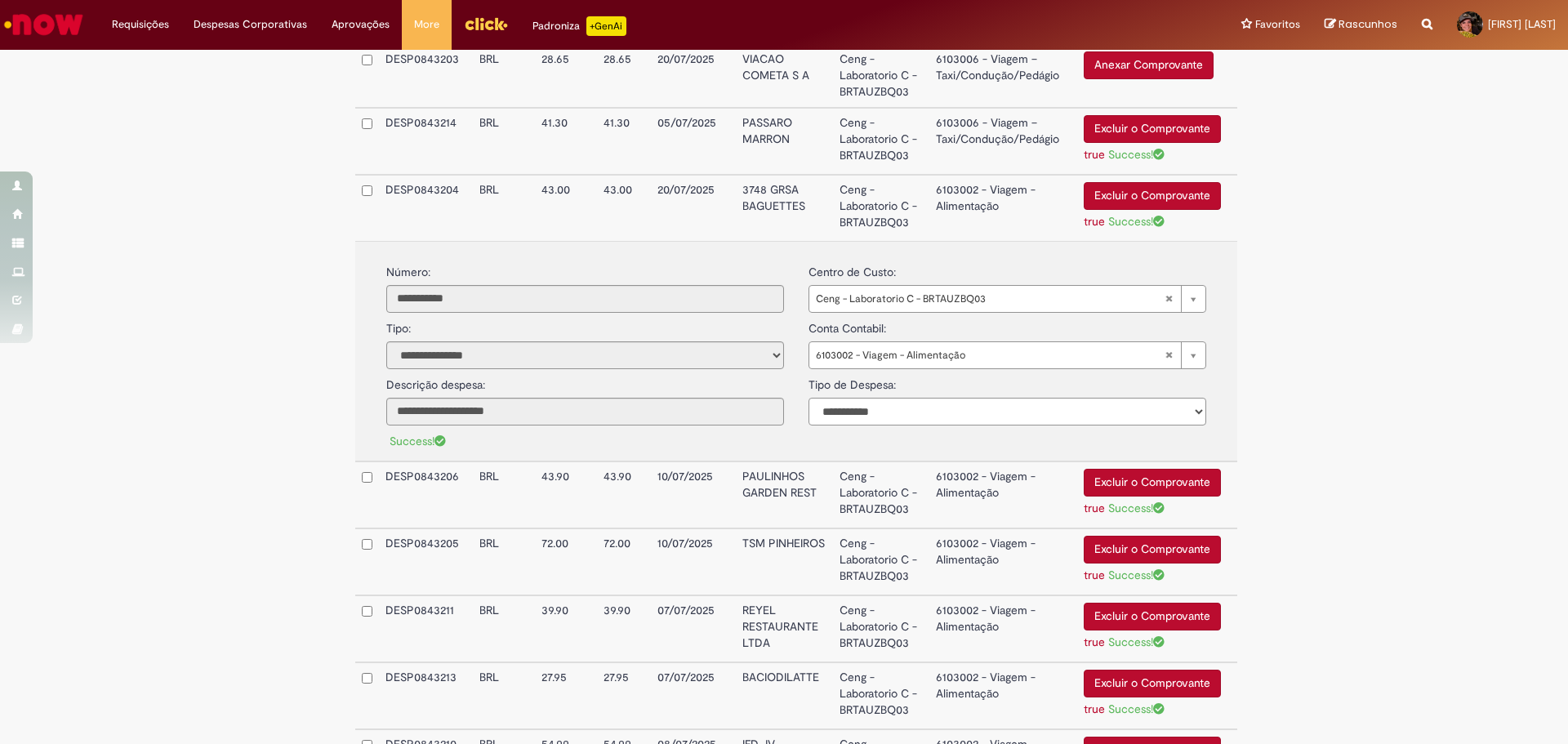 click on "**********" at bounding box center [1007, 412] 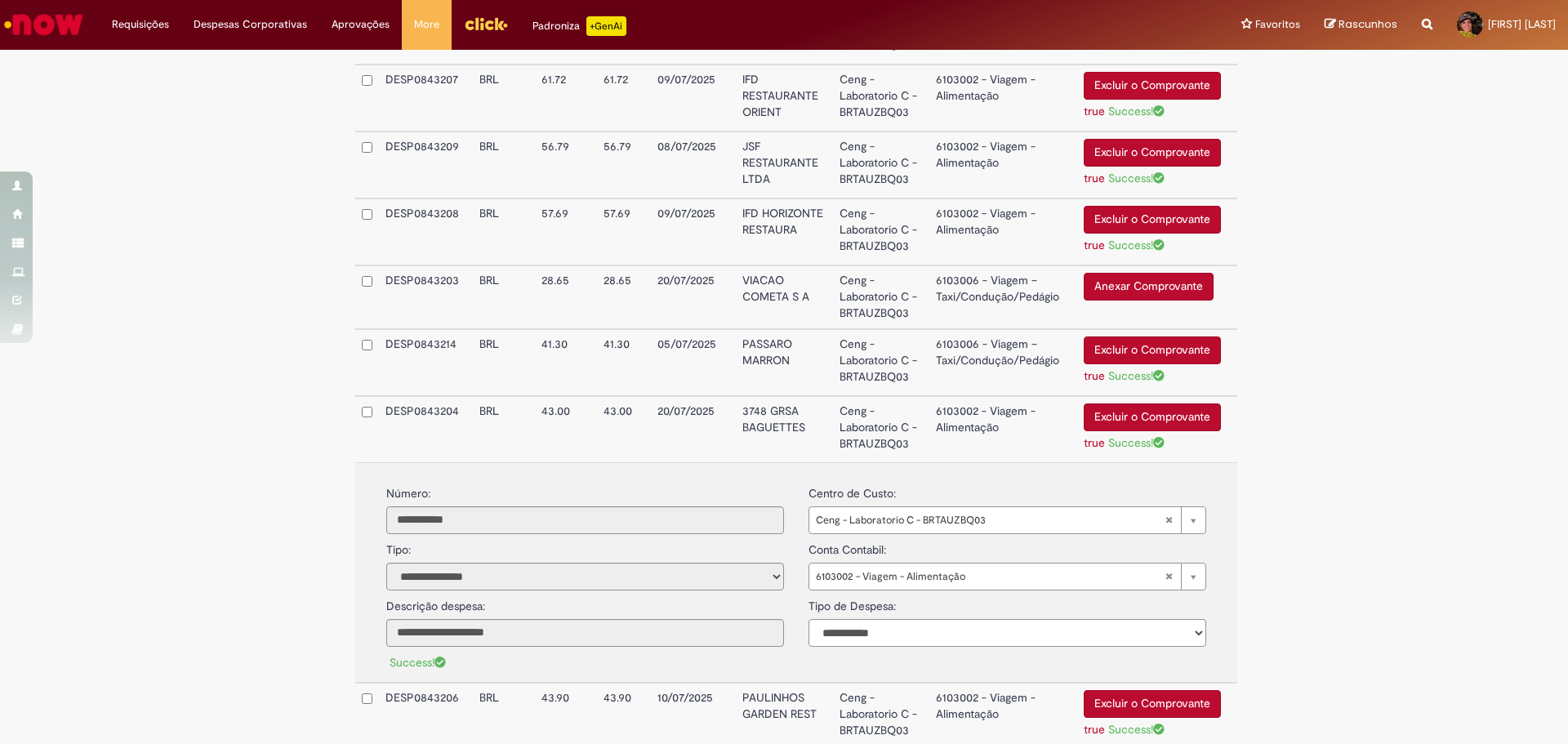 scroll, scrollTop: 794, scrollLeft: 0, axis: vertical 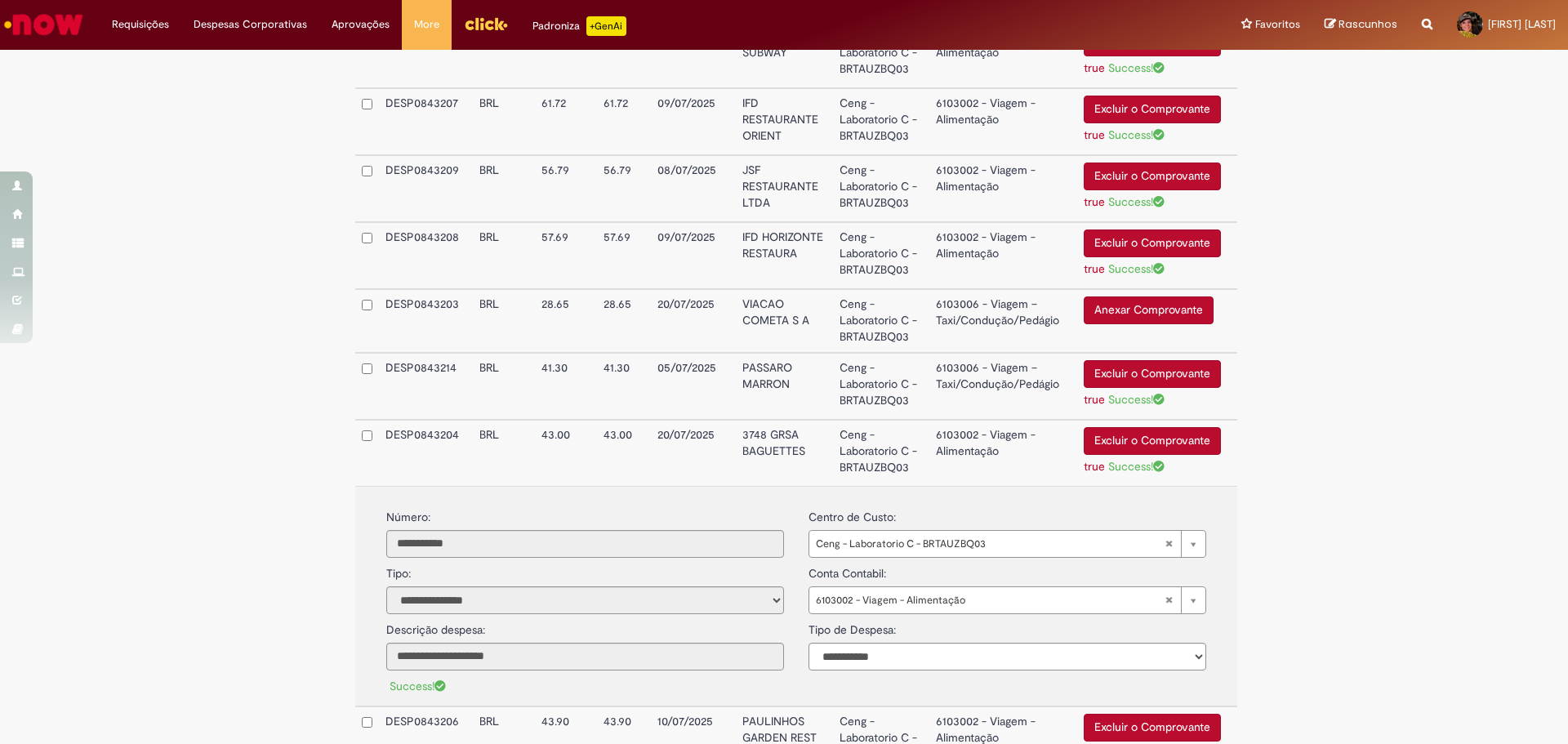click on "6103006 - Viagem – Taxi/Condução/Pedágio" at bounding box center (1003, 386) 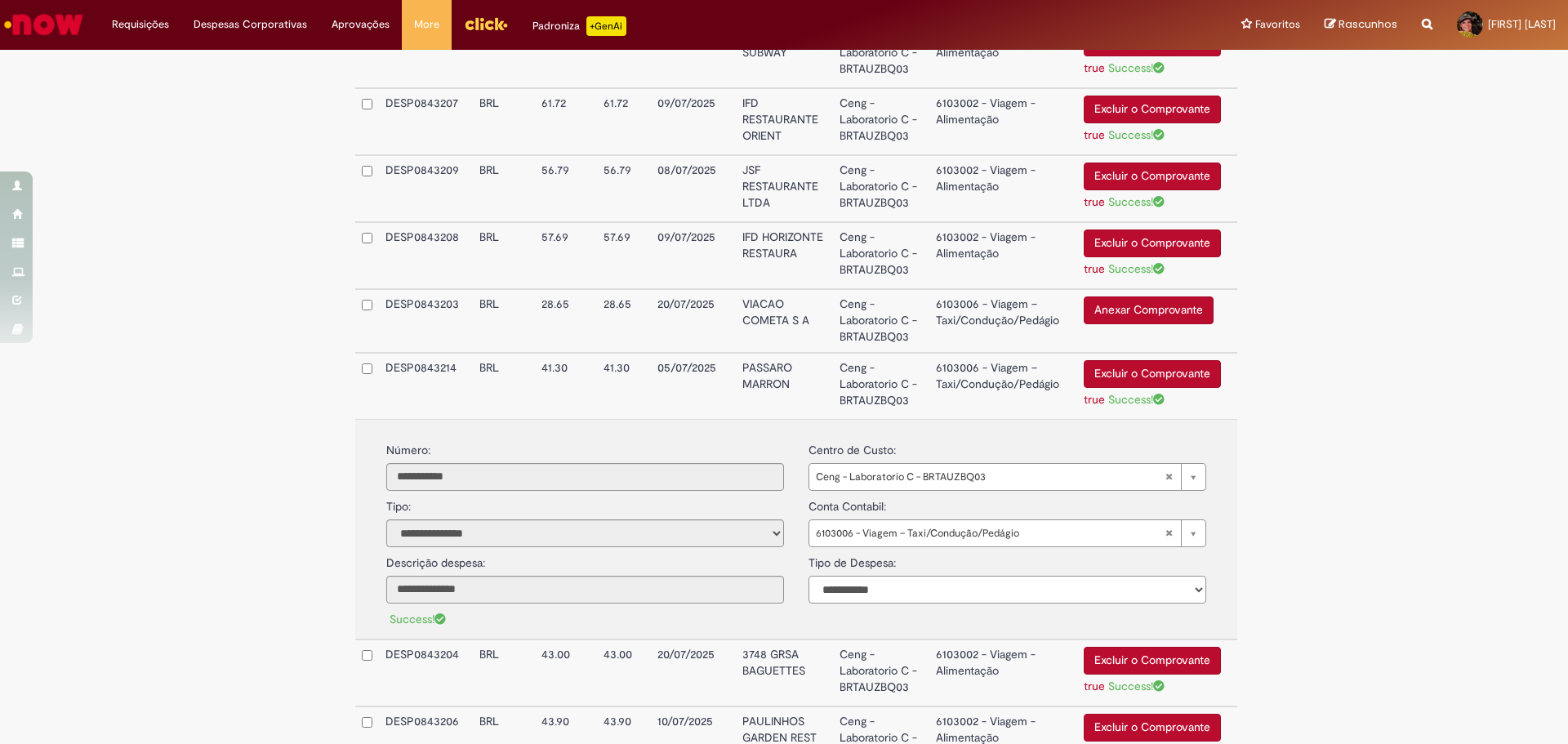 click on "**********" at bounding box center (1007, 590) 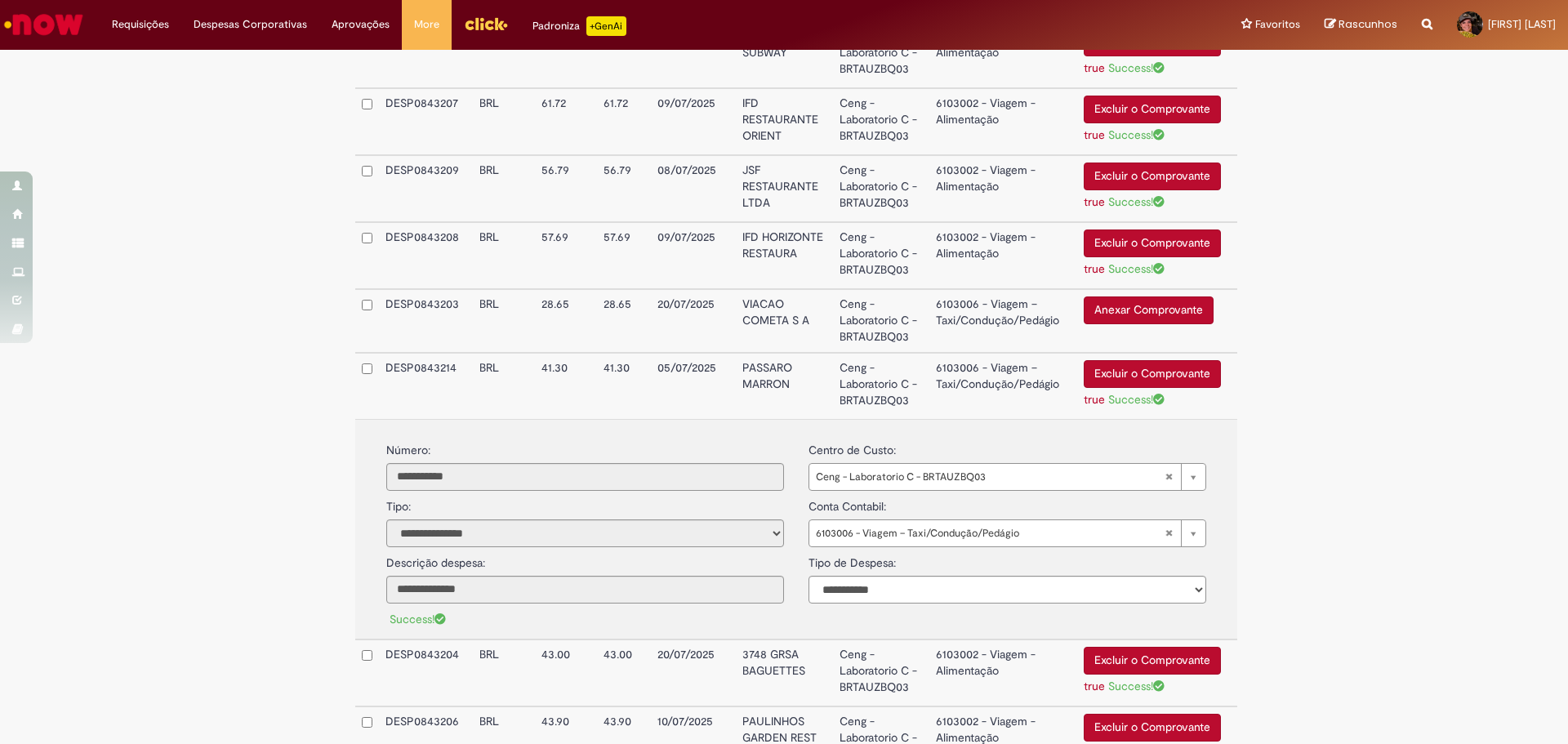 click on "6103006 - Viagem – Taxi/Condução/Pedágio" at bounding box center (1003, 321) 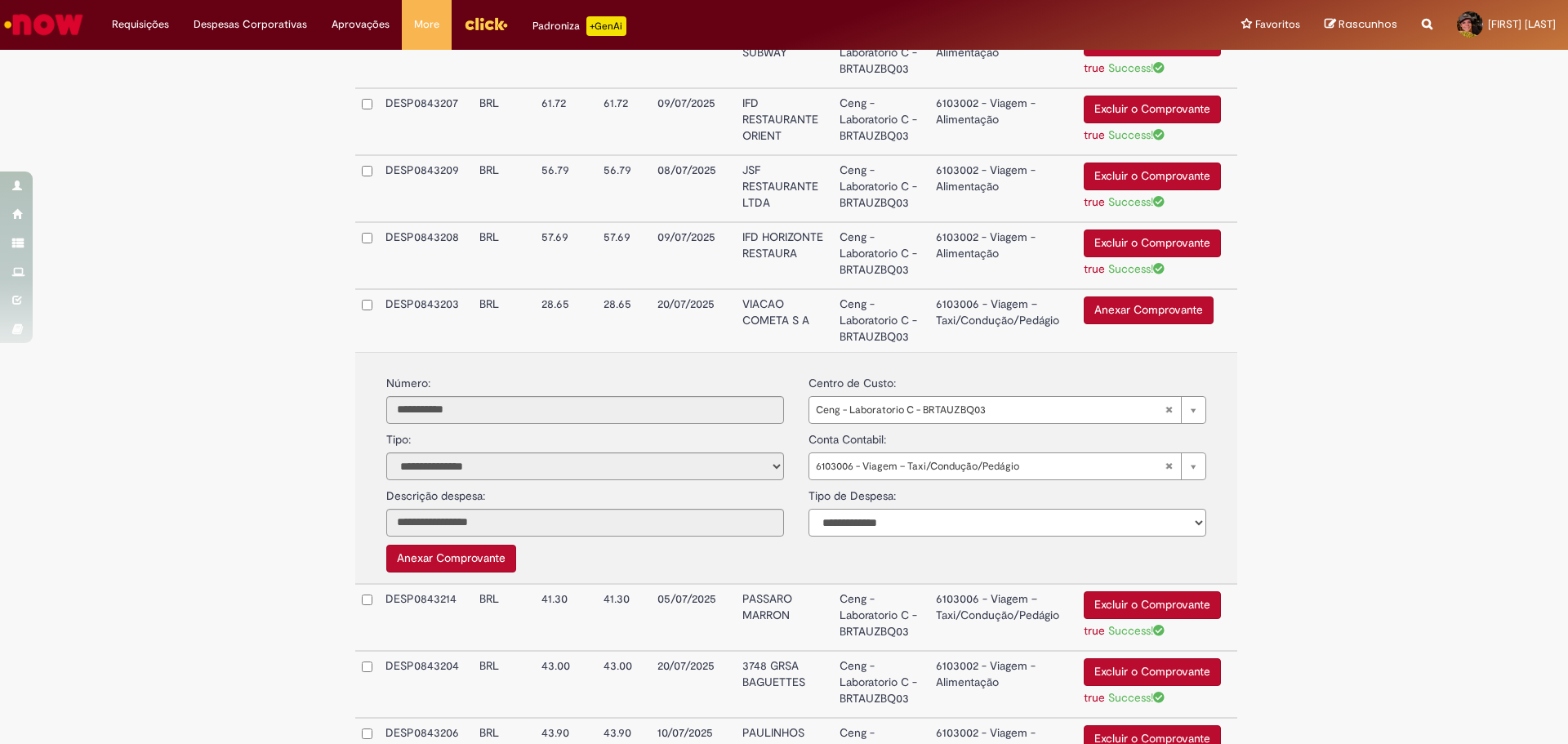 click on "**********" at bounding box center [1007, 523] 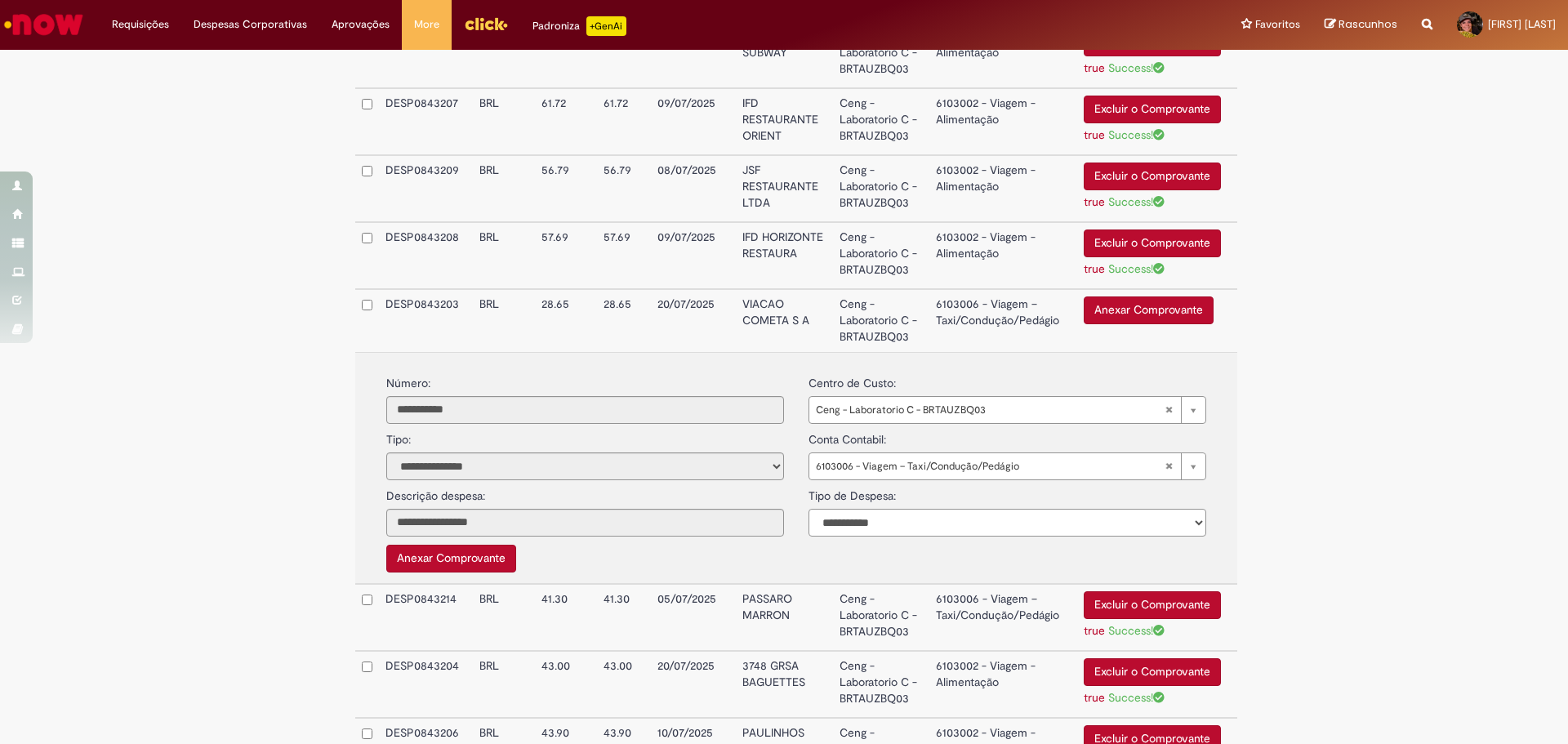 click on "**********" at bounding box center (1007, 523) 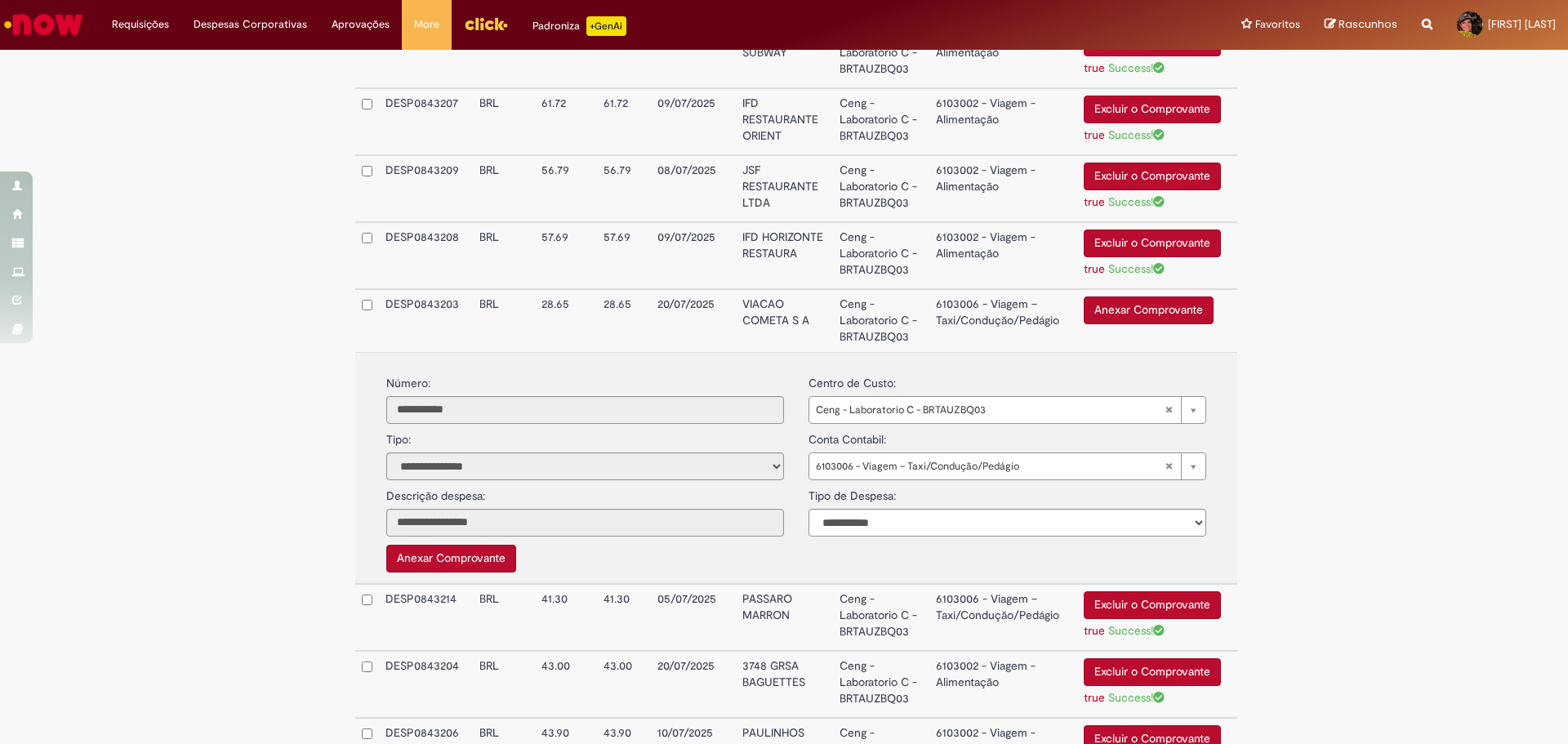 click on "6103002 - Viagem - Alimentação" at bounding box center [1003, 256] 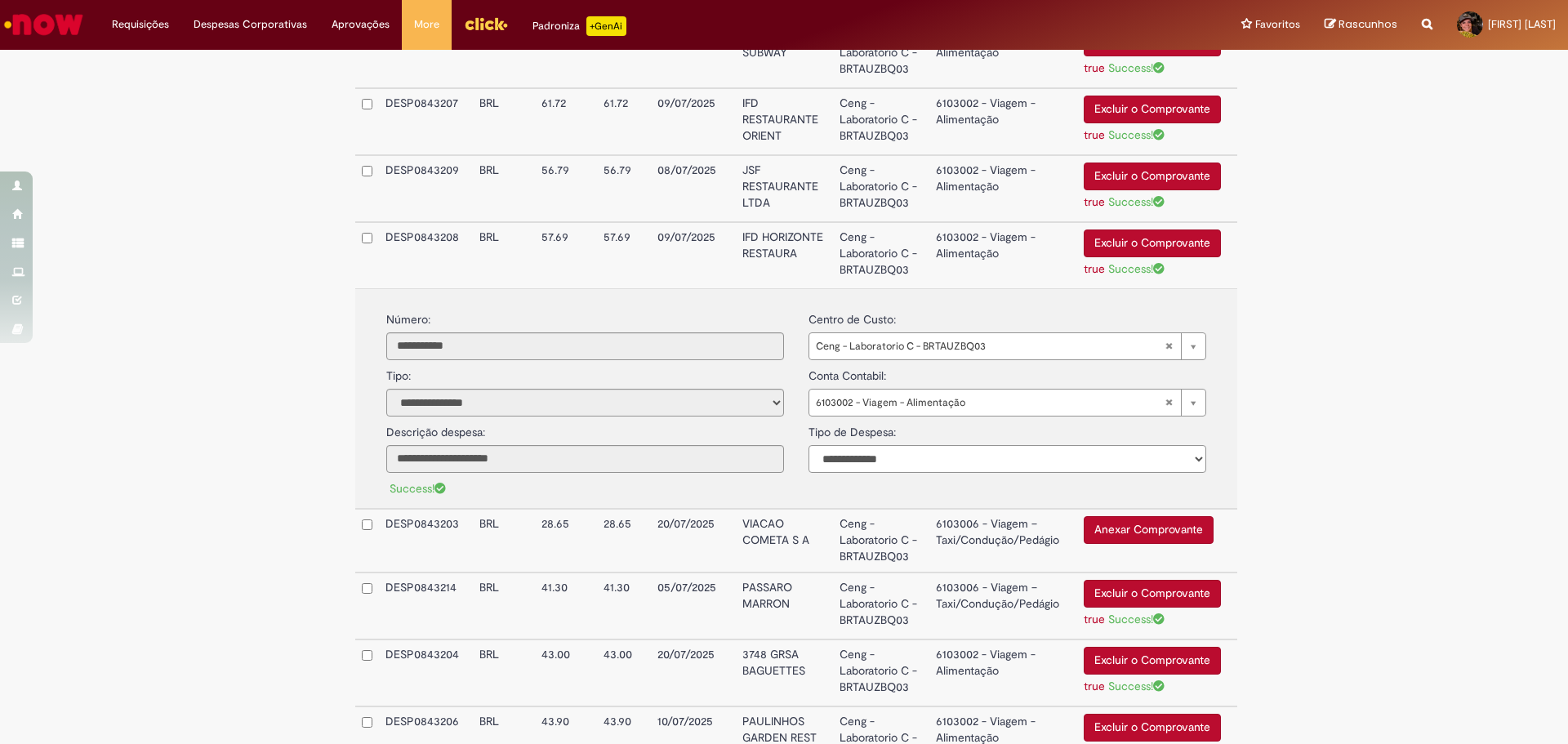 click on "**********" at bounding box center (1007, 459) 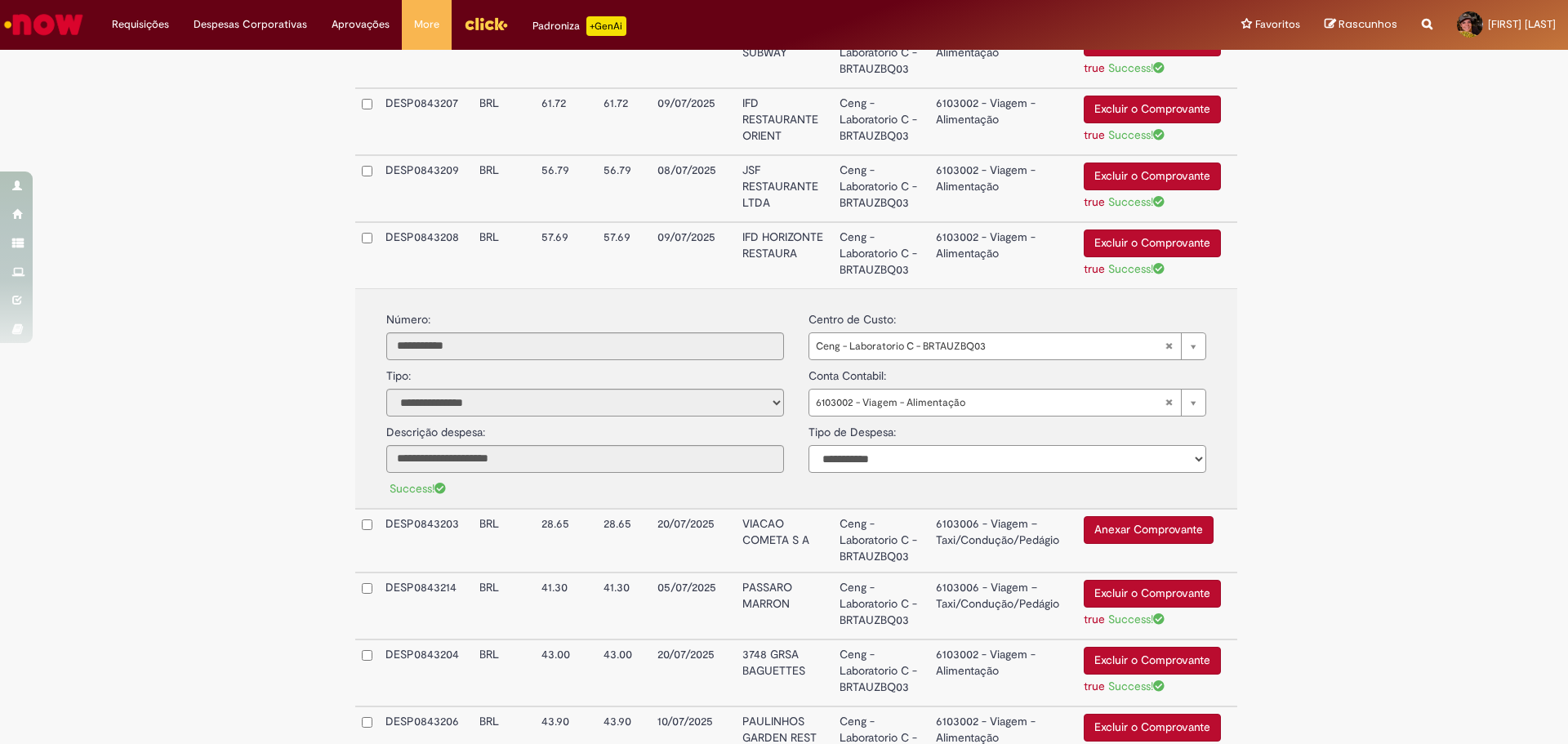 click on "**********" at bounding box center [1007, 459] 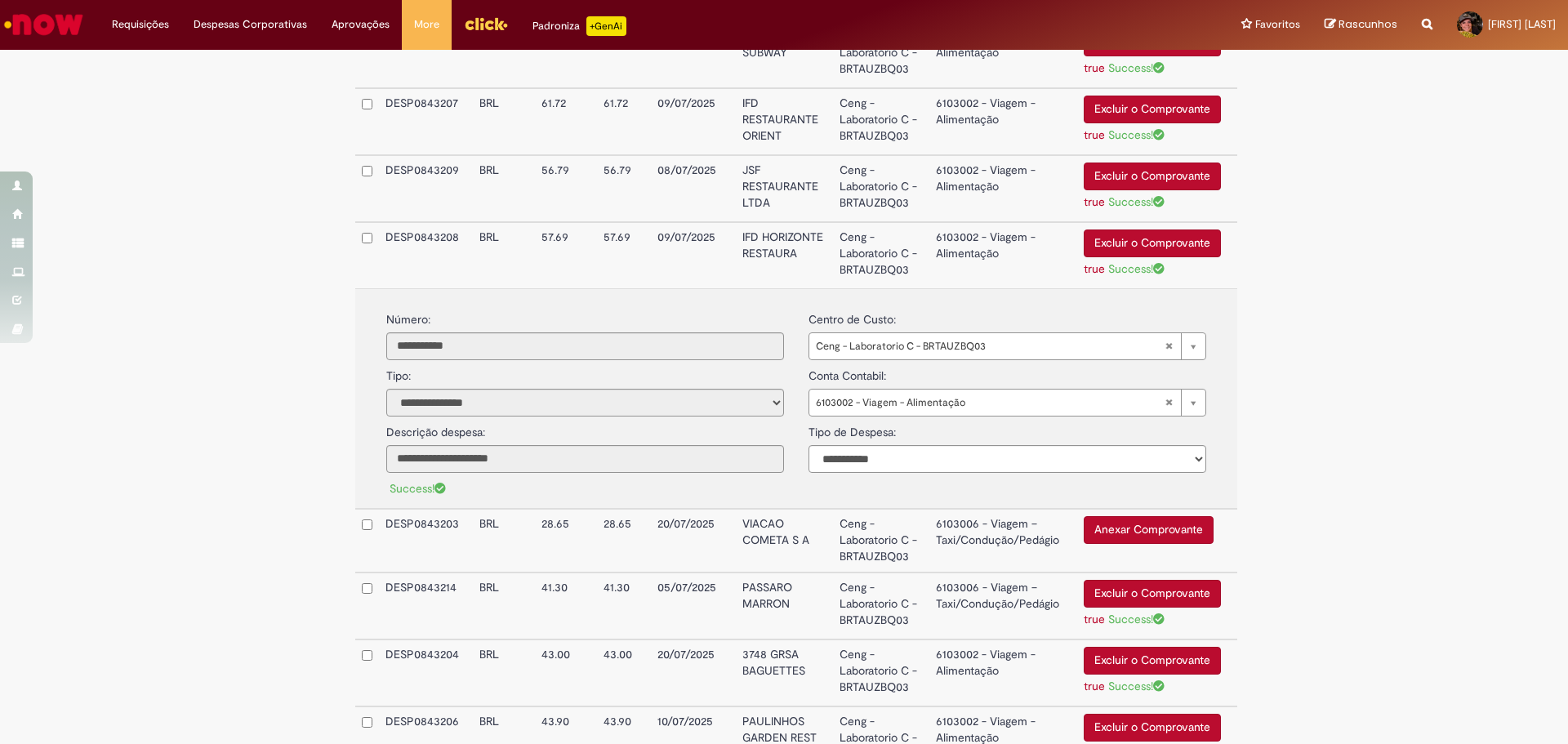 click on "6103006 - Viagem – Taxi/Condução/Pedágio" at bounding box center [1003, 541] 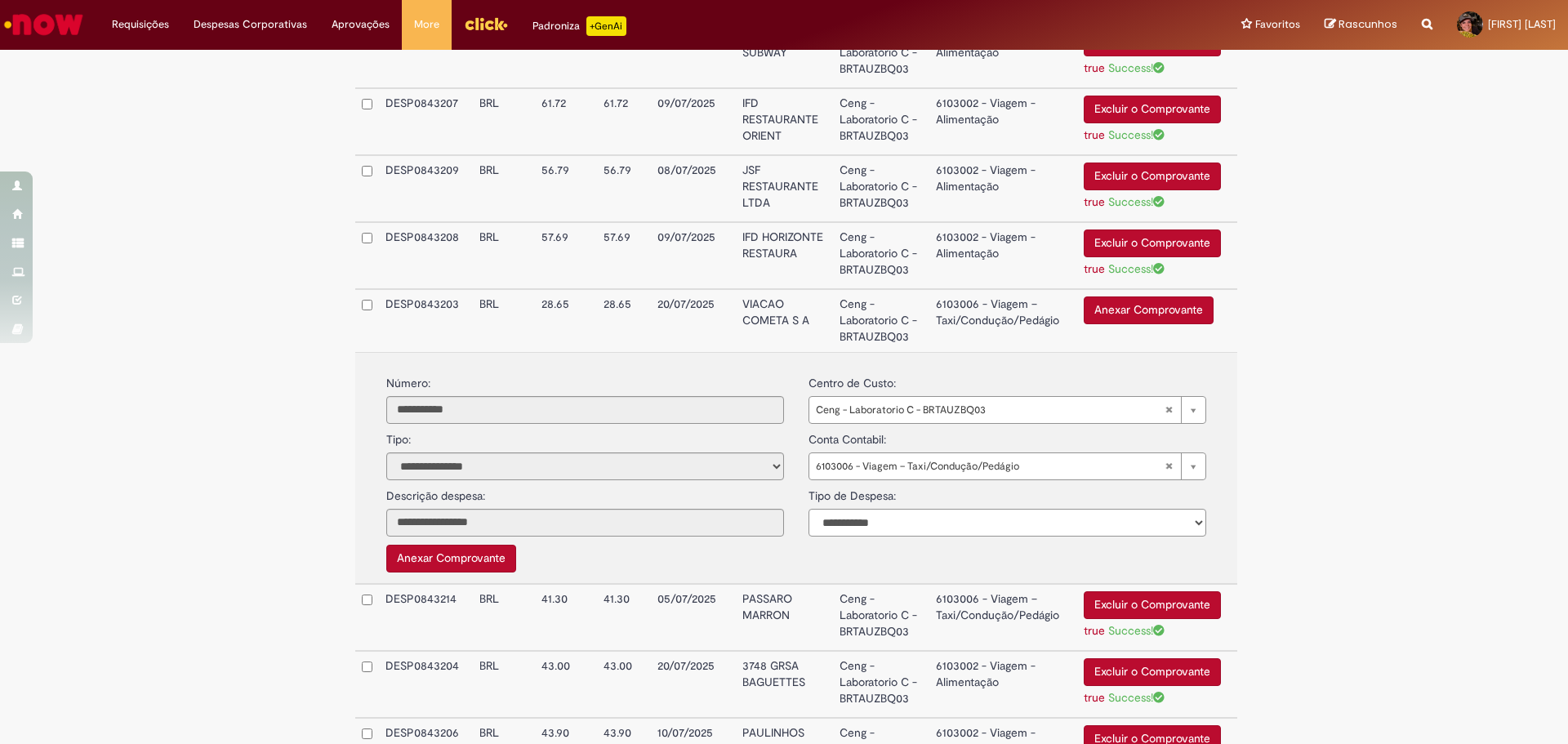 click on "**********" at bounding box center [1007, 523] 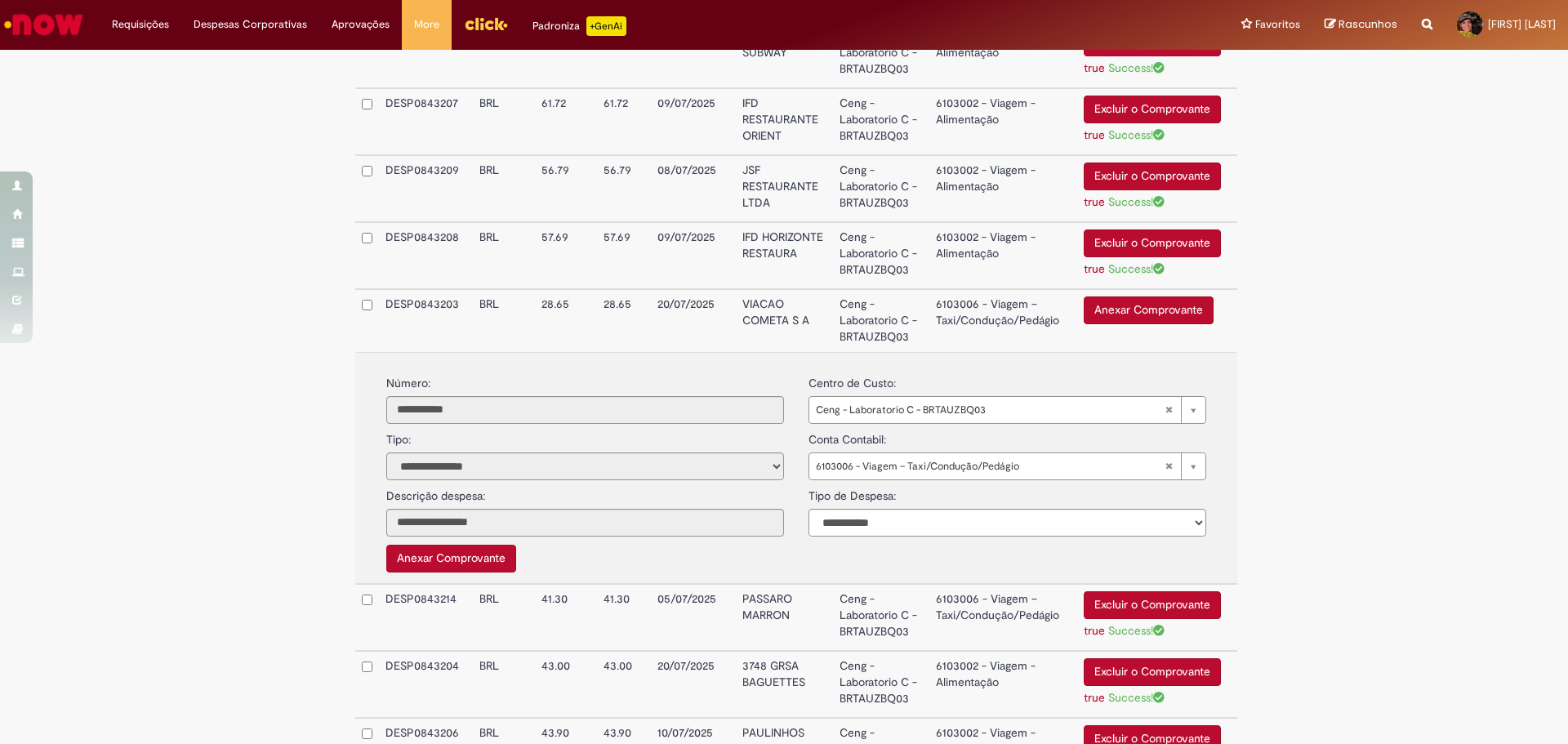click on "**********" at bounding box center [796, 252] 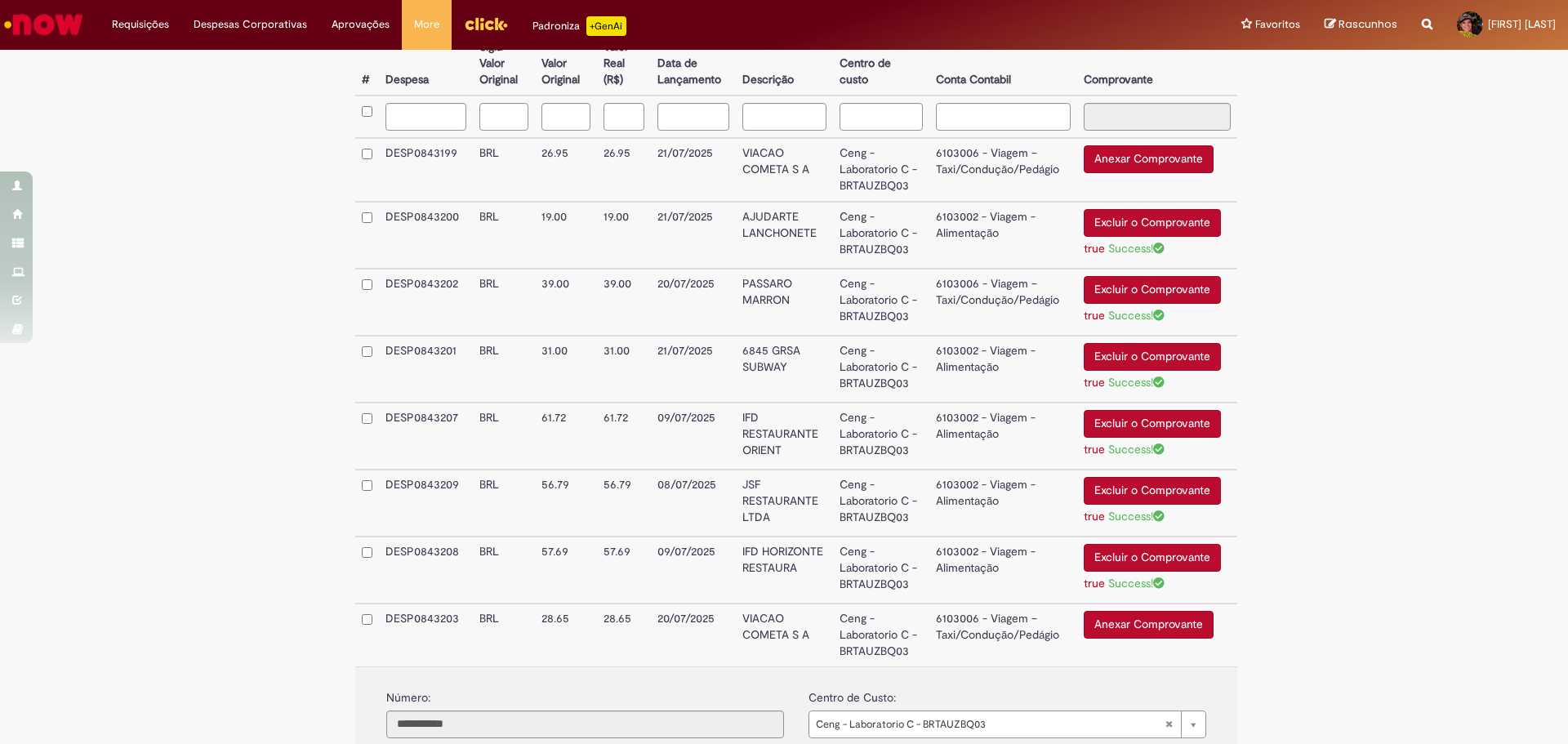 scroll, scrollTop: 467, scrollLeft: 0, axis: vertical 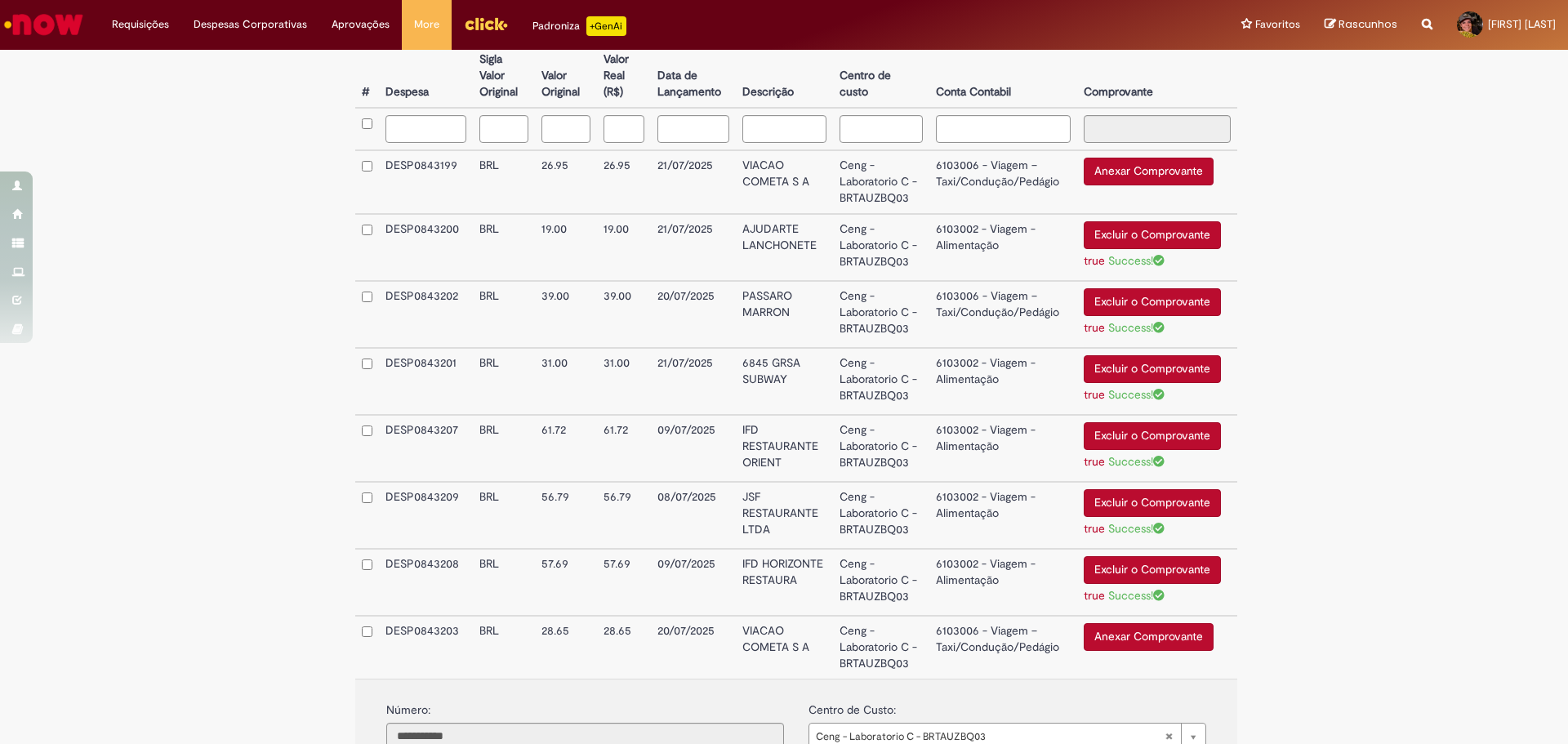 click on "6103006 - Viagem – Taxi/Condução/Pedágio" at bounding box center (1003, 182) 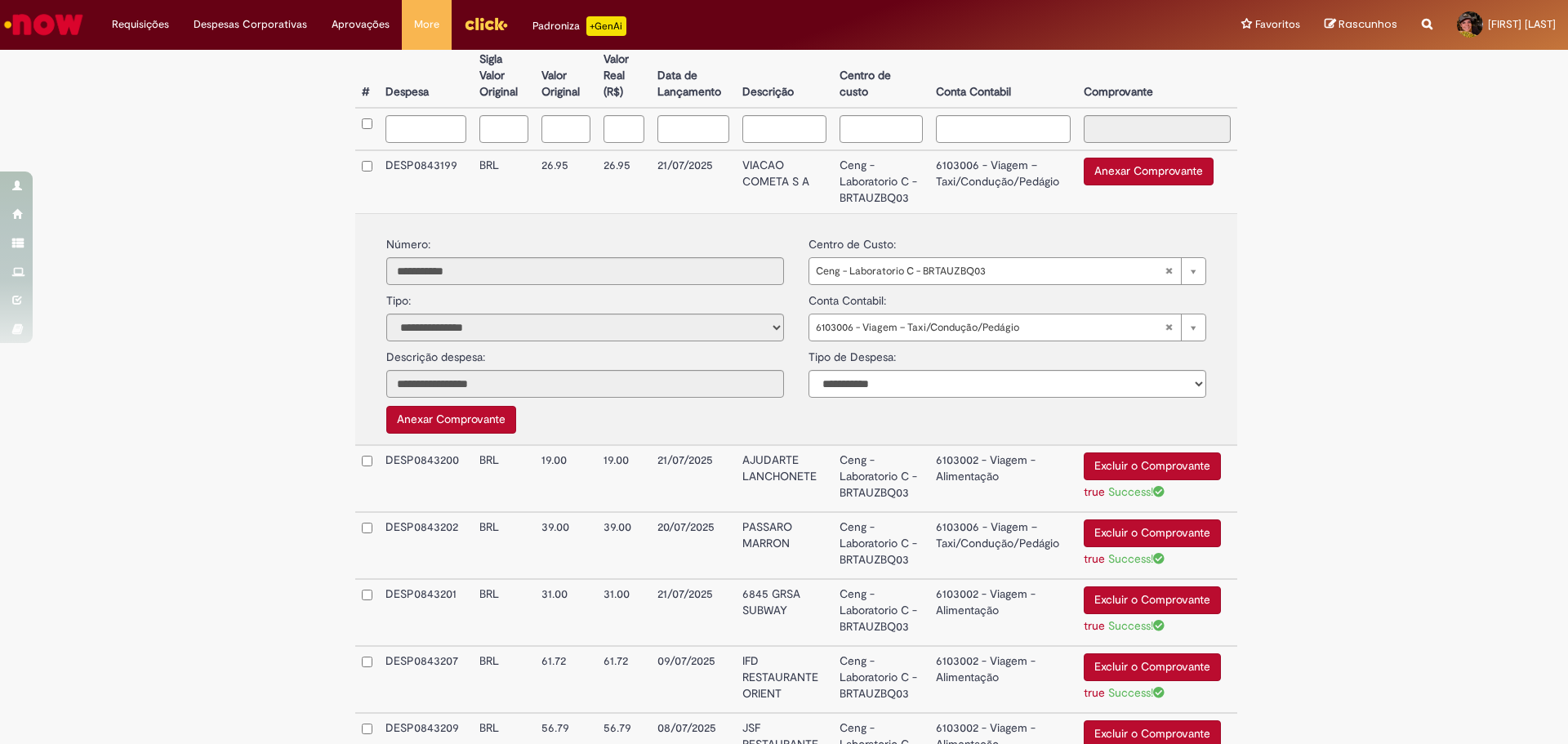 click on "6103006 - Viagem – Taxi/Condução/Pedágio" at bounding box center (1003, 181) 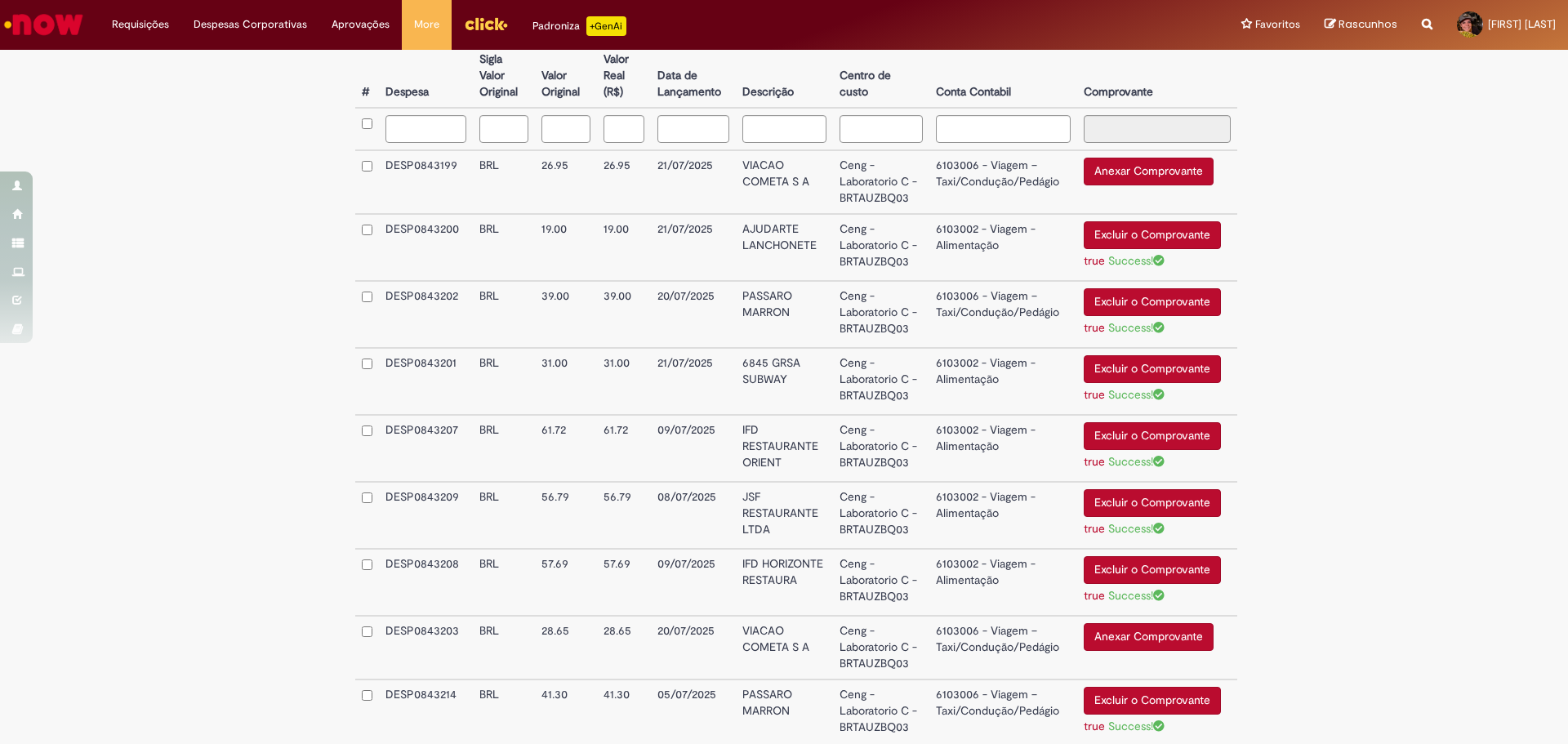 click on "6103002 - Viagem - Alimentação" at bounding box center (1003, 247) 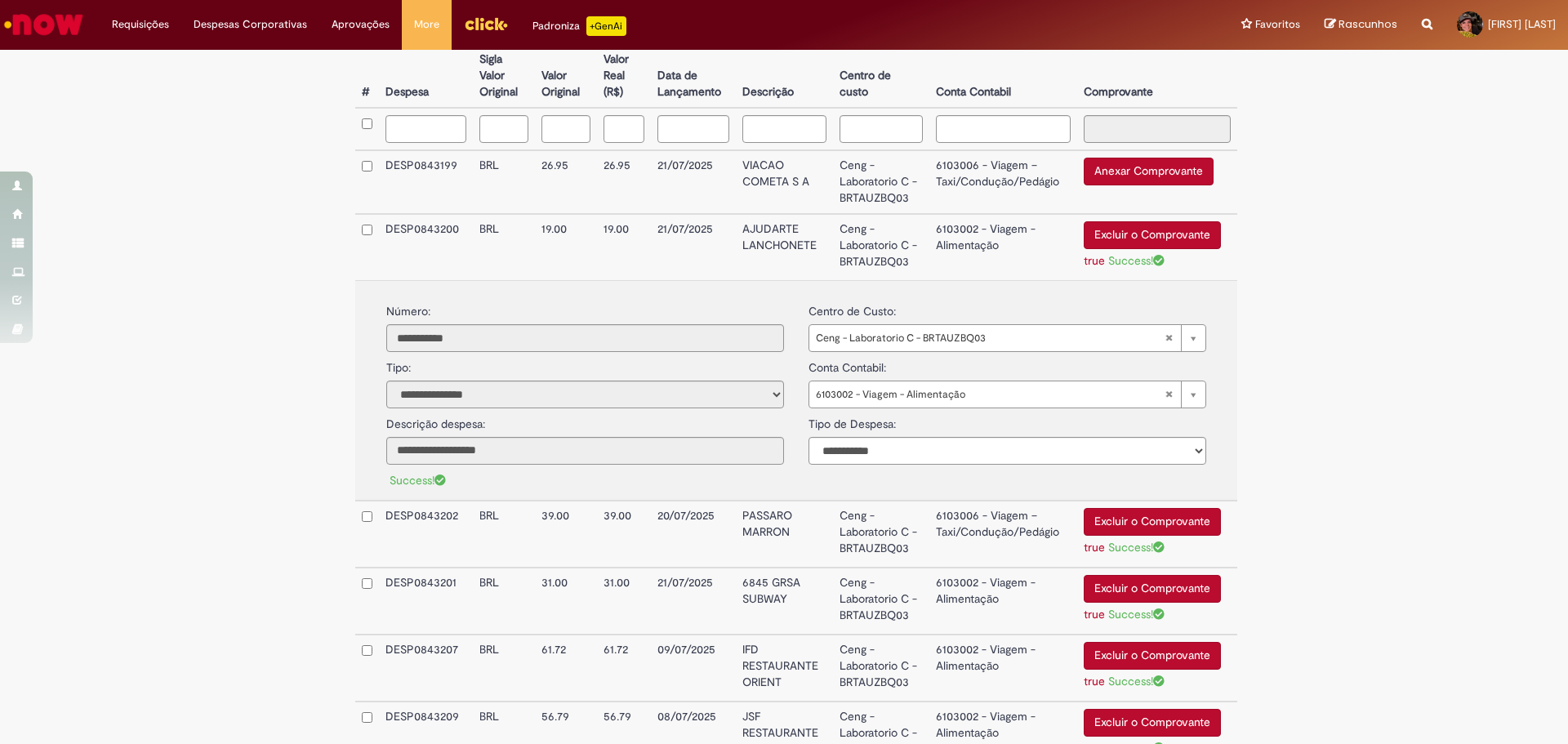 click on "6103002 - Viagem - Alimentação" at bounding box center (1003, 247) 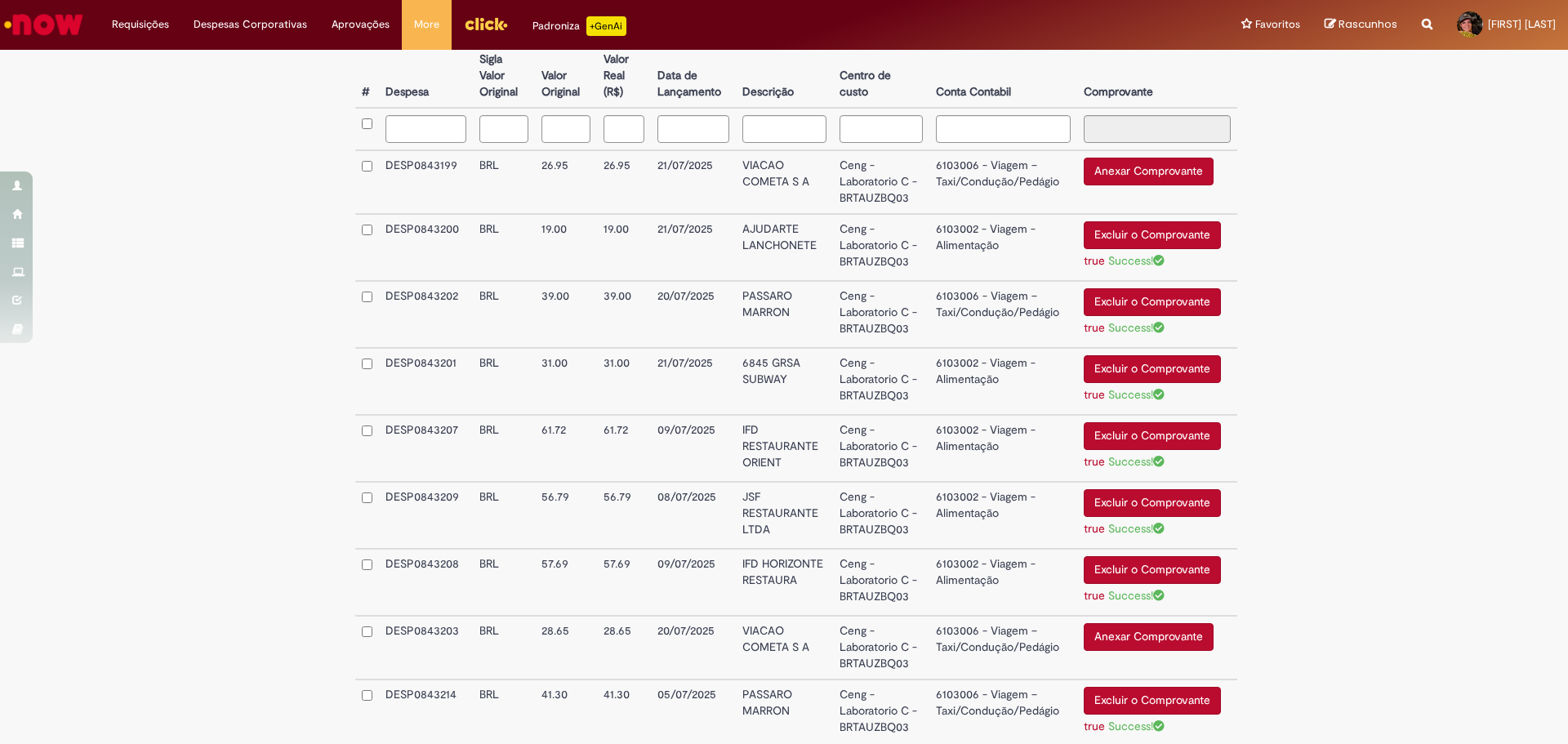 click on "6103006 - Viagem – Taxi/Condução/Pedágio" at bounding box center (1003, 314) 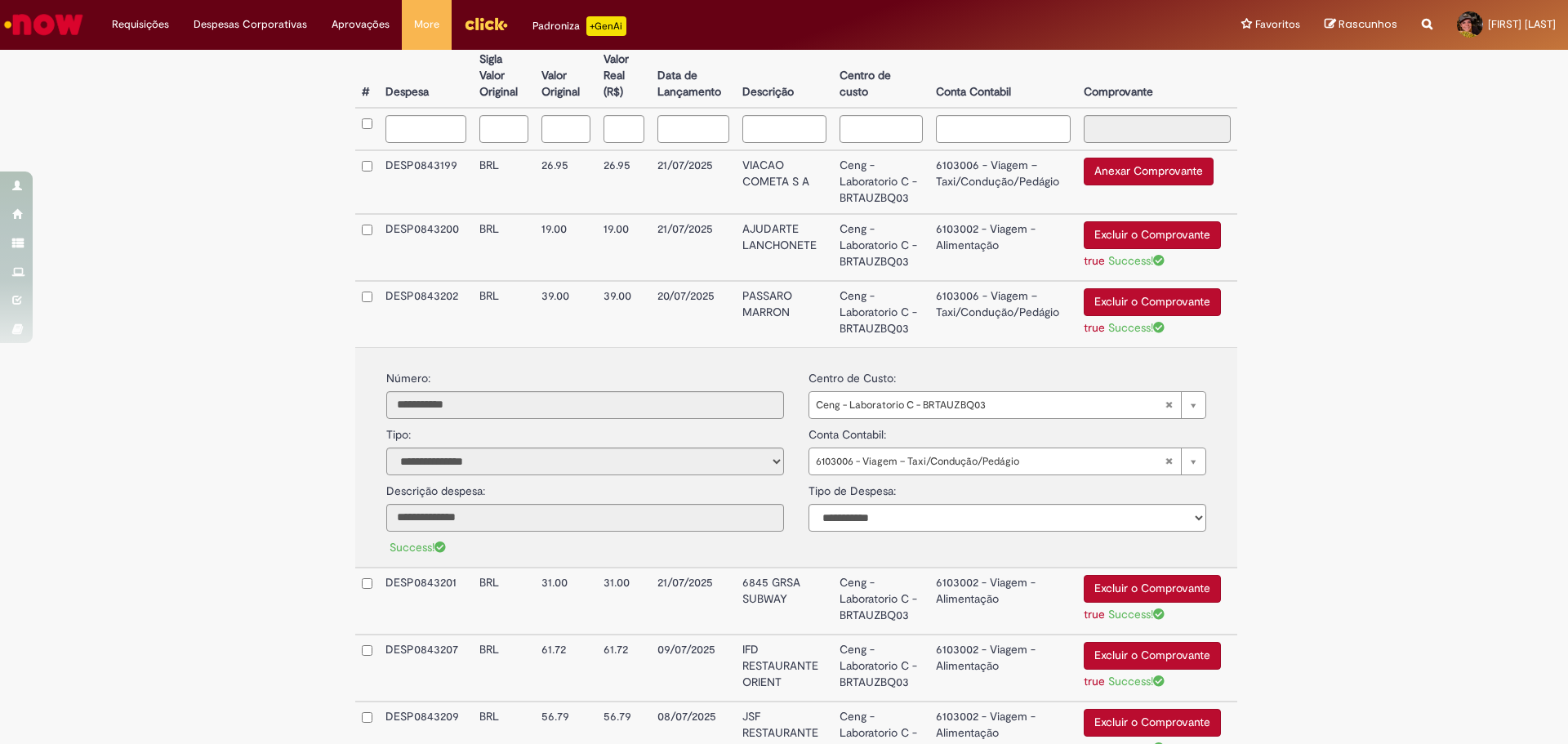 click on "6103006 - Viagem – Taxi/Condução/Pedágio" at bounding box center [1003, 314] 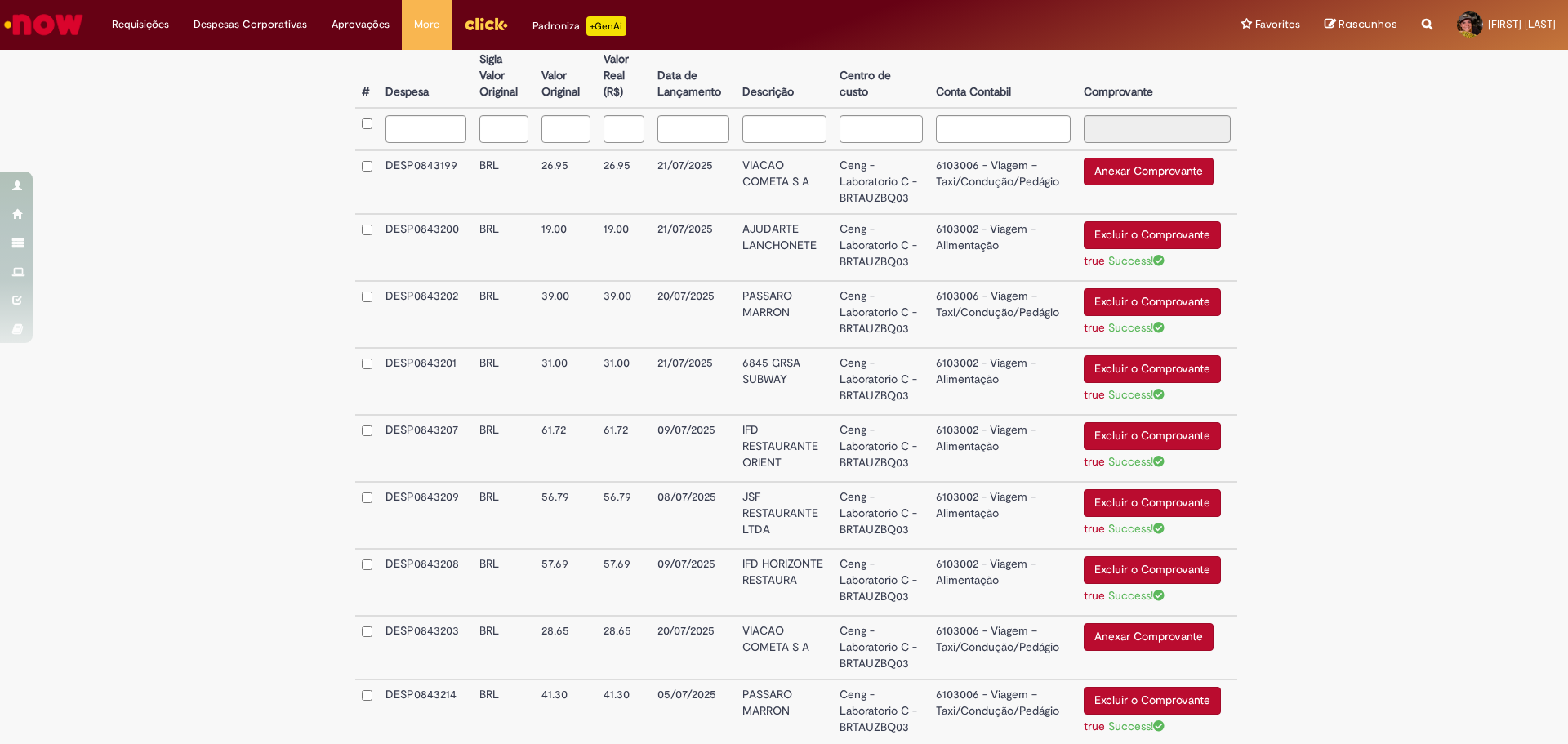 click on "6103002 - Viagem - Alimentação" at bounding box center [1003, 381] 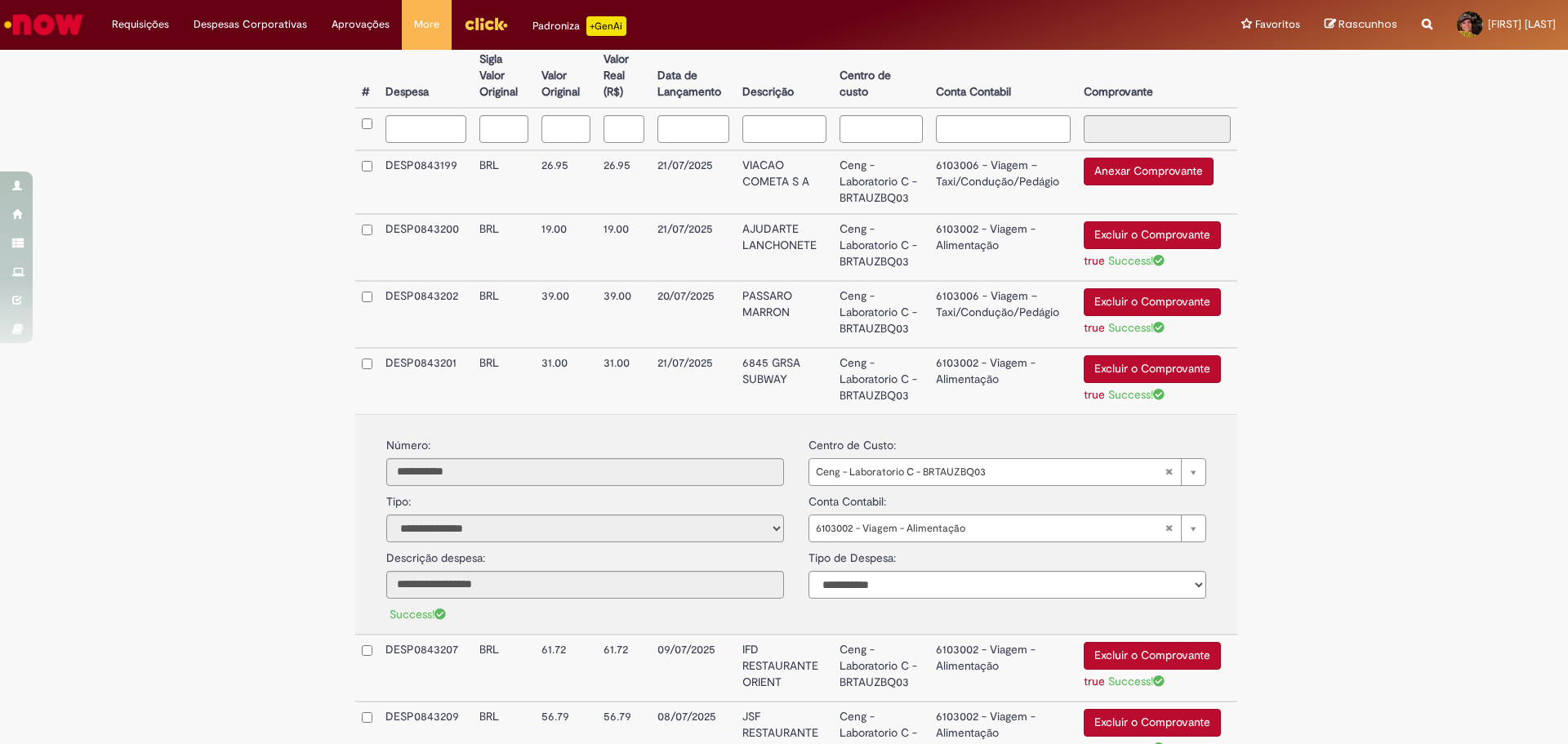 click on "6103002 - Viagem - Alimentação" at bounding box center [1003, 381] 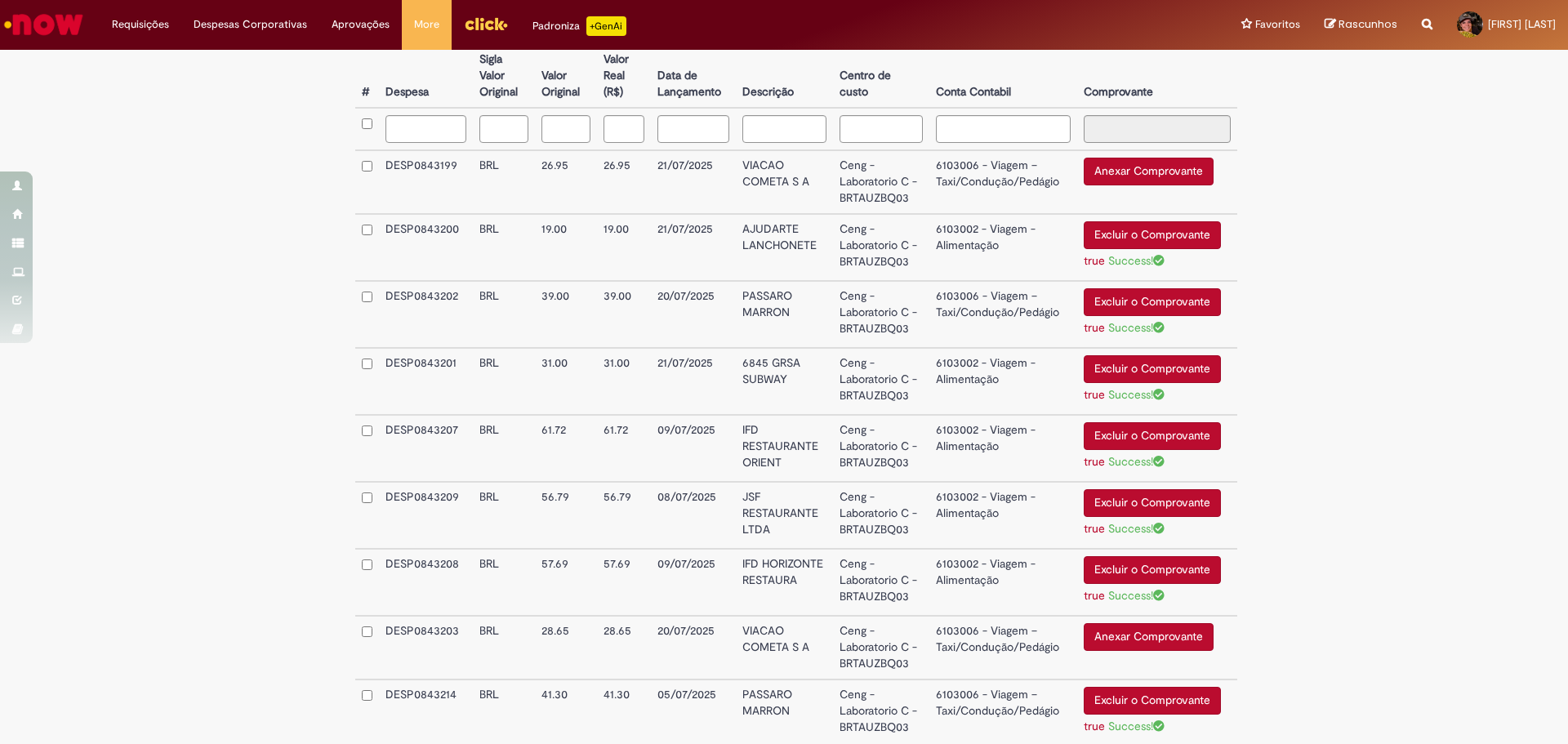 click on "6103002 - Viagem - Alimentação" at bounding box center (1003, 448) 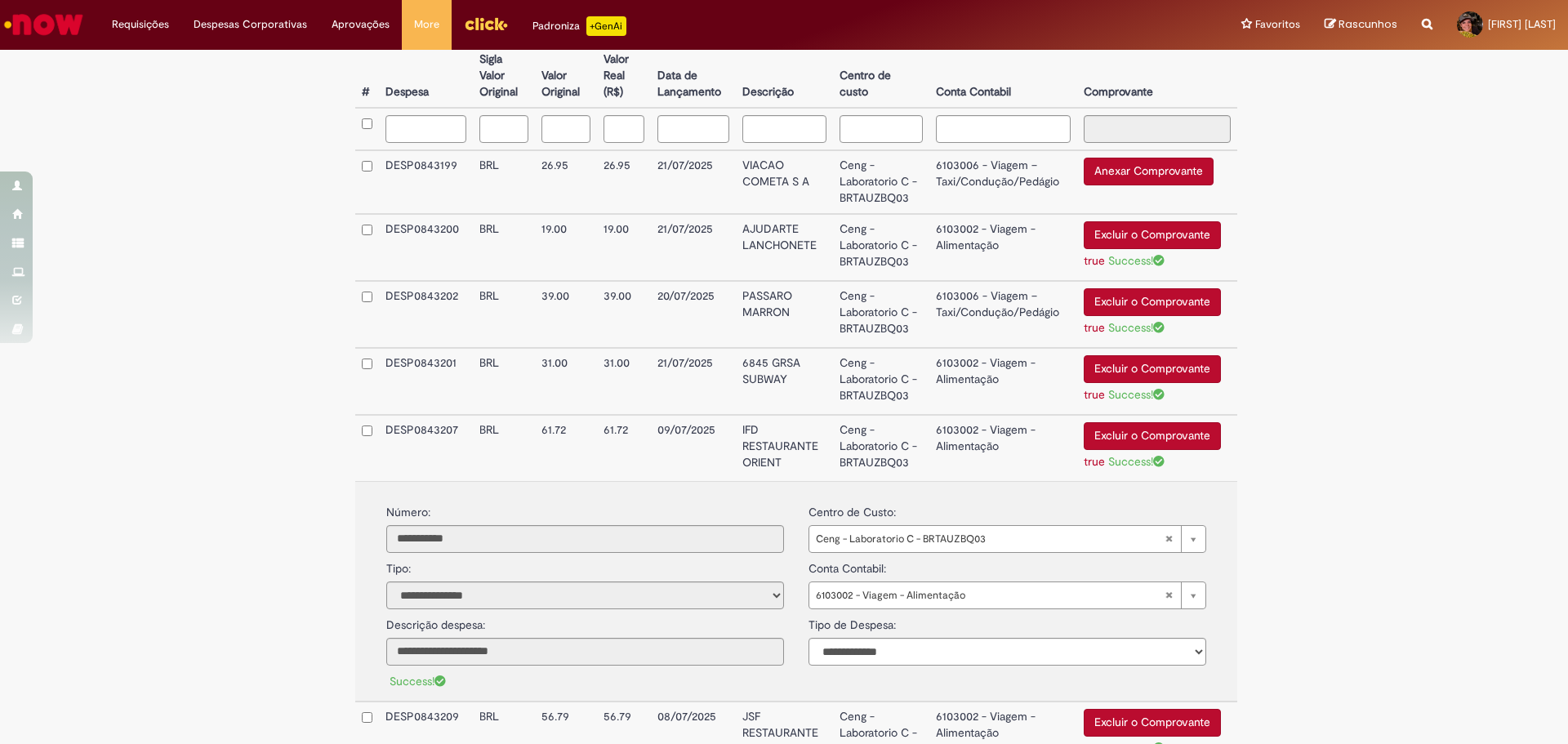 click on "6103002 - Viagem - Alimentação" at bounding box center [1003, 448] 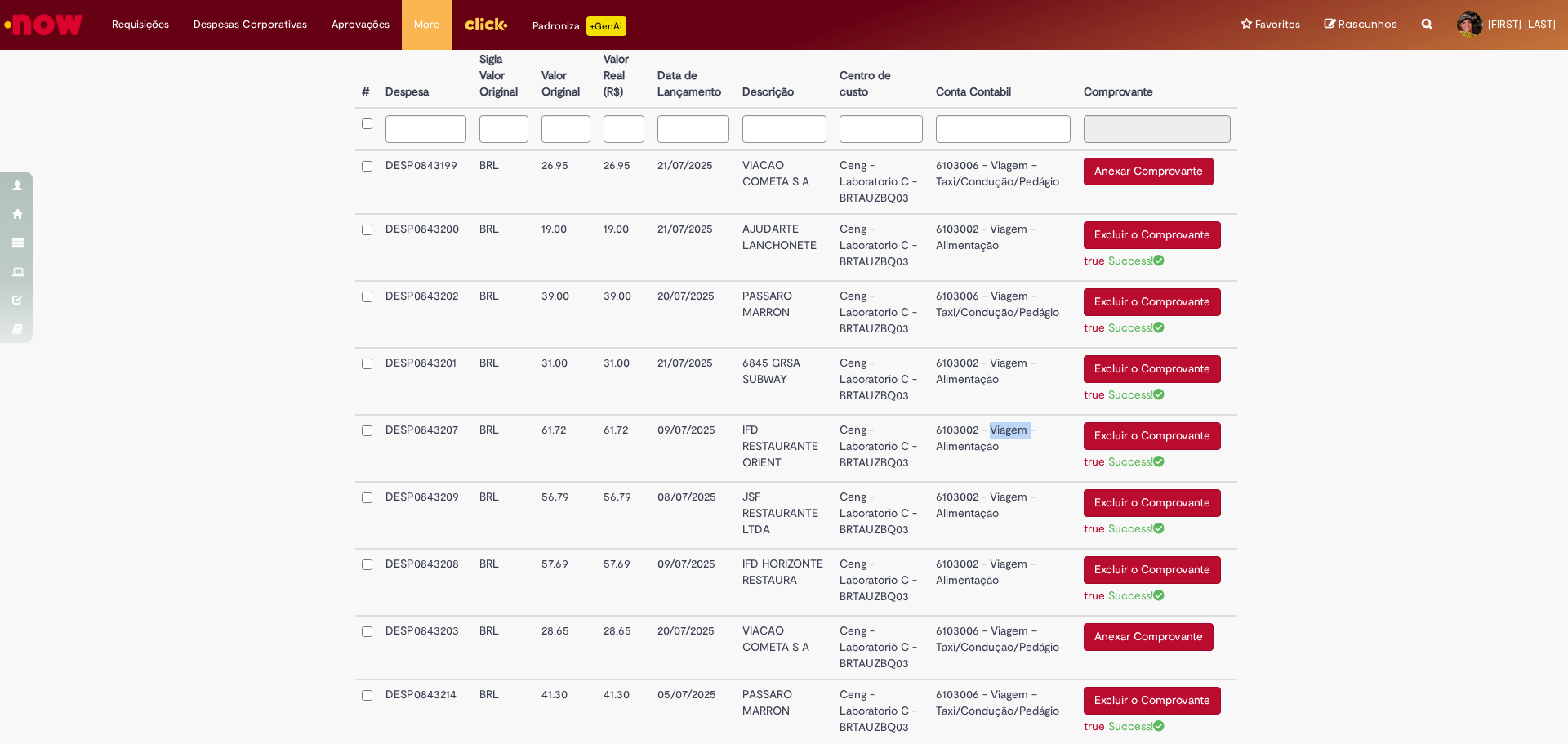 click on "6103002 - Viagem - Alimentação" at bounding box center [1003, 448] 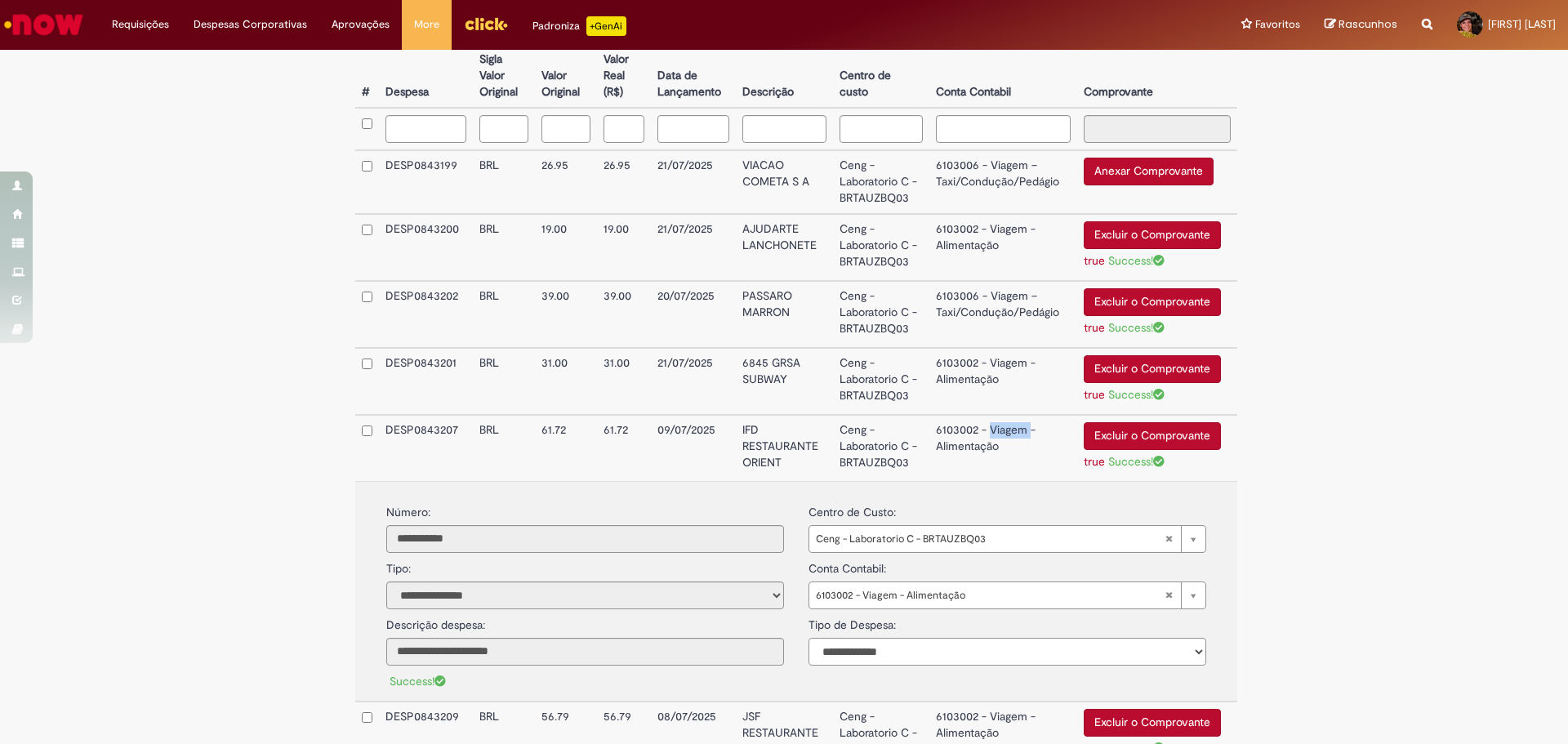 click on "**********" at bounding box center [1007, 652] 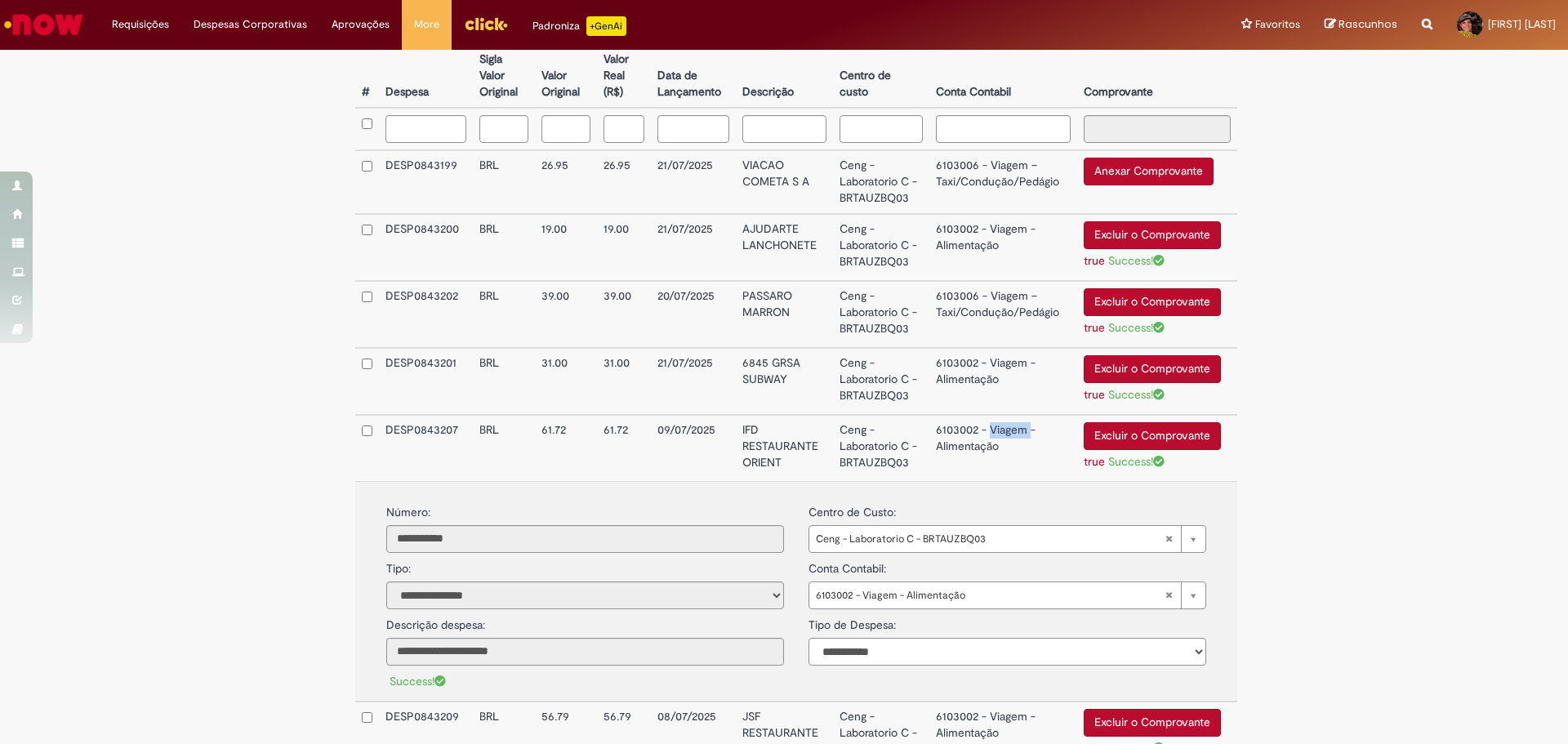 click on "**********" at bounding box center [1007, 652] 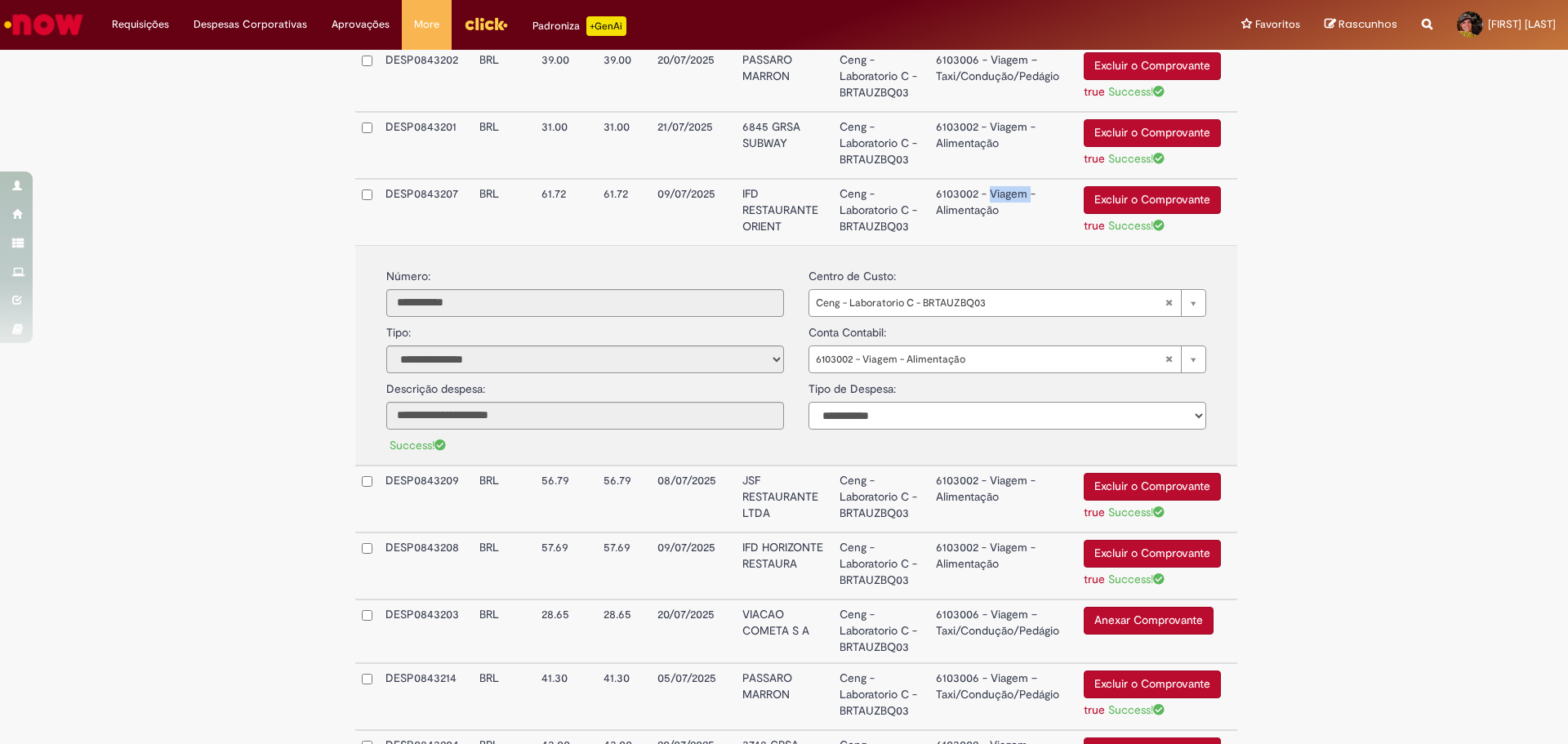 scroll, scrollTop: 712, scrollLeft: 0, axis: vertical 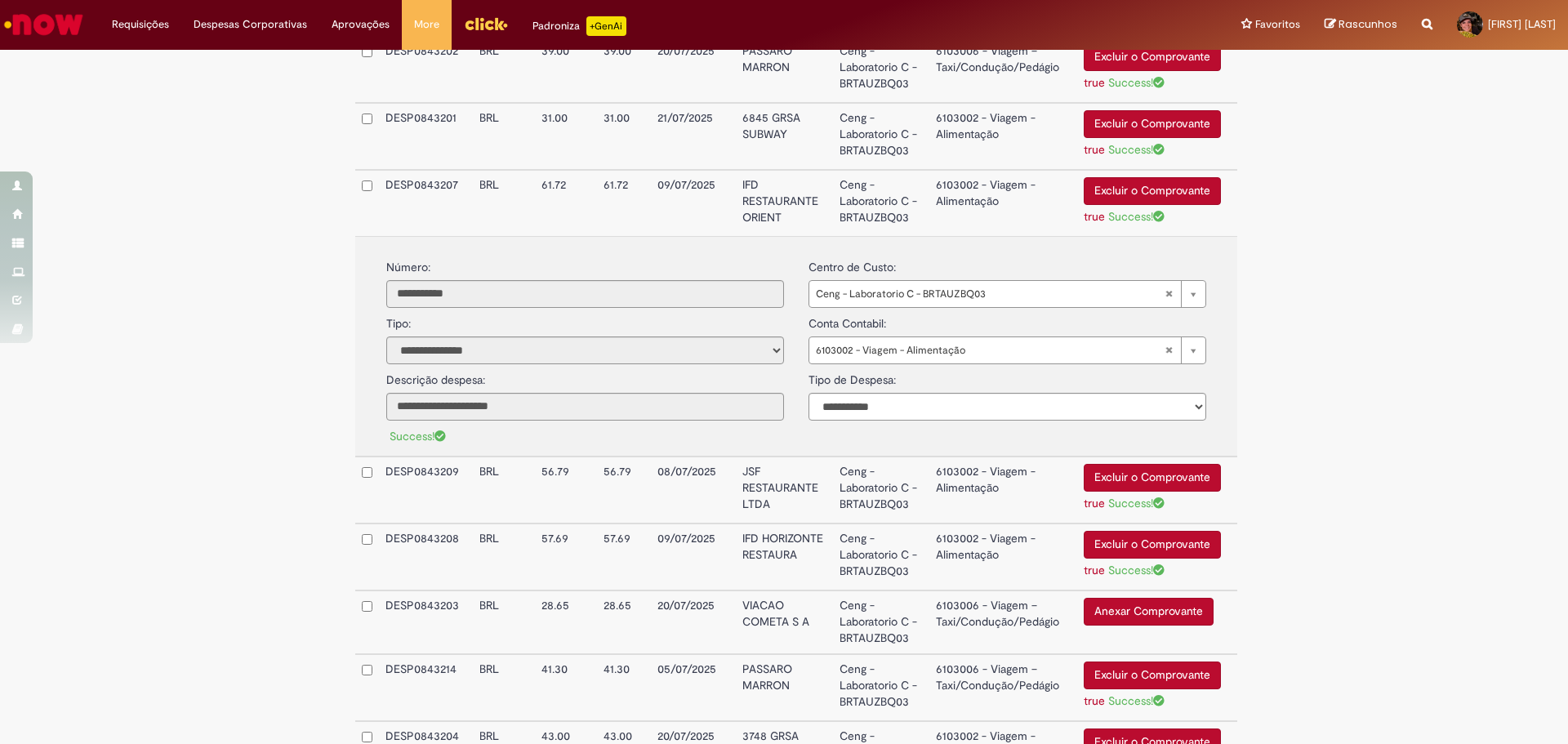 click on "6103002 - Viagem - Alimentação" at bounding box center [1003, 490] 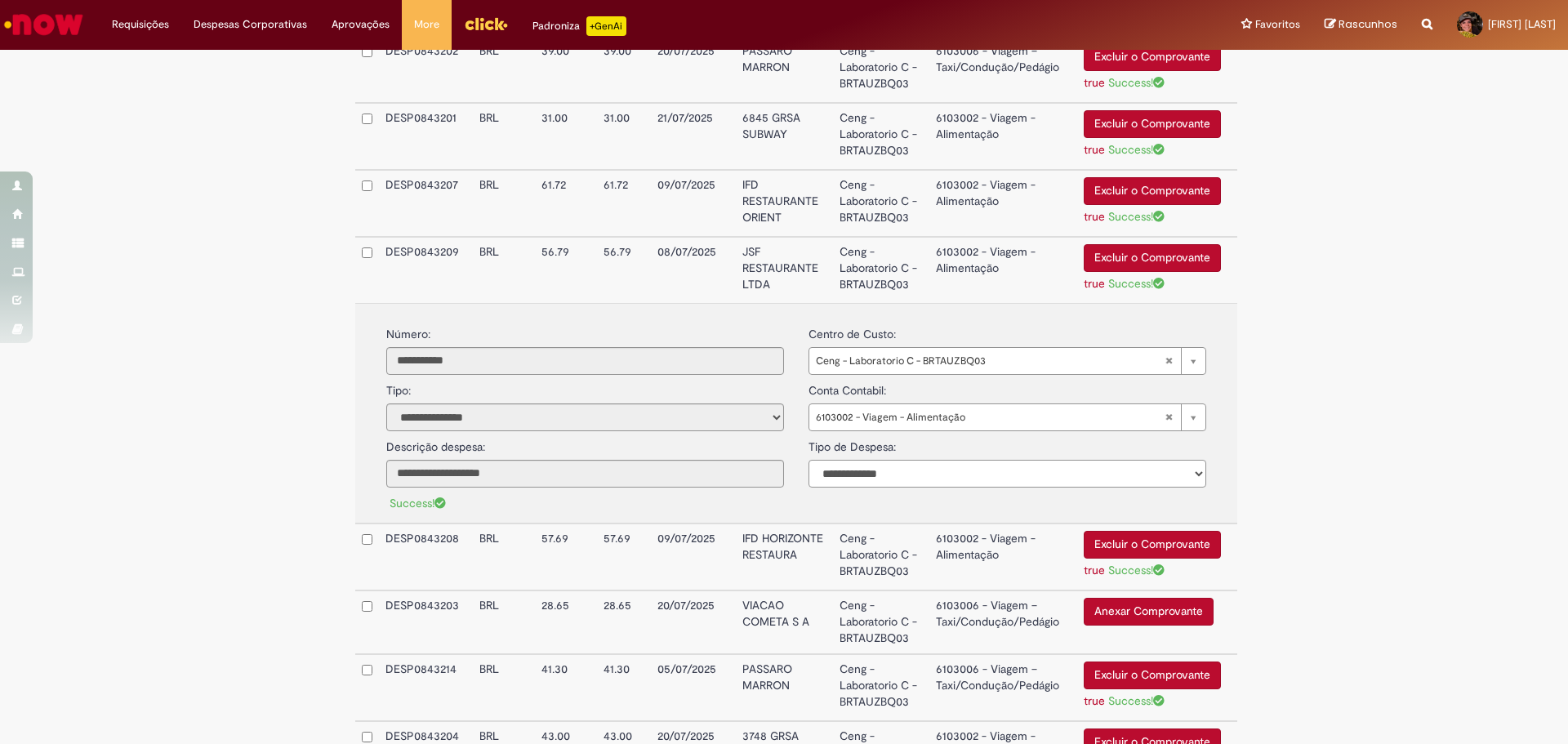 click on "**********" at bounding box center (1007, 474) 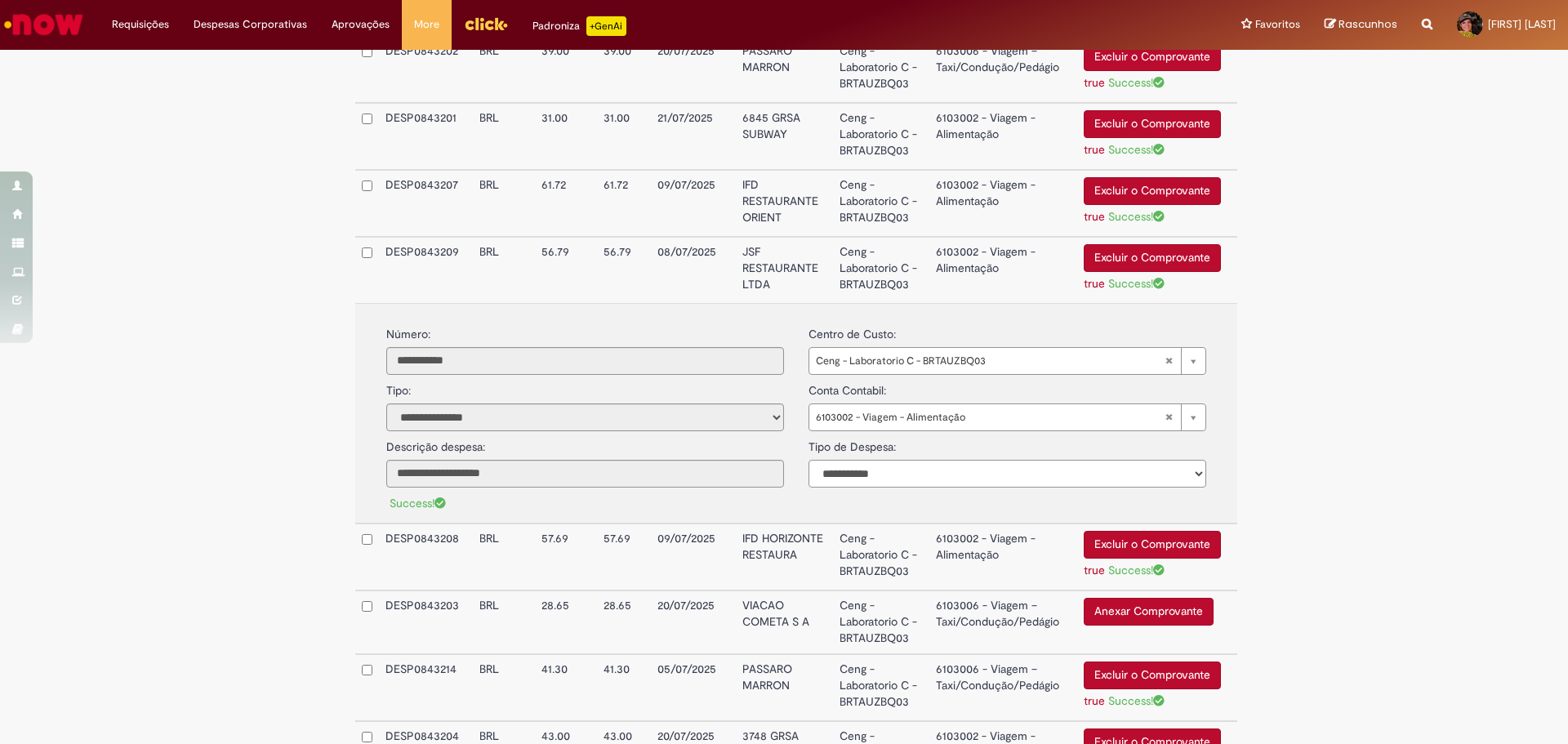 click on "**********" at bounding box center (1007, 474) 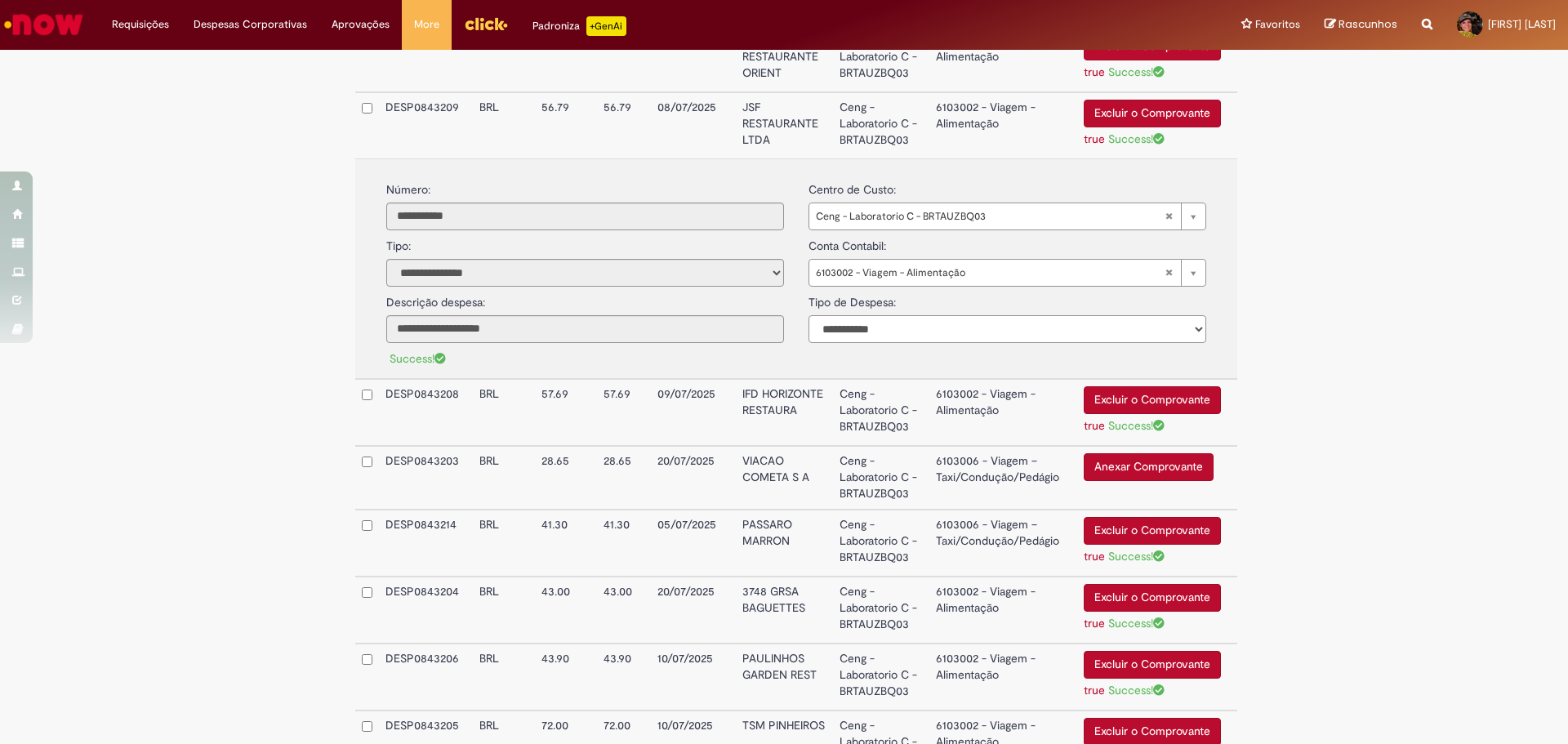 scroll, scrollTop: 875, scrollLeft: 0, axis: vertical 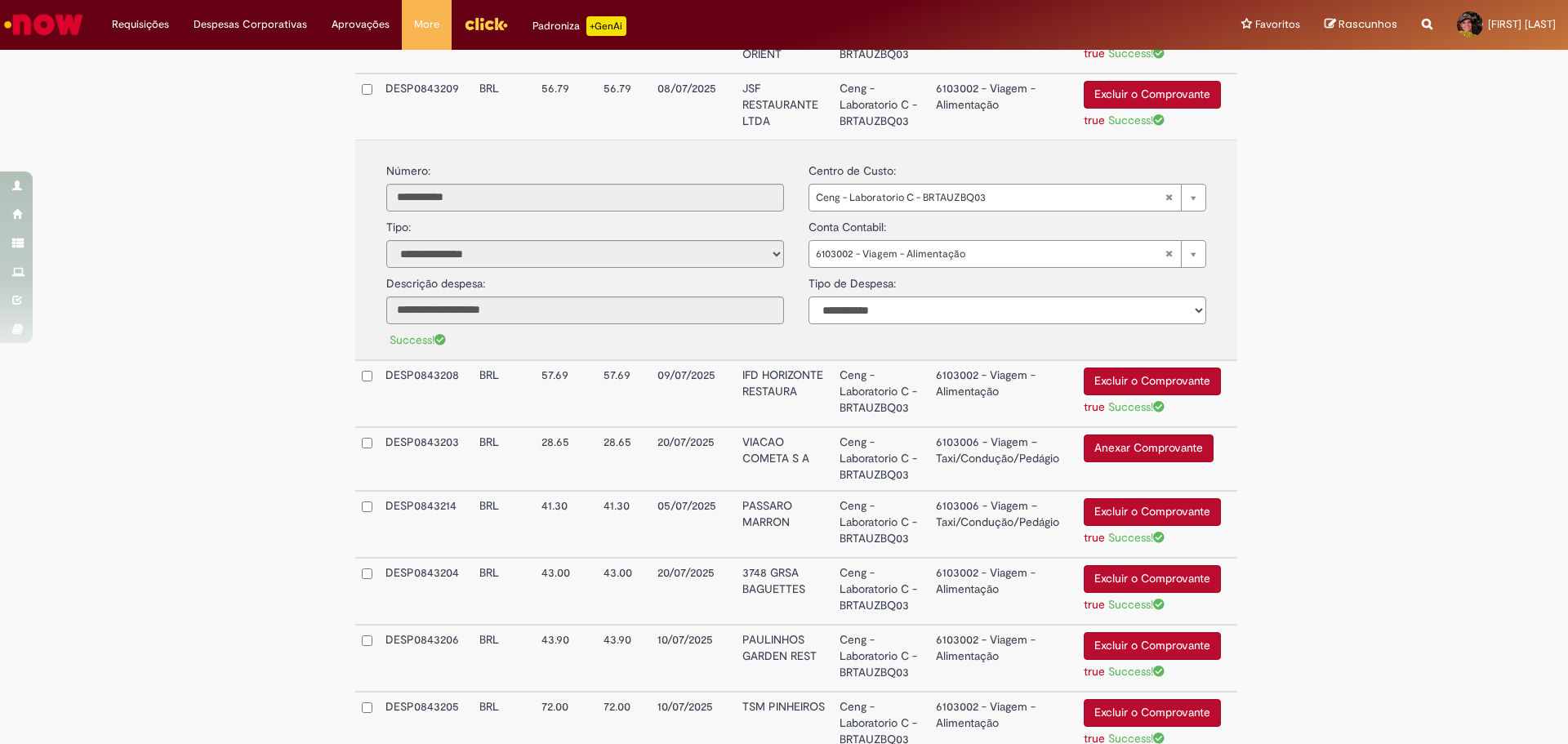 click on "6103002 - Viagem - Alimentação" at bounding box center [1003, 394] 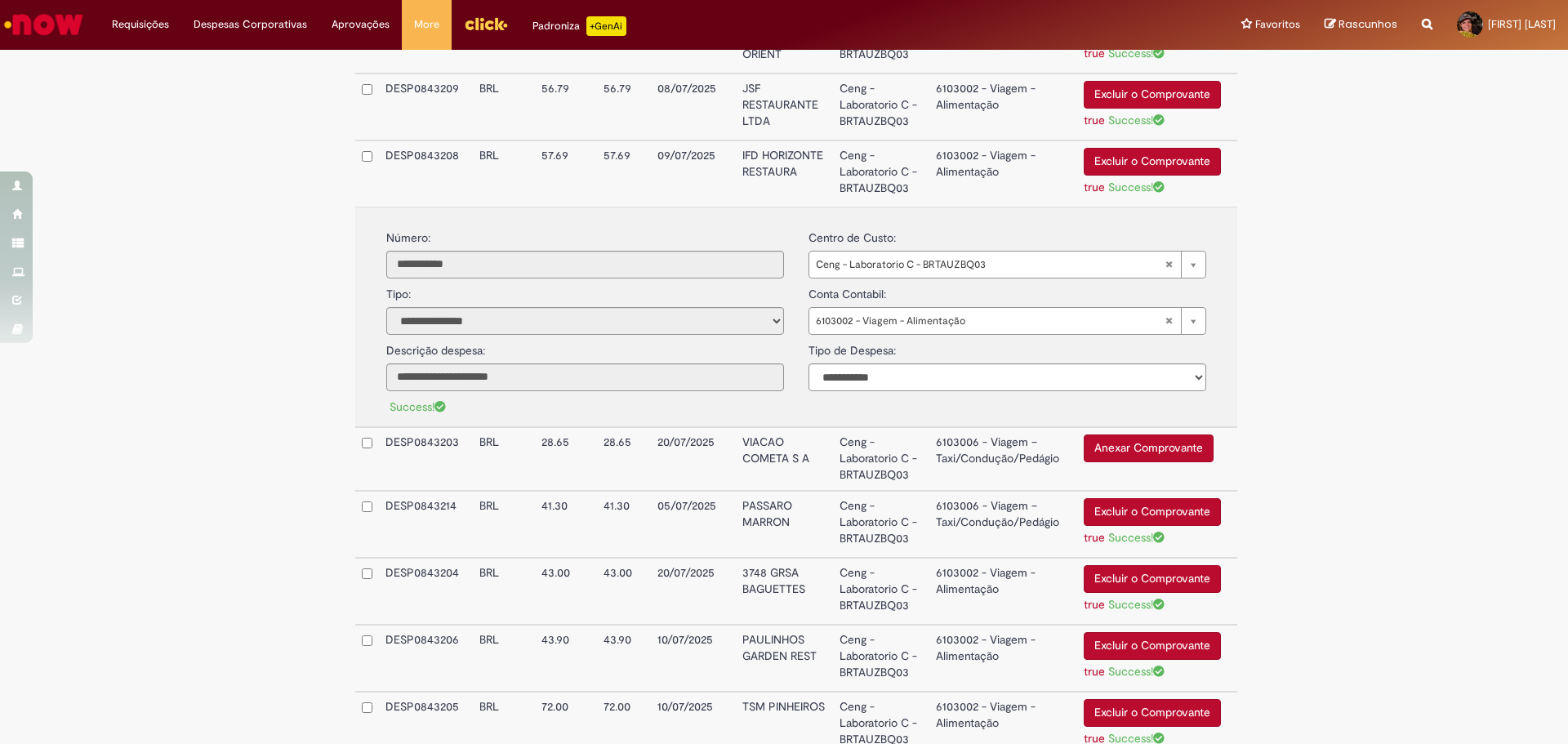 click on "6103006 - Viagem – Taxi/Condução/Pedágio" at bounding box center (1003, 459) 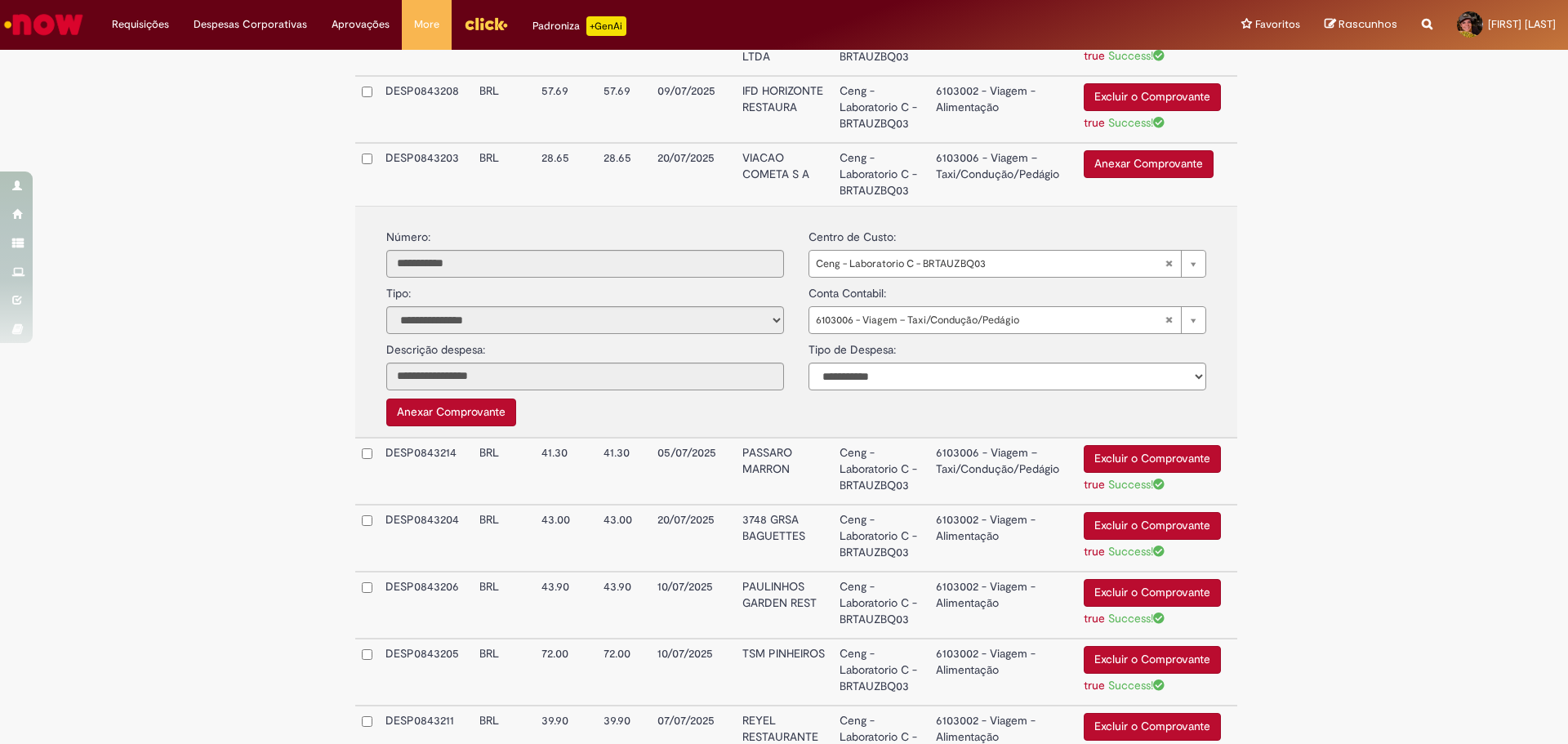scroll, scrollTop: 1039, scrollLeft: 0, axis: vertical 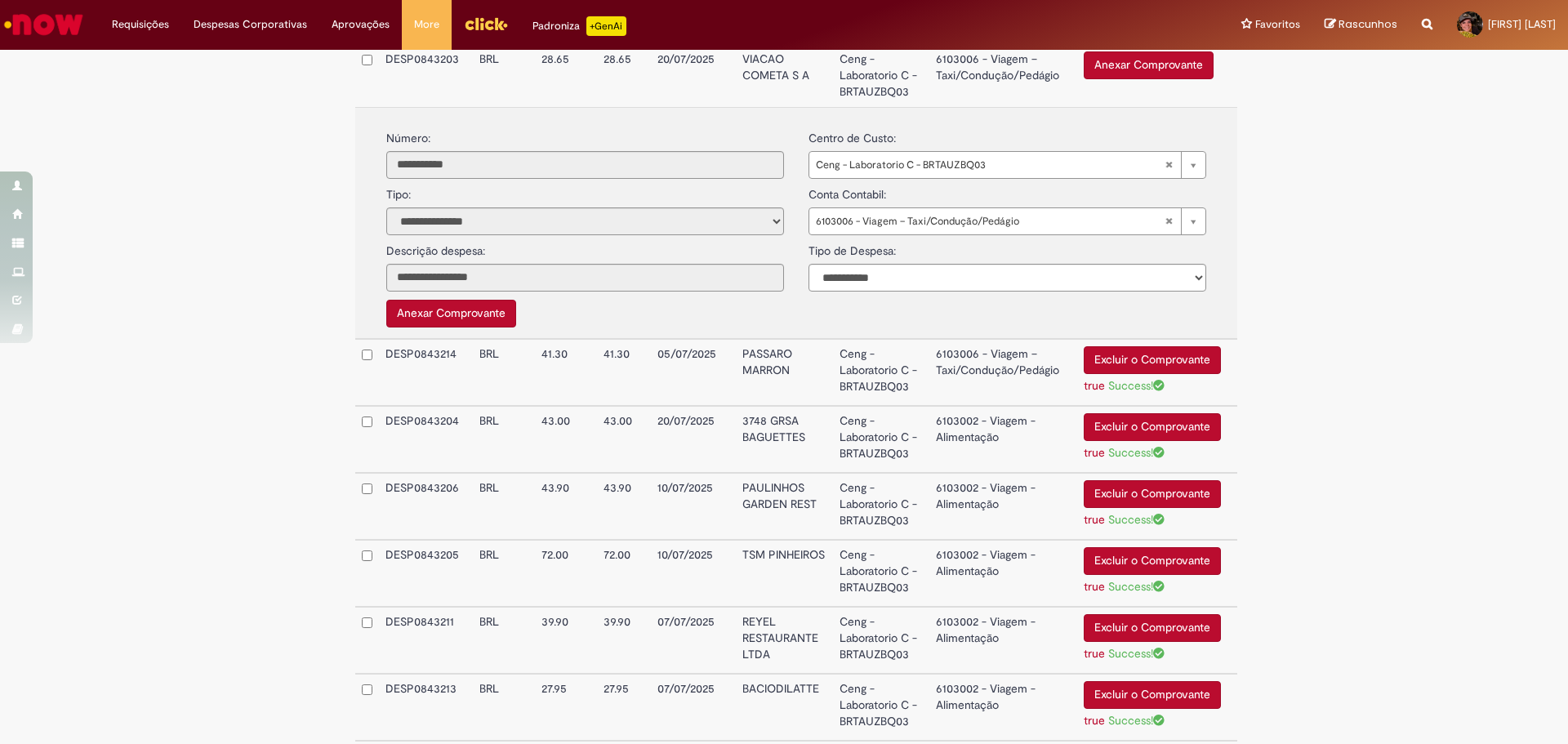 click on "6103006 - Viagem – Taxi/Condução/Pedágio" at bounding box center [1003, 372] 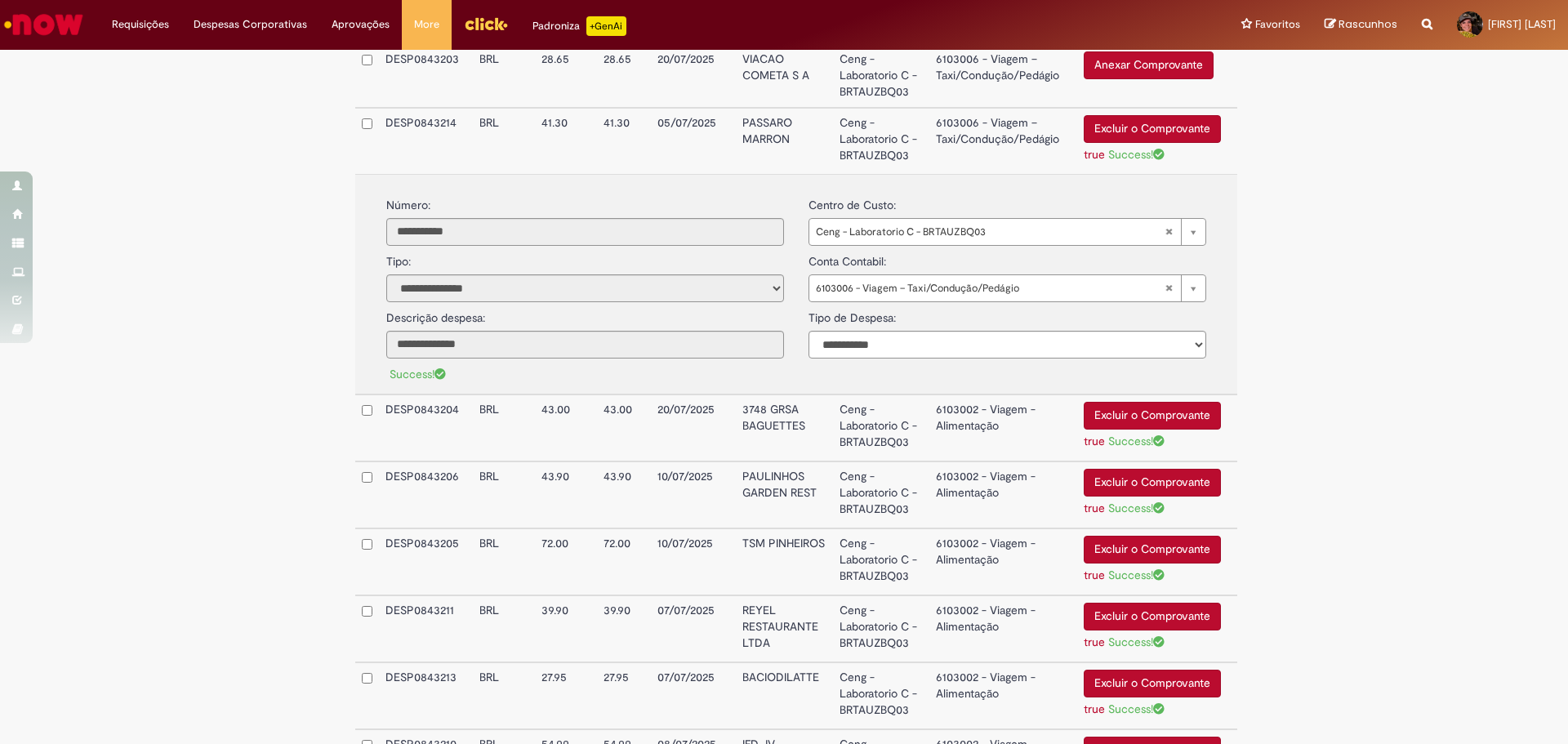 click on "6103002 - Viagem - Alimentação" at bounding box center [1003, 428] 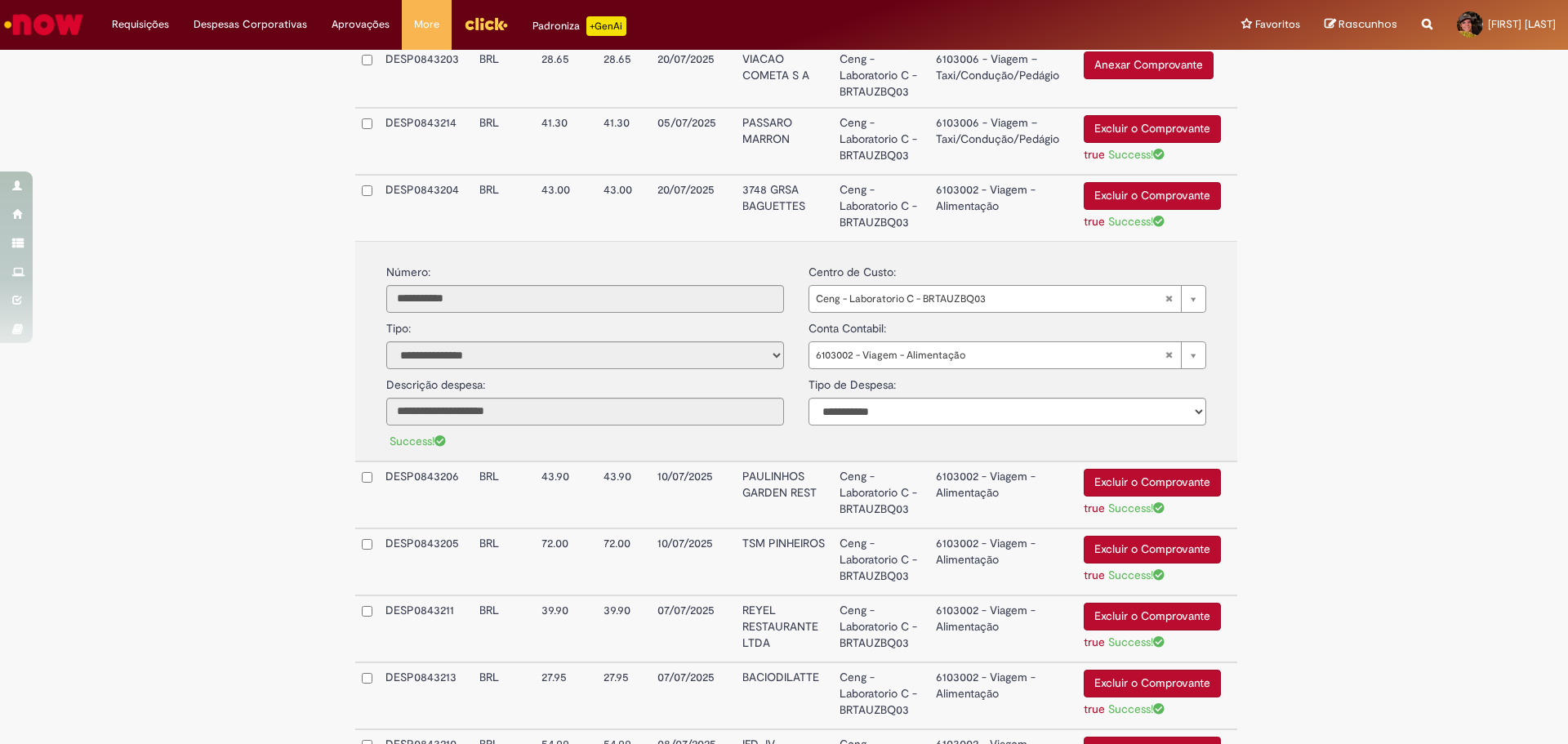 click on "6103002 - Viagem - Alimentação" at bounding box center [1003, 495] 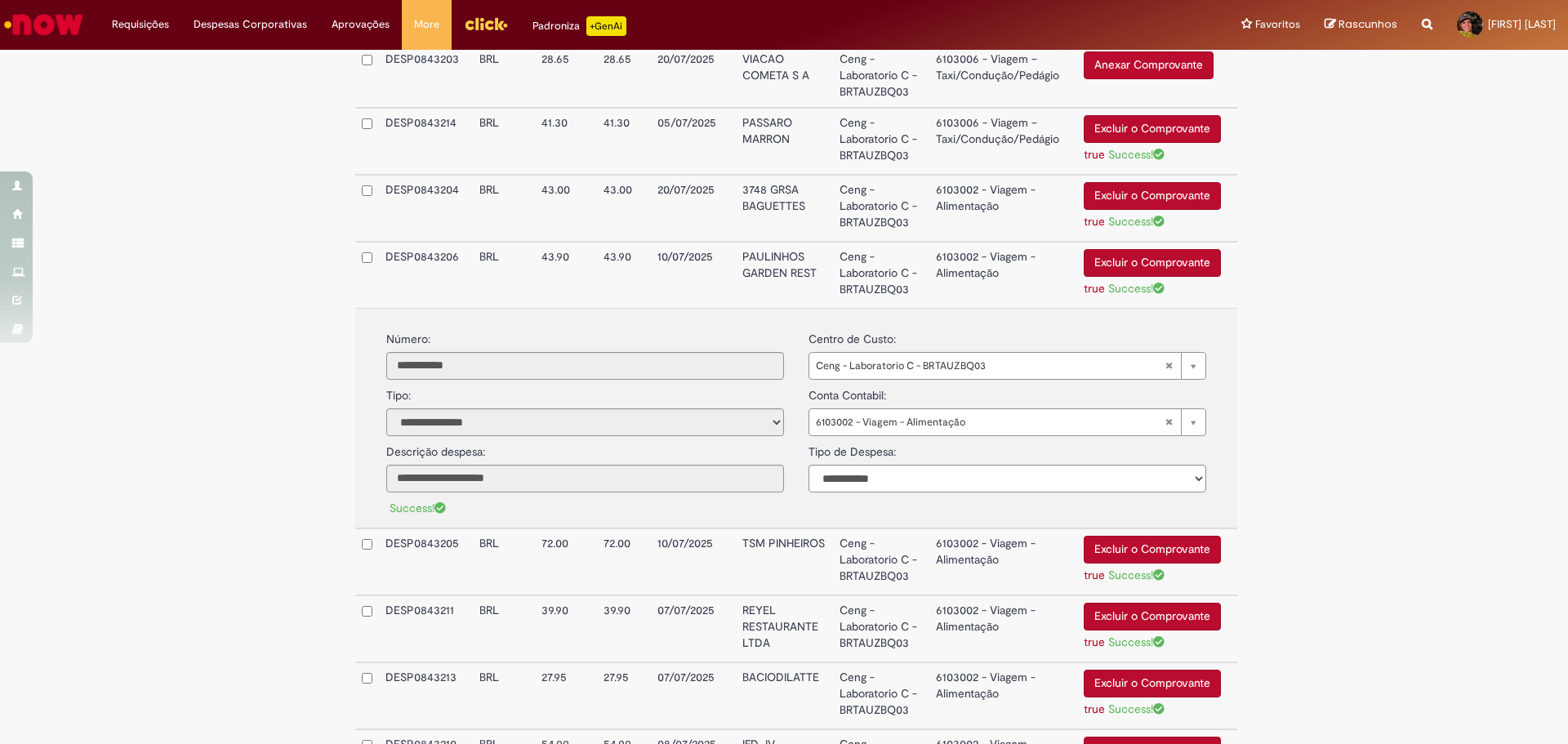 click on "6103002 - Viagem - Alimentação" at bounding box center [1003, 562] 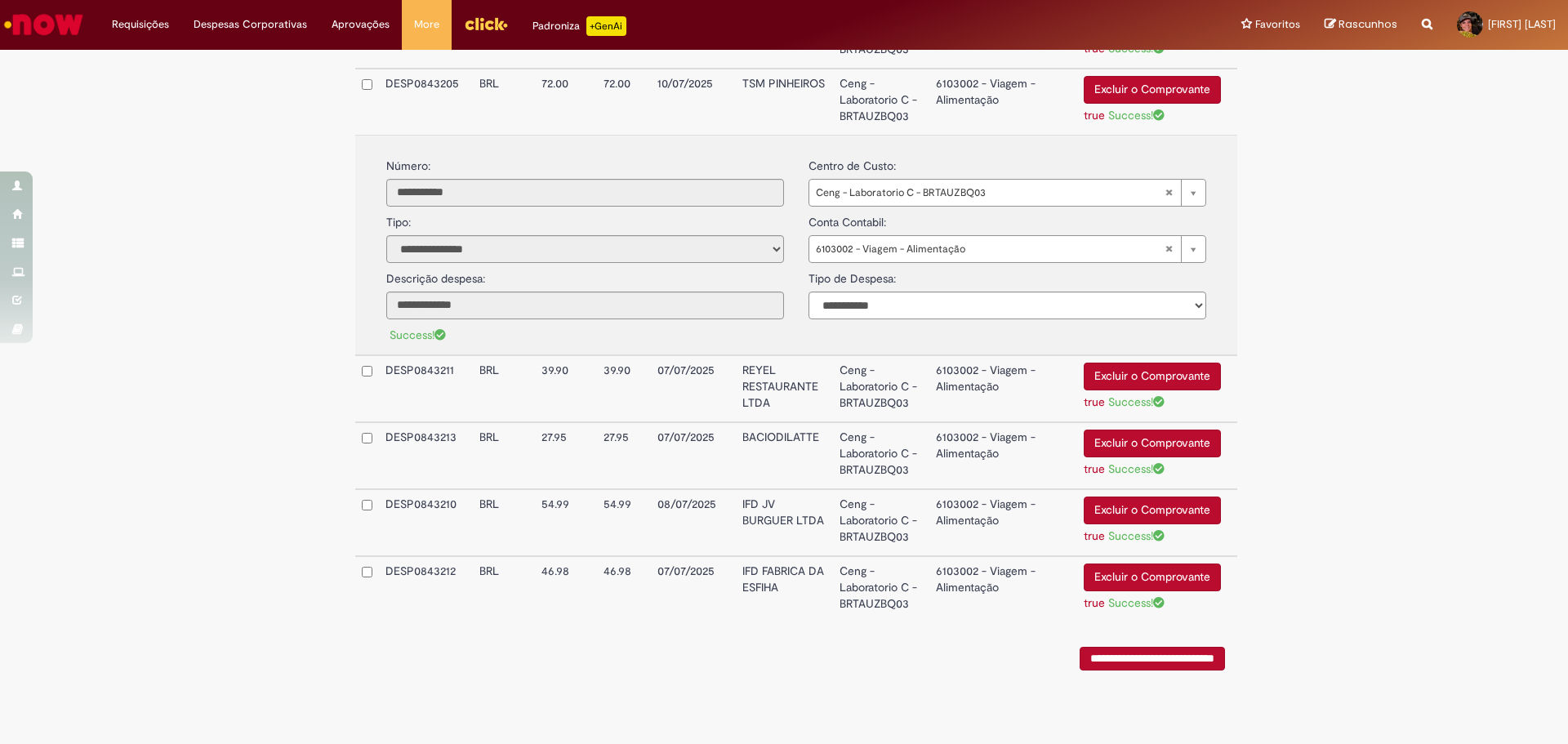 scroll, scrollTop: 1284, scrollLeft: 0, axis: vertical 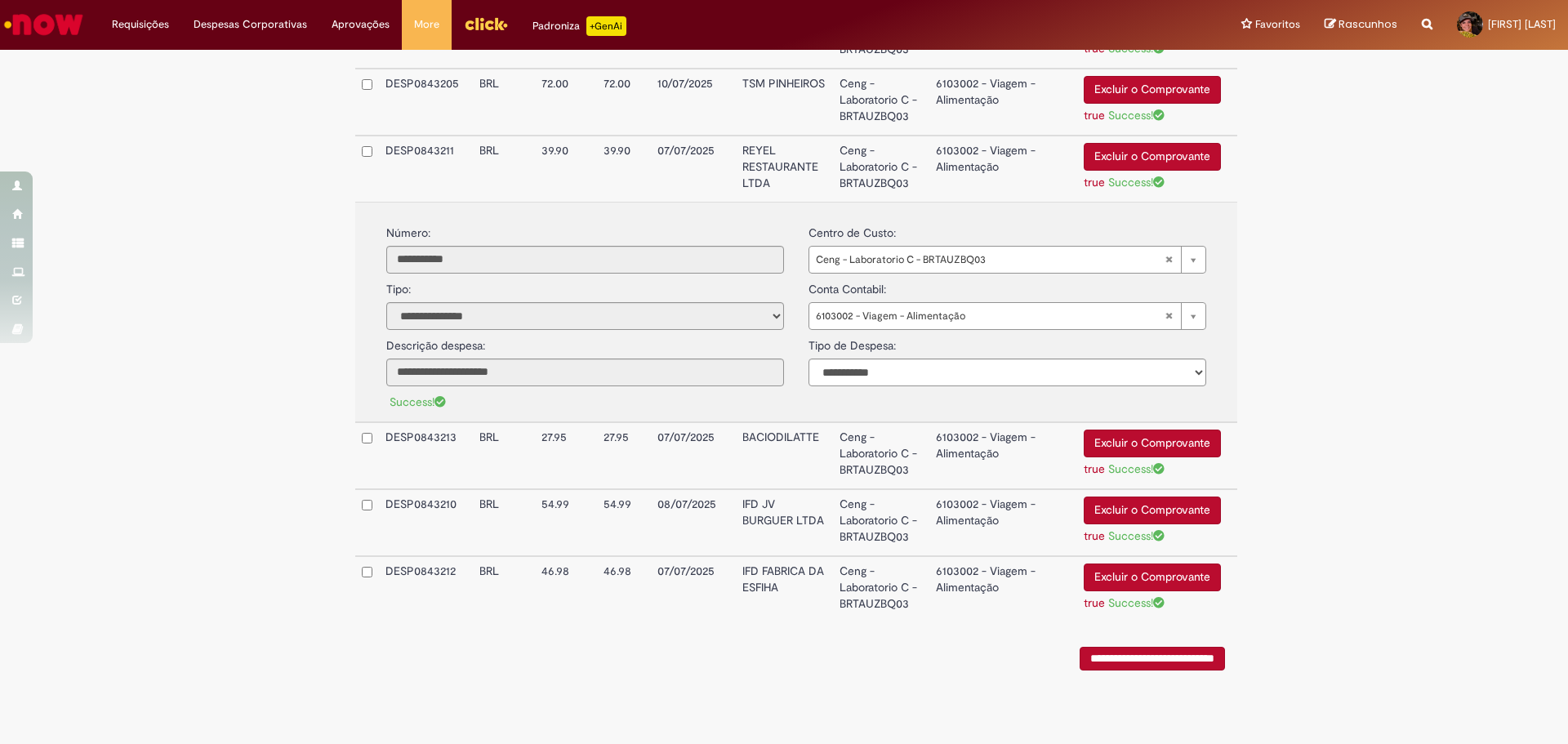 click on "6103002 - Viagem - Alimentação" at bounding box center (1003, 456) 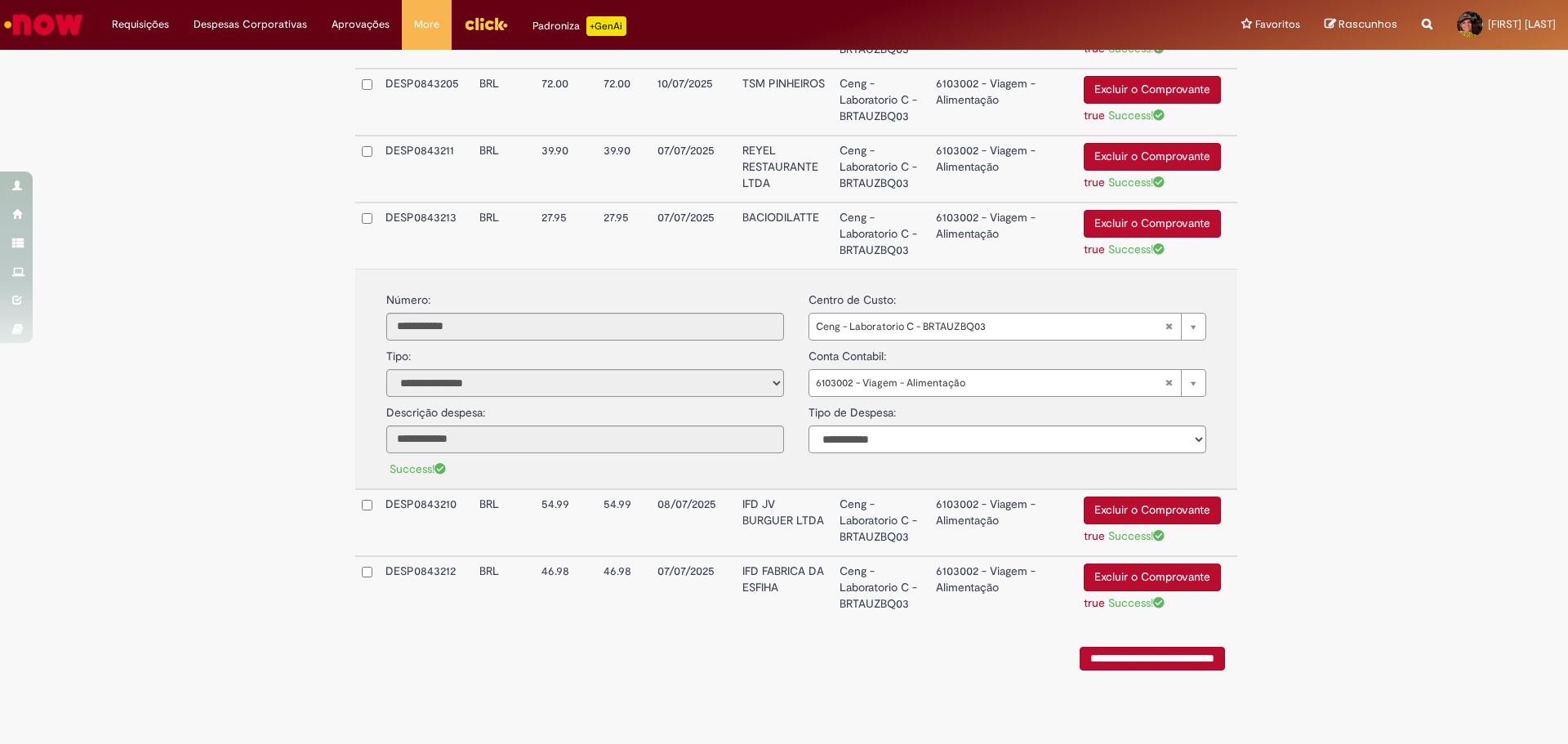 click on "6103002 - Viagem - Alimentação" at bounding box center [1003, 523] 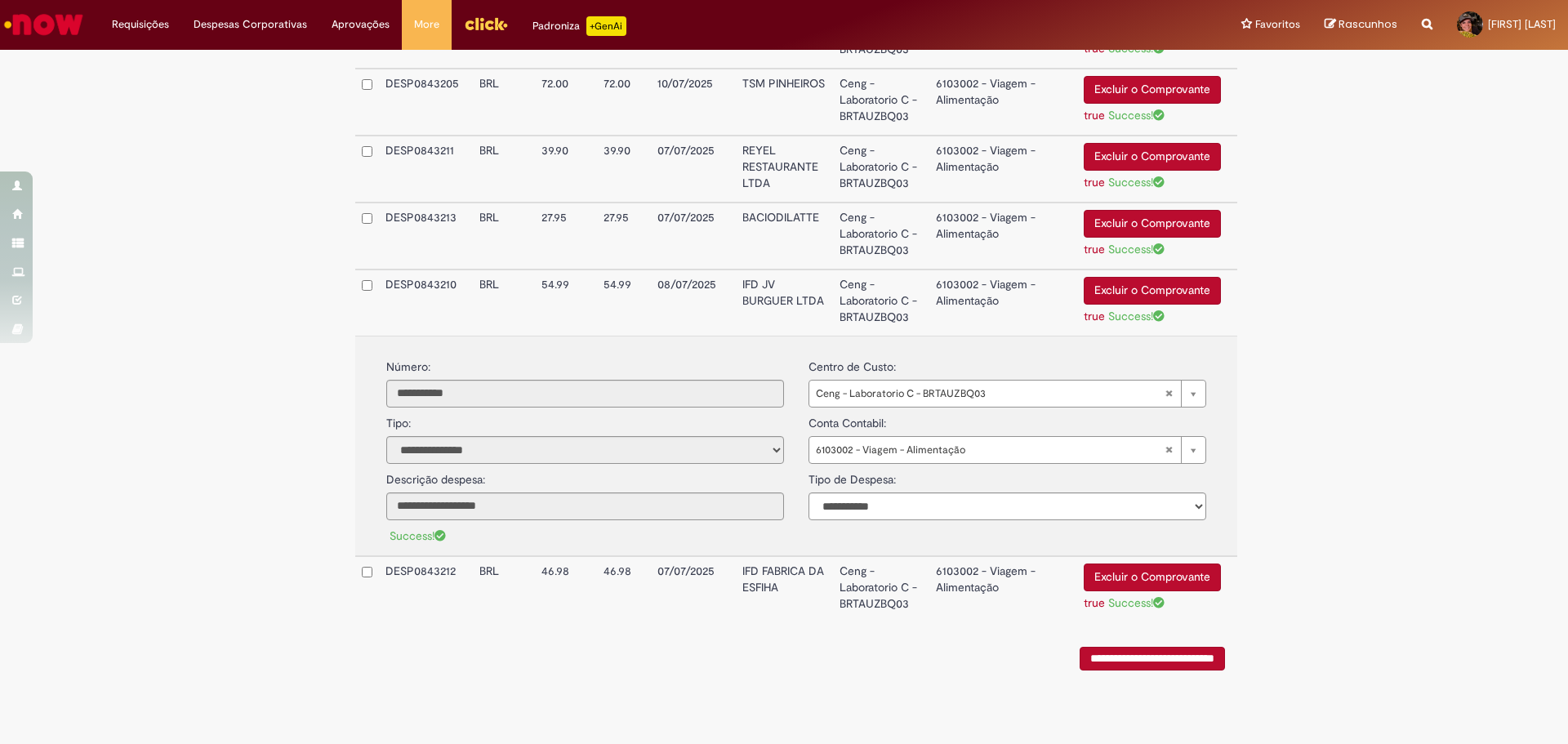 click on "Ceng - Laboratorio C - BRTAUZBQ03" at bounding box center (880, 589) 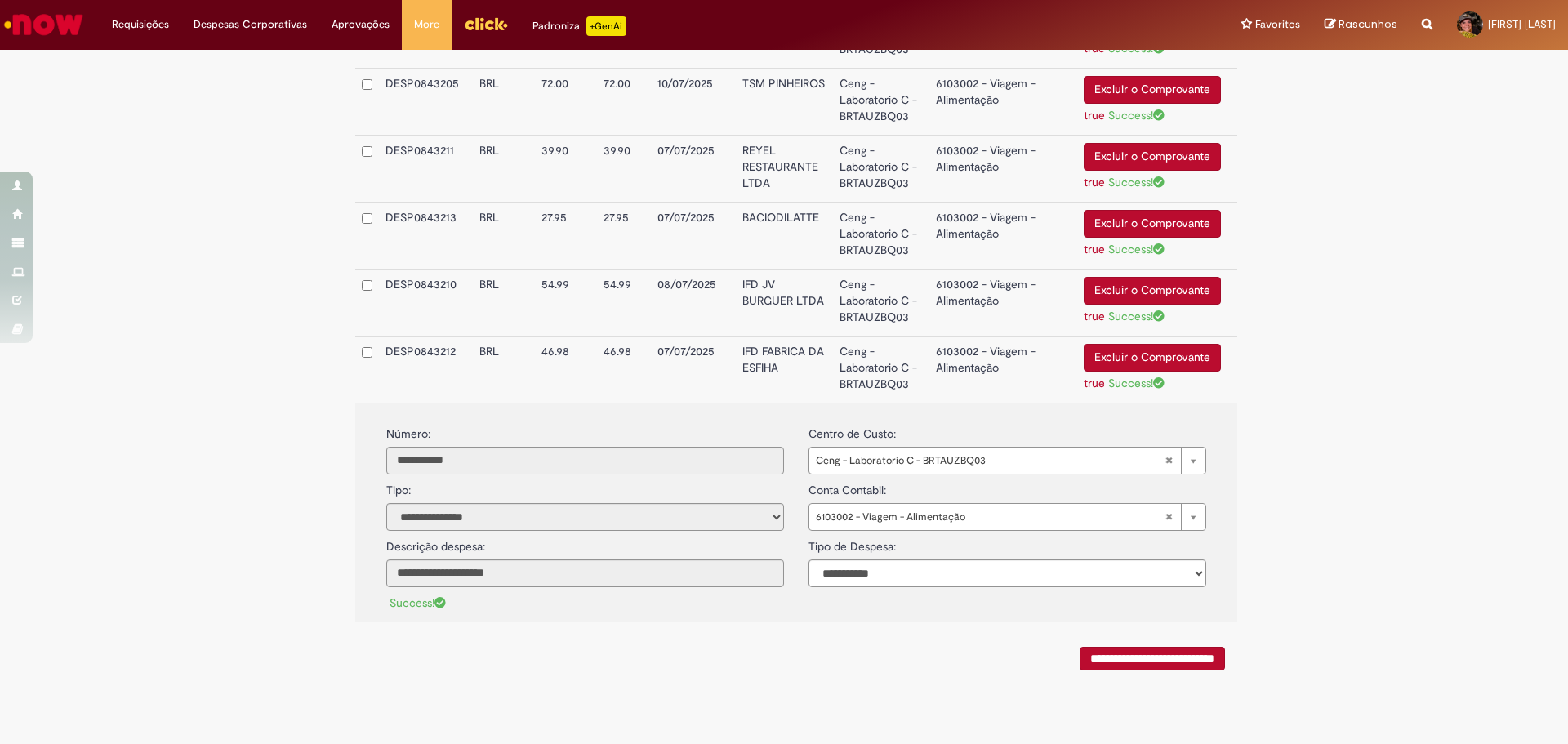click on "**********" at bounding box center [784, -238] 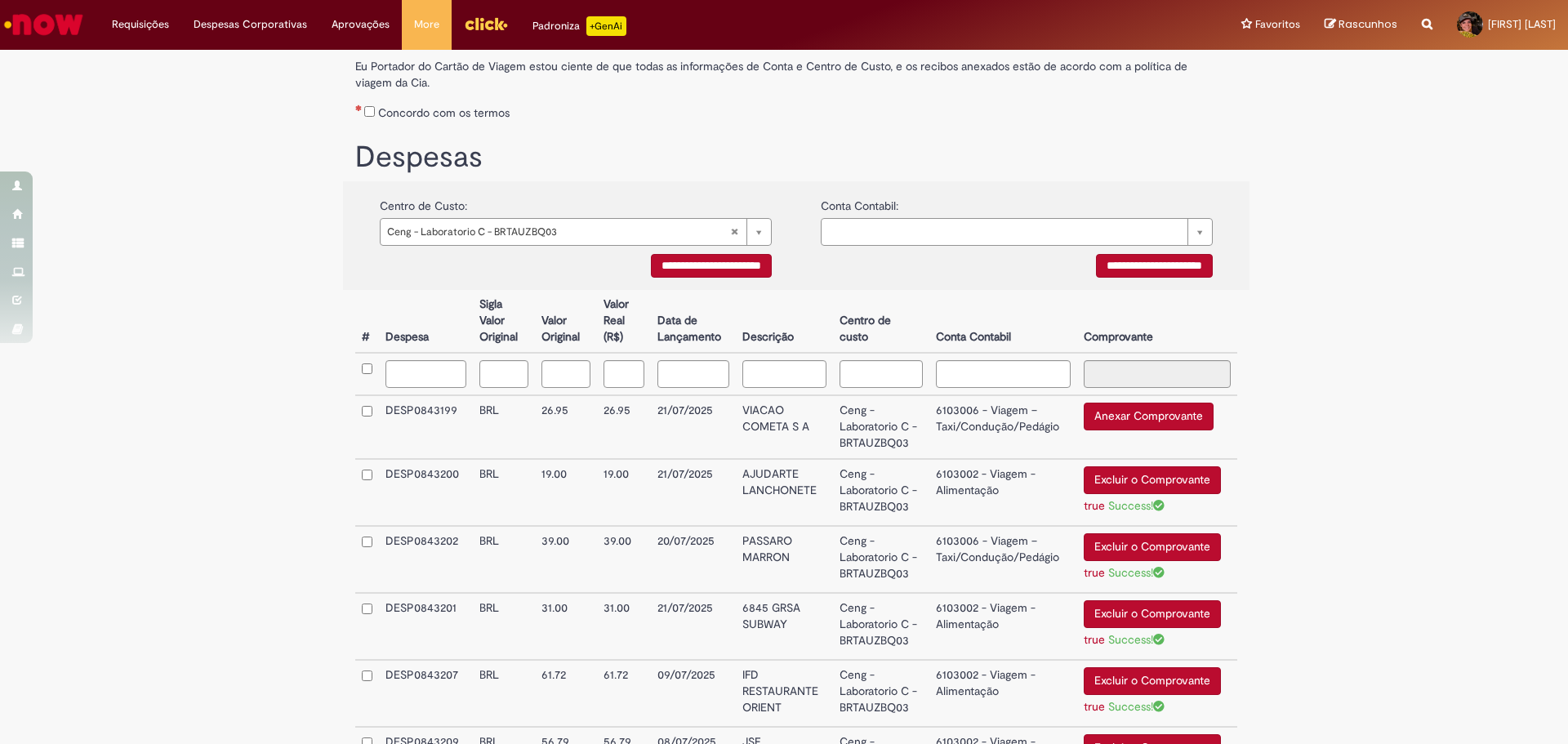 scroll, scrollTop: 304, scrollLeft: 0, axis: vertical 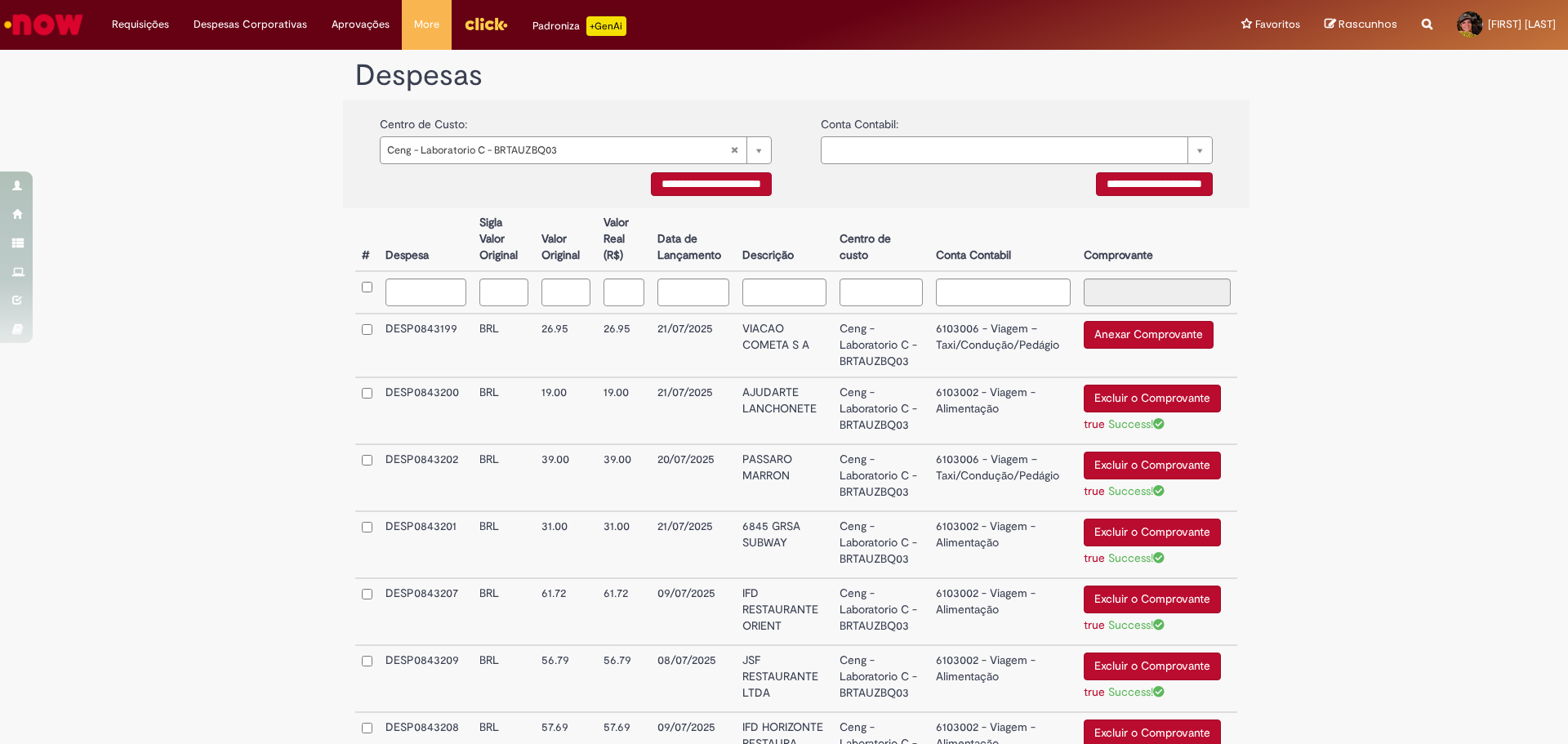 click on "Anexar Comprovante" at bounding box center [1148, 335] 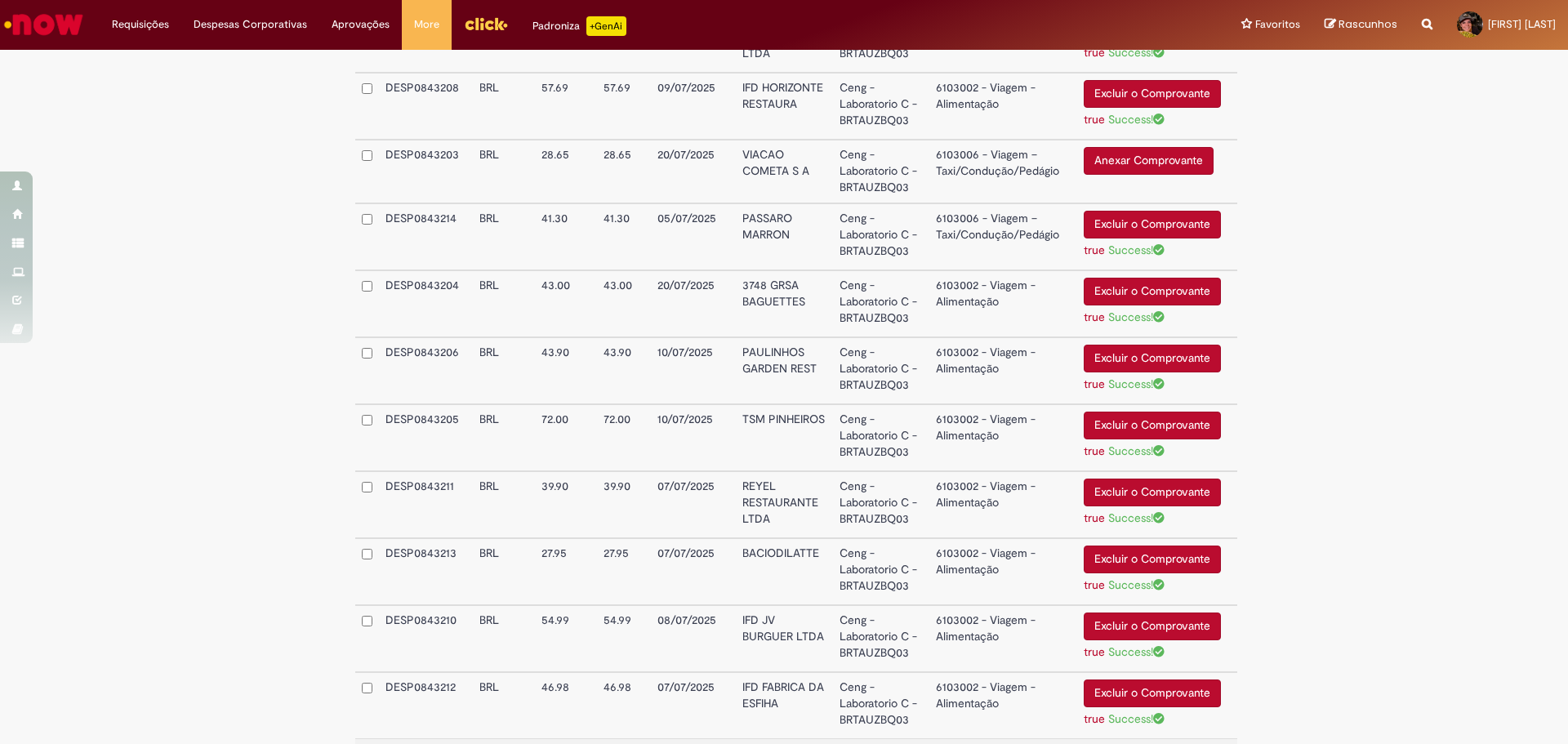 scroll, scrollTop: 794, scrollLeft: 0, axis: vertical 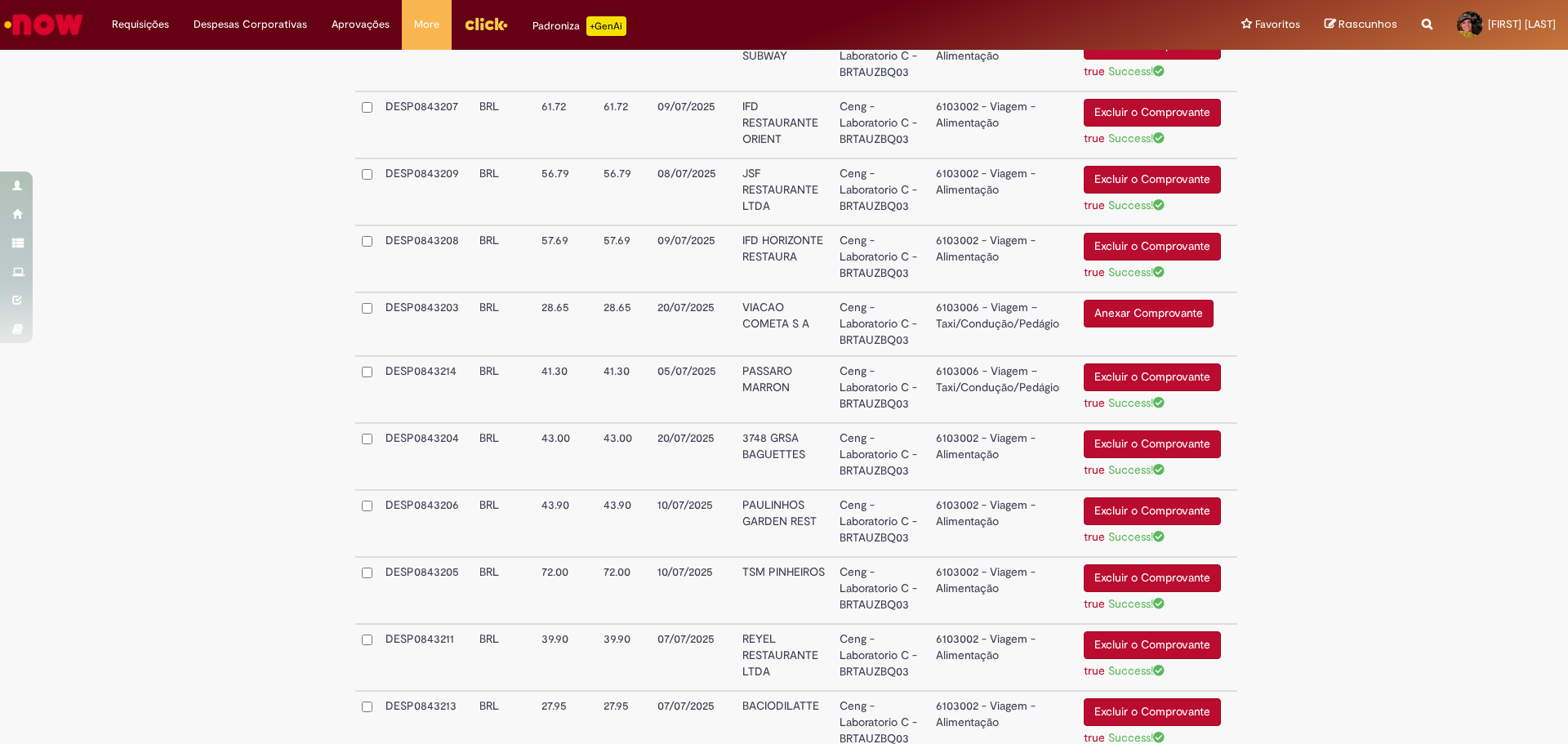 click on "Anexar Comprovante" at bounding box center (1148, 314) 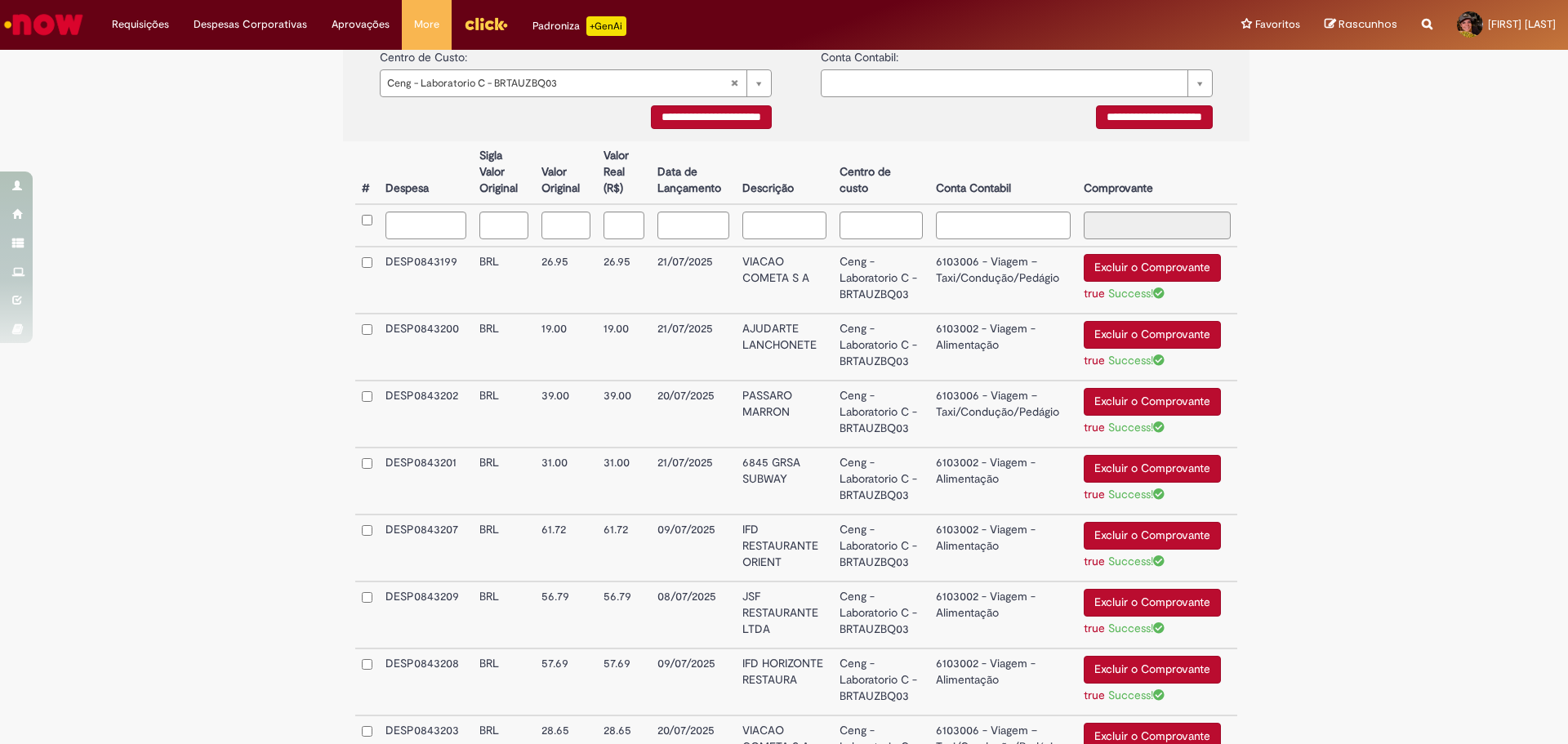 scroll, scrollTop: 474, scrollLeft: 0, axis: vertical 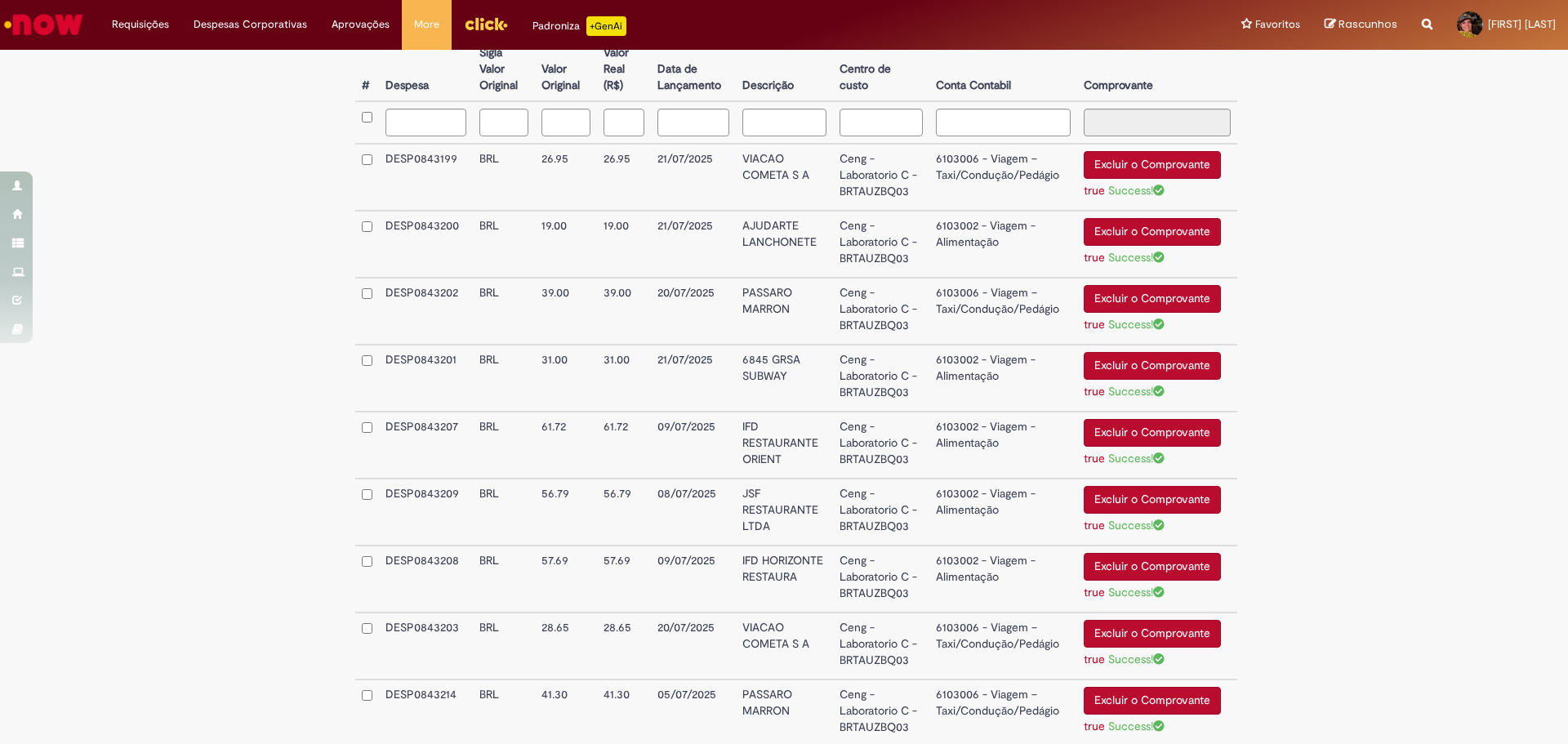 click on "6103006 - Viagem – Taxi/Condução/Pedágio" at bounding box center [1003, 177] 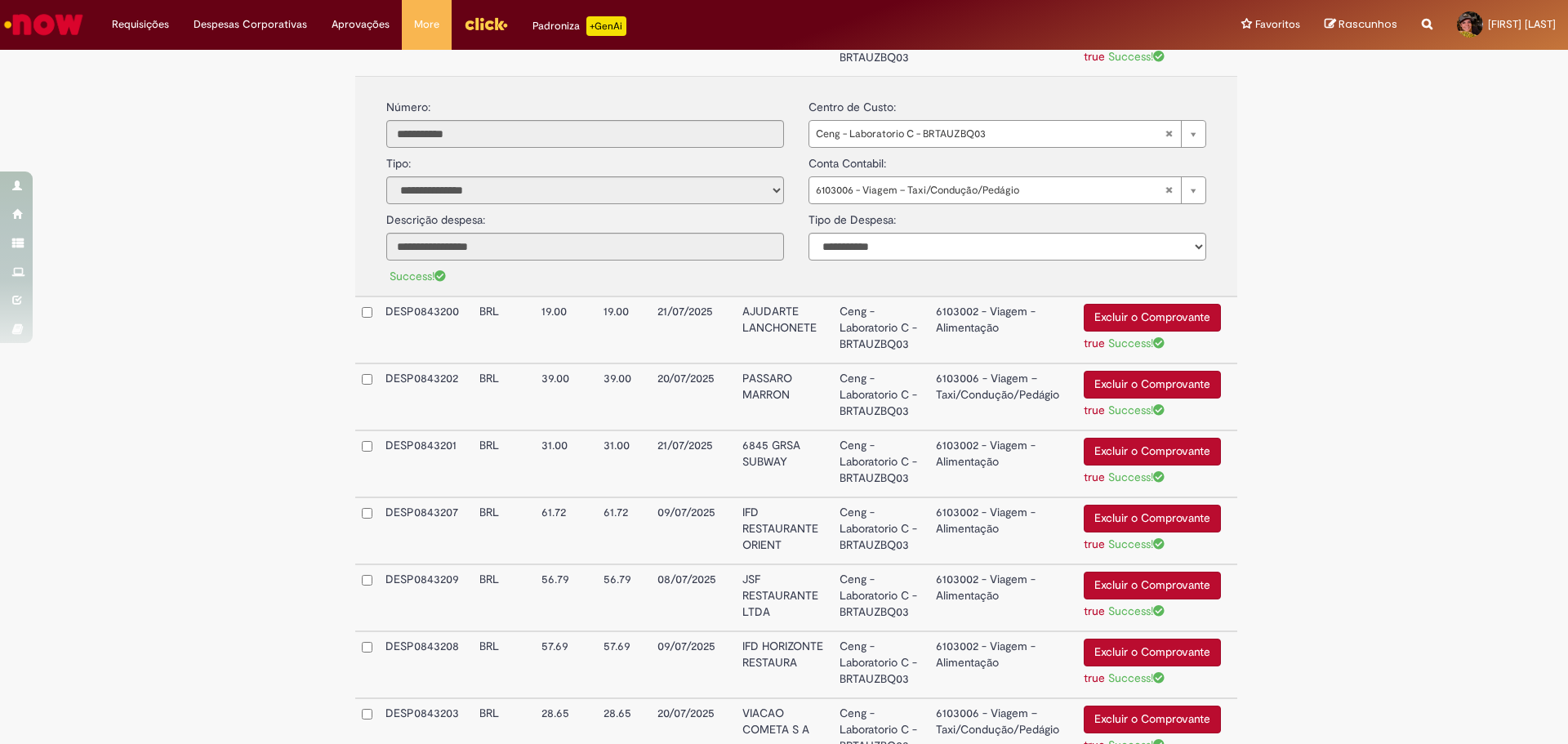 scroll, scrollTop: 637, scrollLeft: 0, axis: vertical 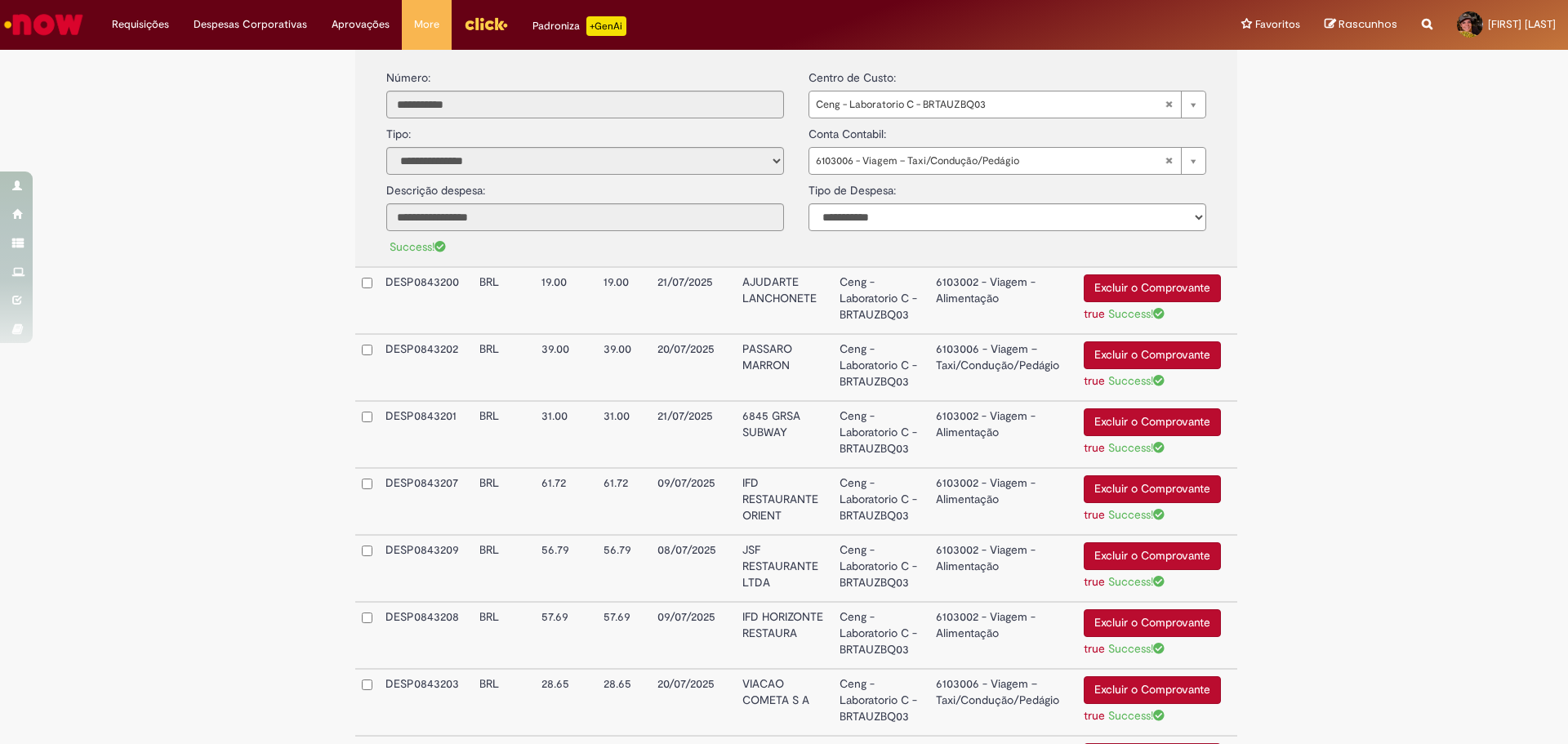 click on "6103002 - Viagem - Alimentação" at bounding box center (1003, 301) 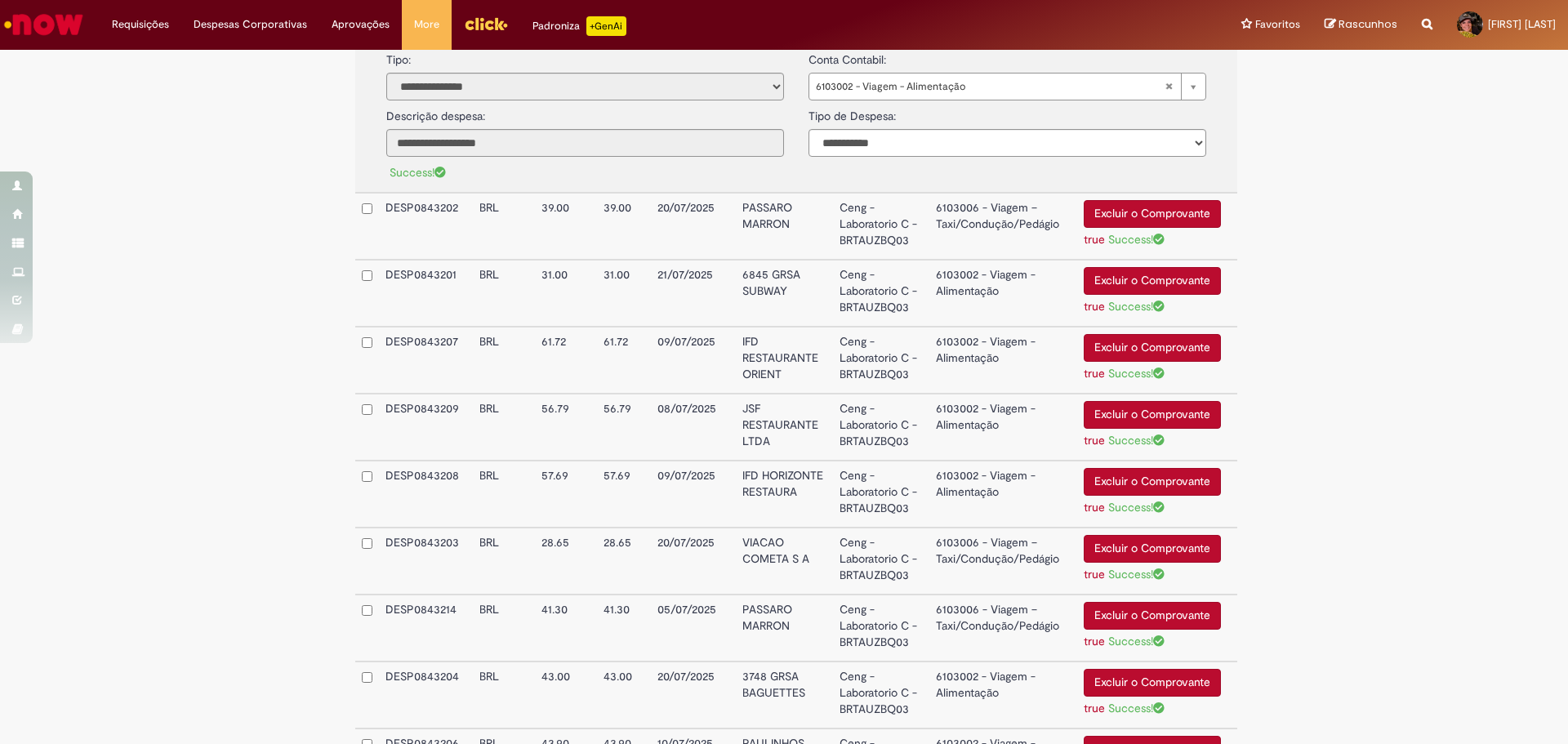 scroll, scrollTop: 800, scrollLeft: 0, axis: vertical 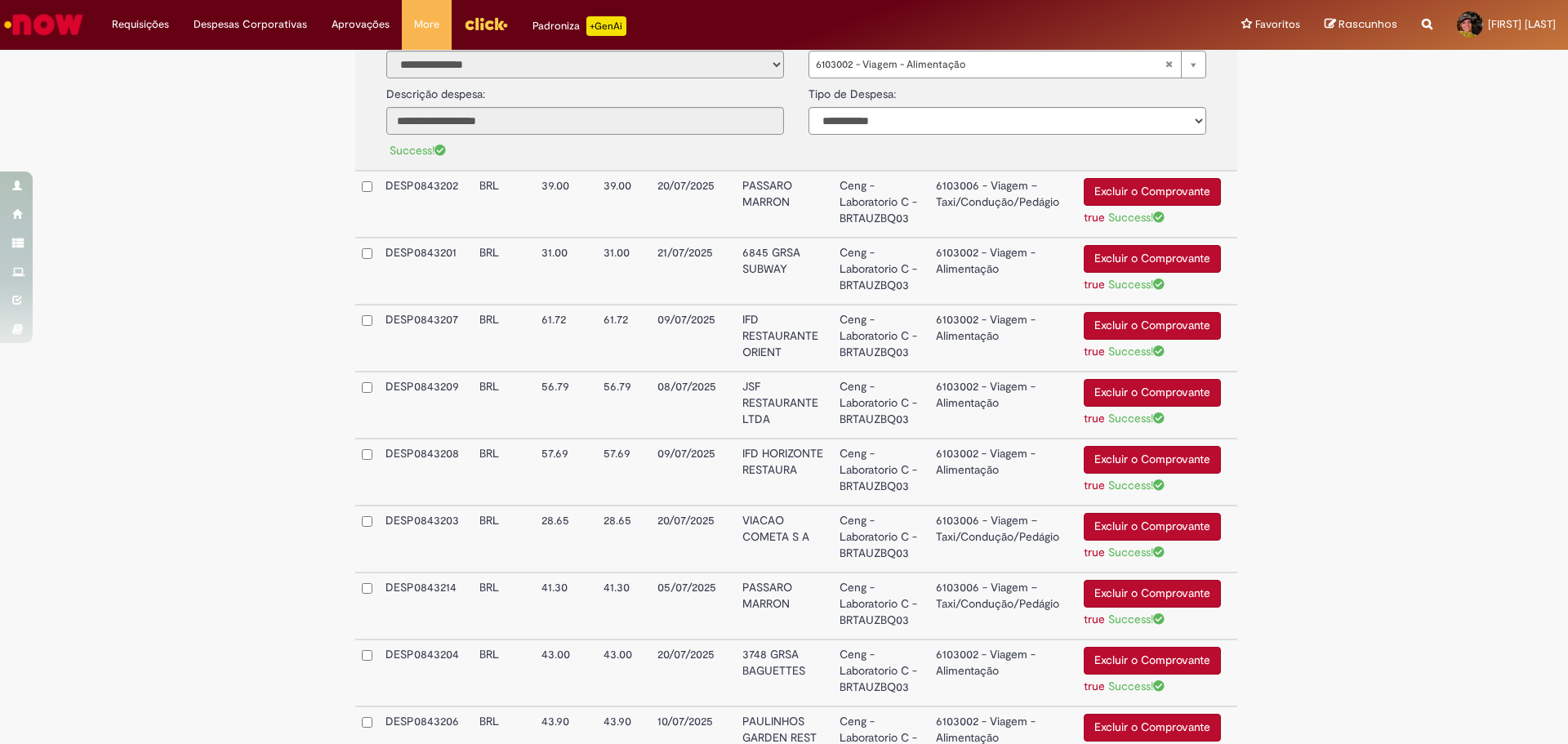 click on "6103006 - Viagem – Taxi/Condução/Pedágio" at bounding box center [1003, 204] 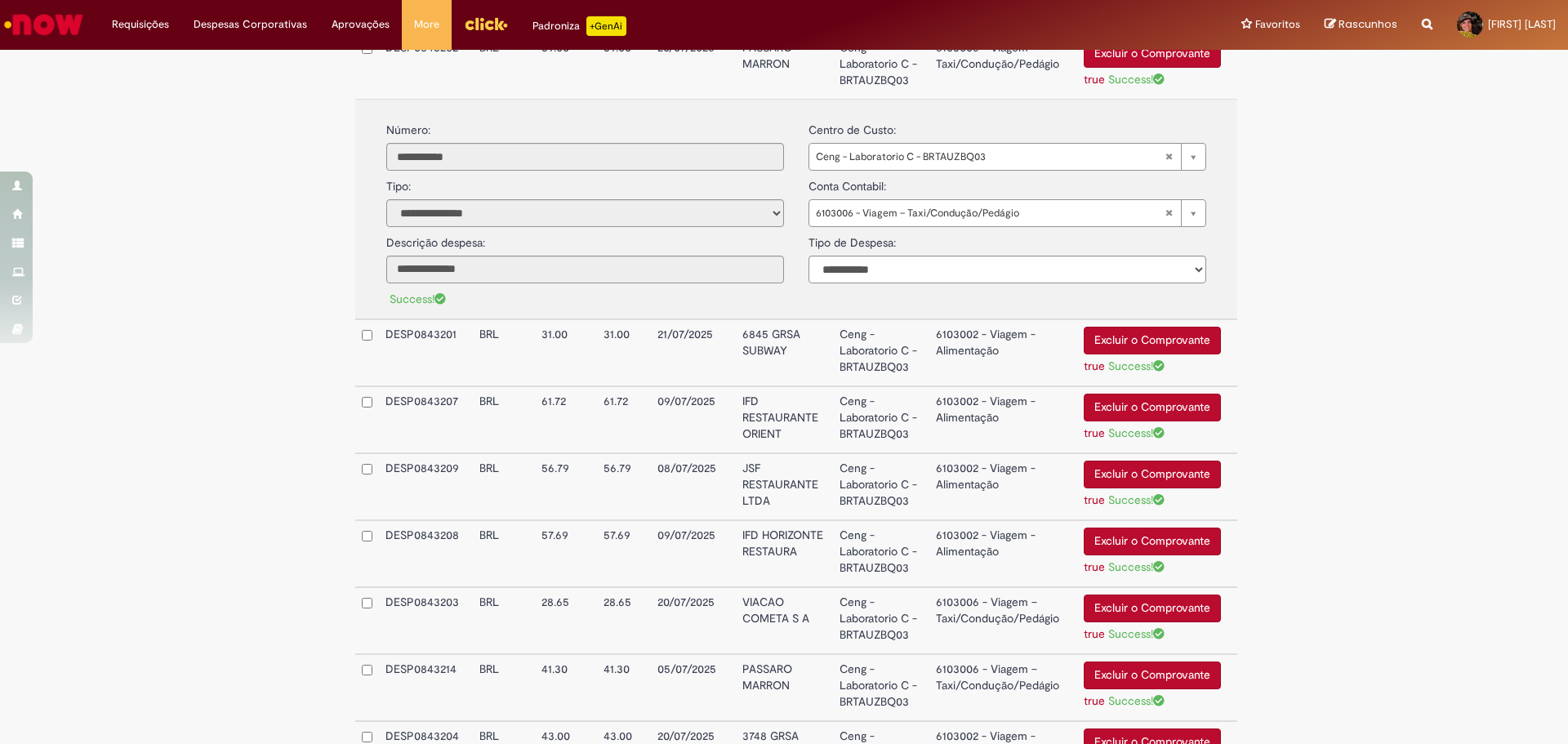 click on "6103002 - Viagem - Alimentação" at bounding box center [1003, 353] 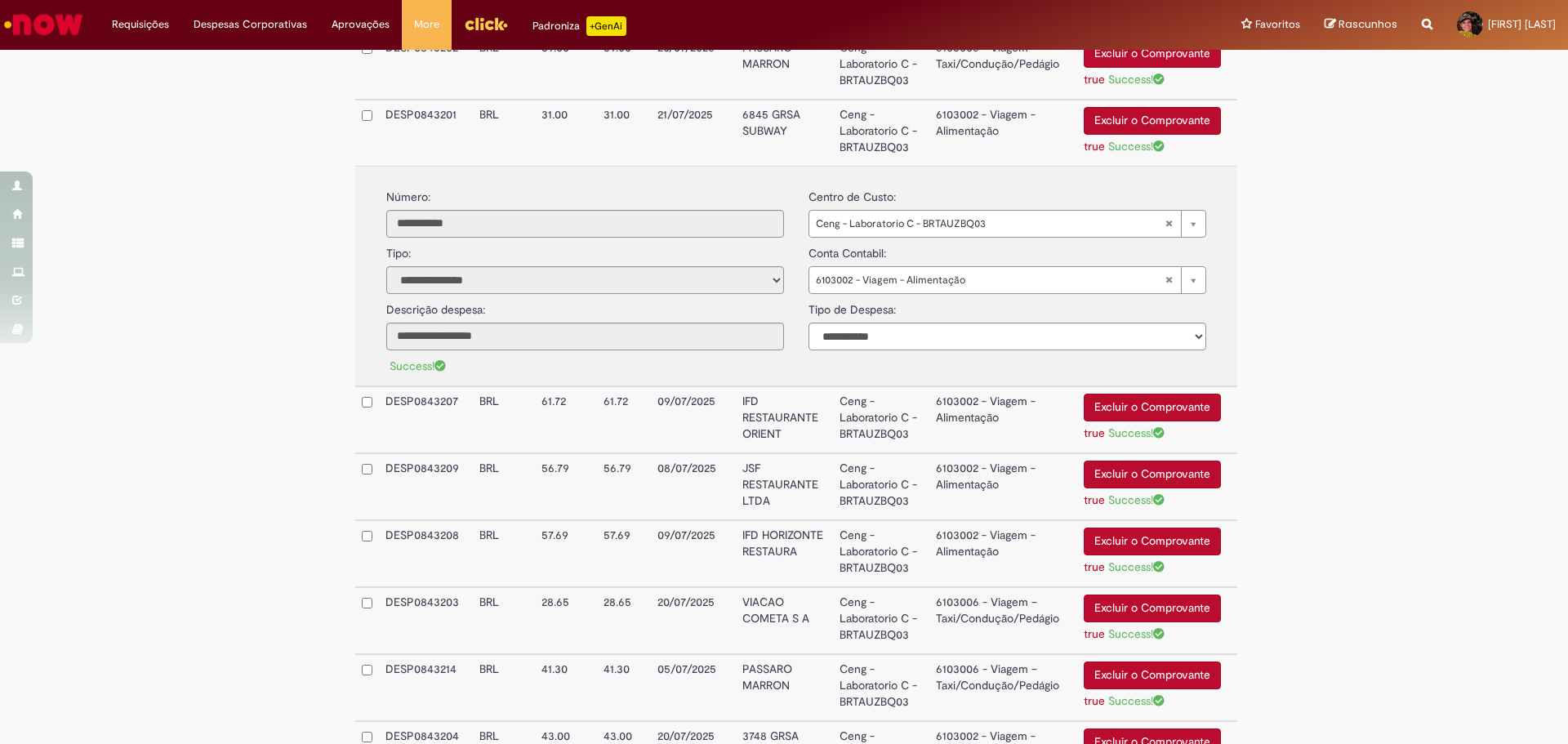 scroll, scrollTop: 882, scrollLeft: 0, axis: vertical 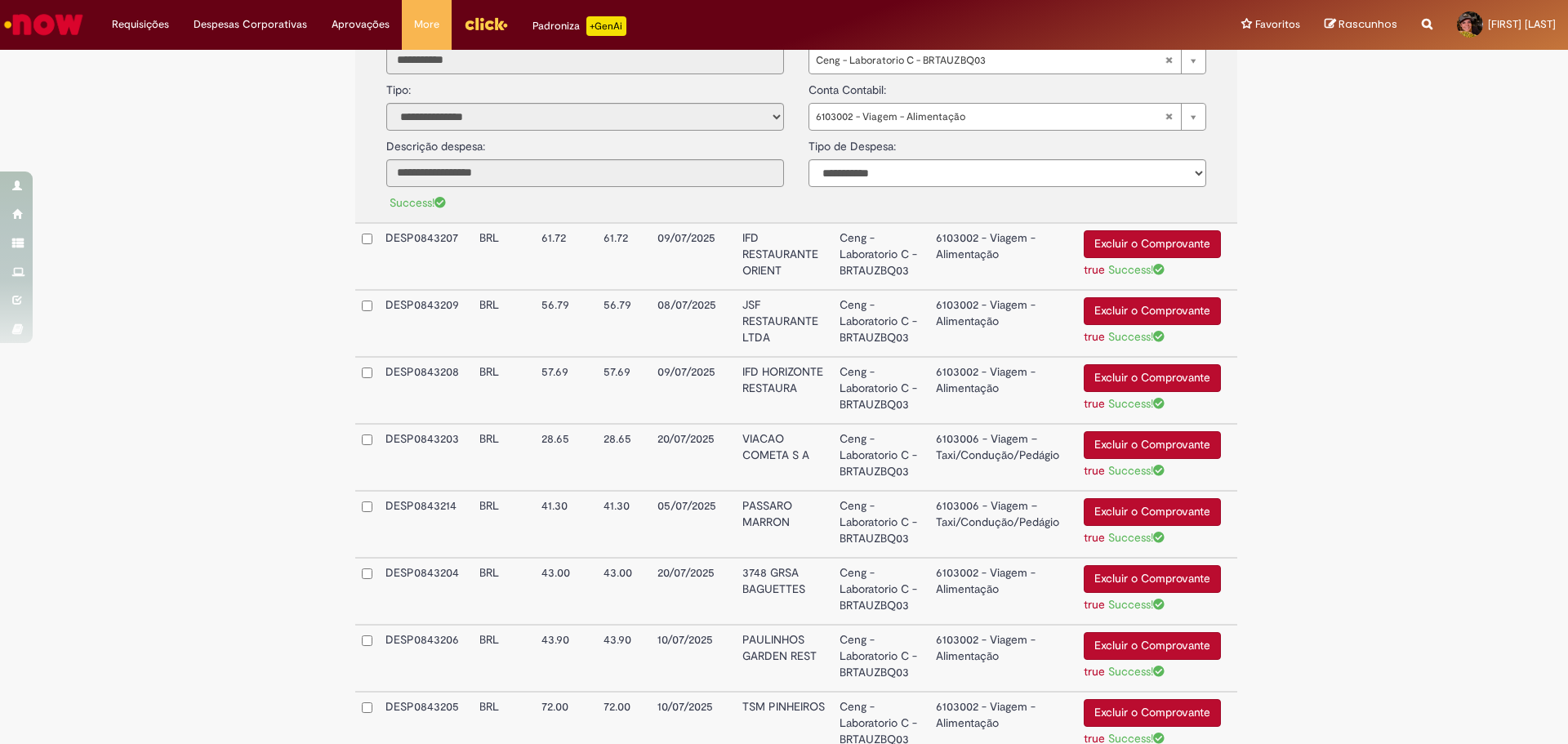 click on "6103002 - Viagem - Alimentação" at bounding box center [1003, 256] 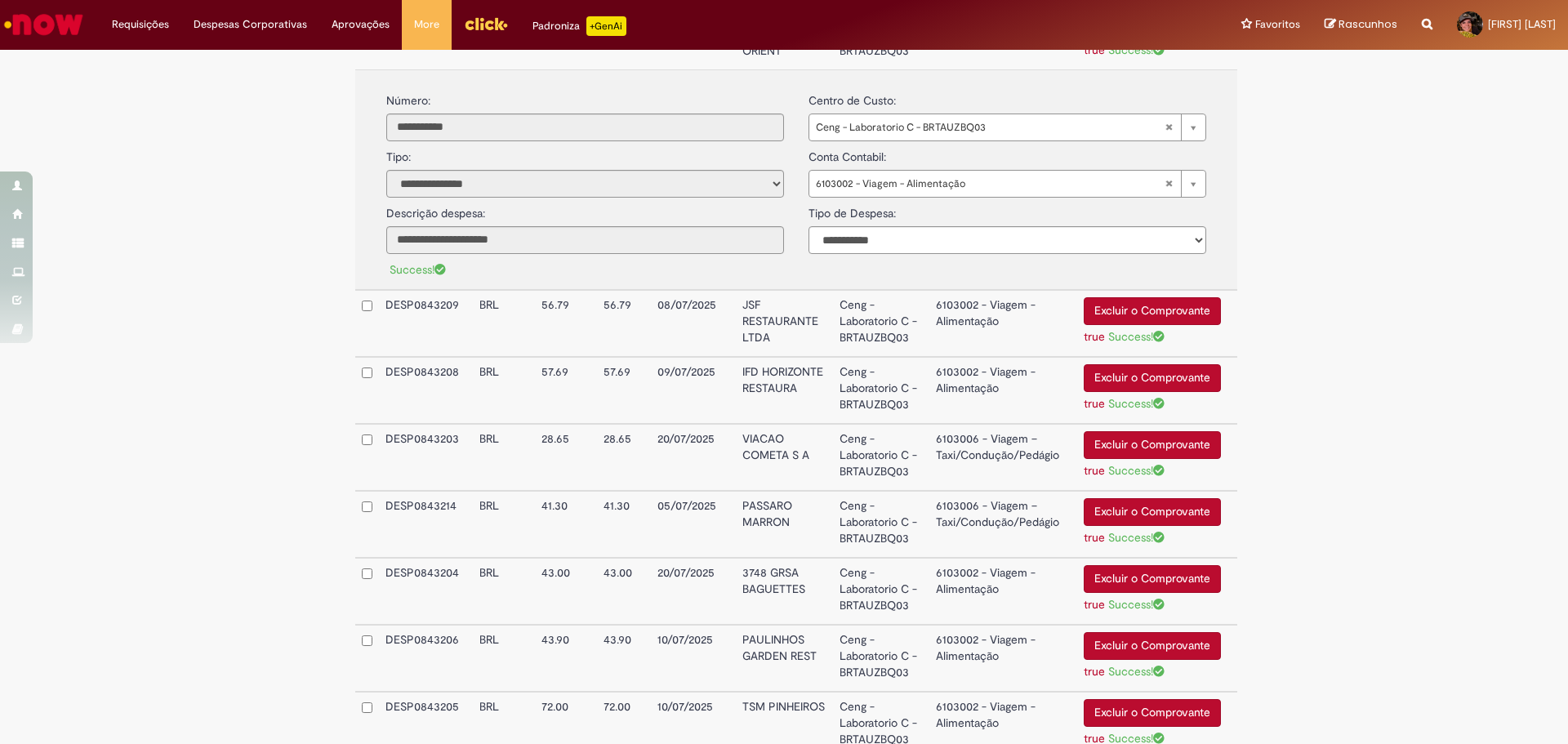click on "6103002 - Viagem - Alimentação" at bounding box center [1003, 323] 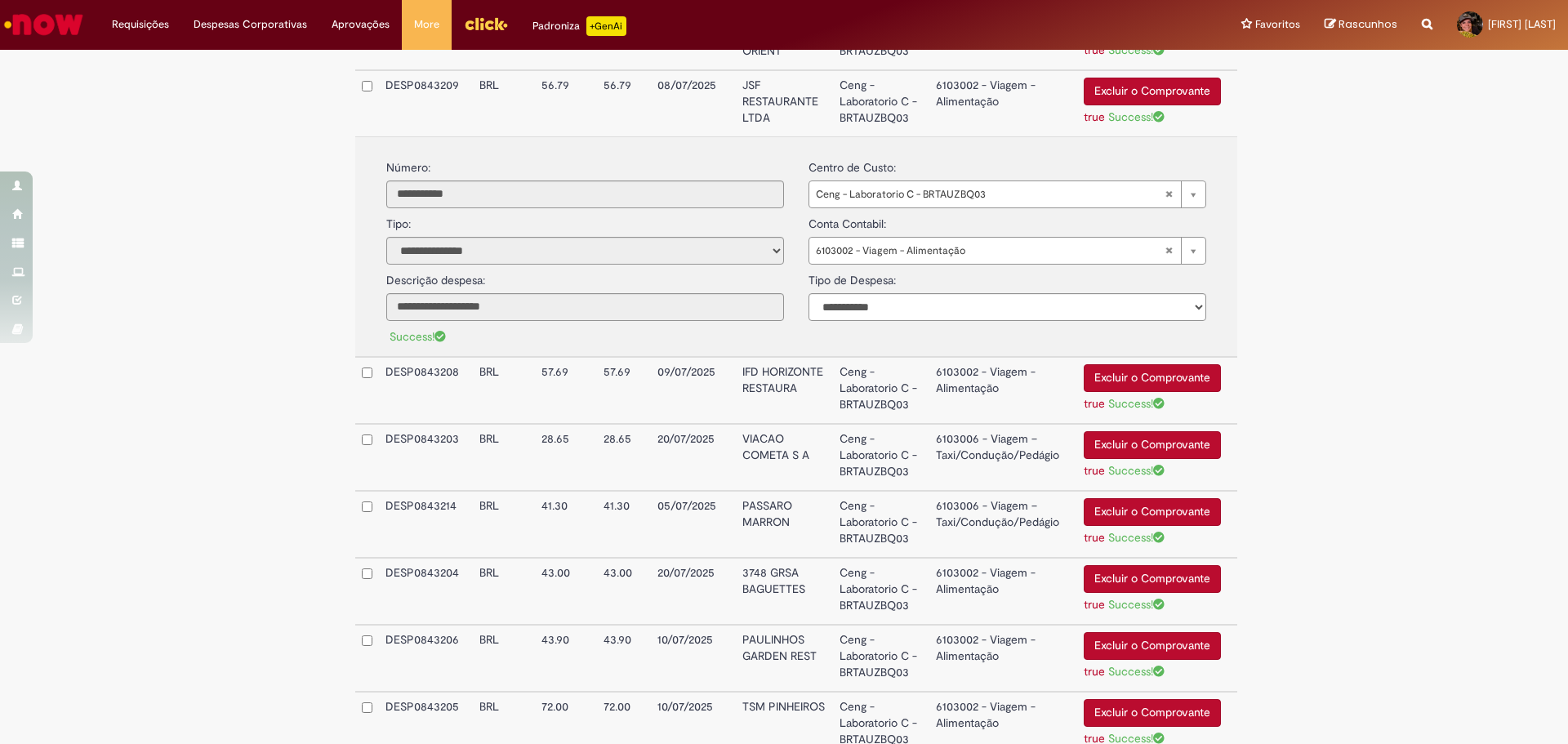 click on "6103002 - Viagem - Alimentação" at bounding box center [1003, 390] 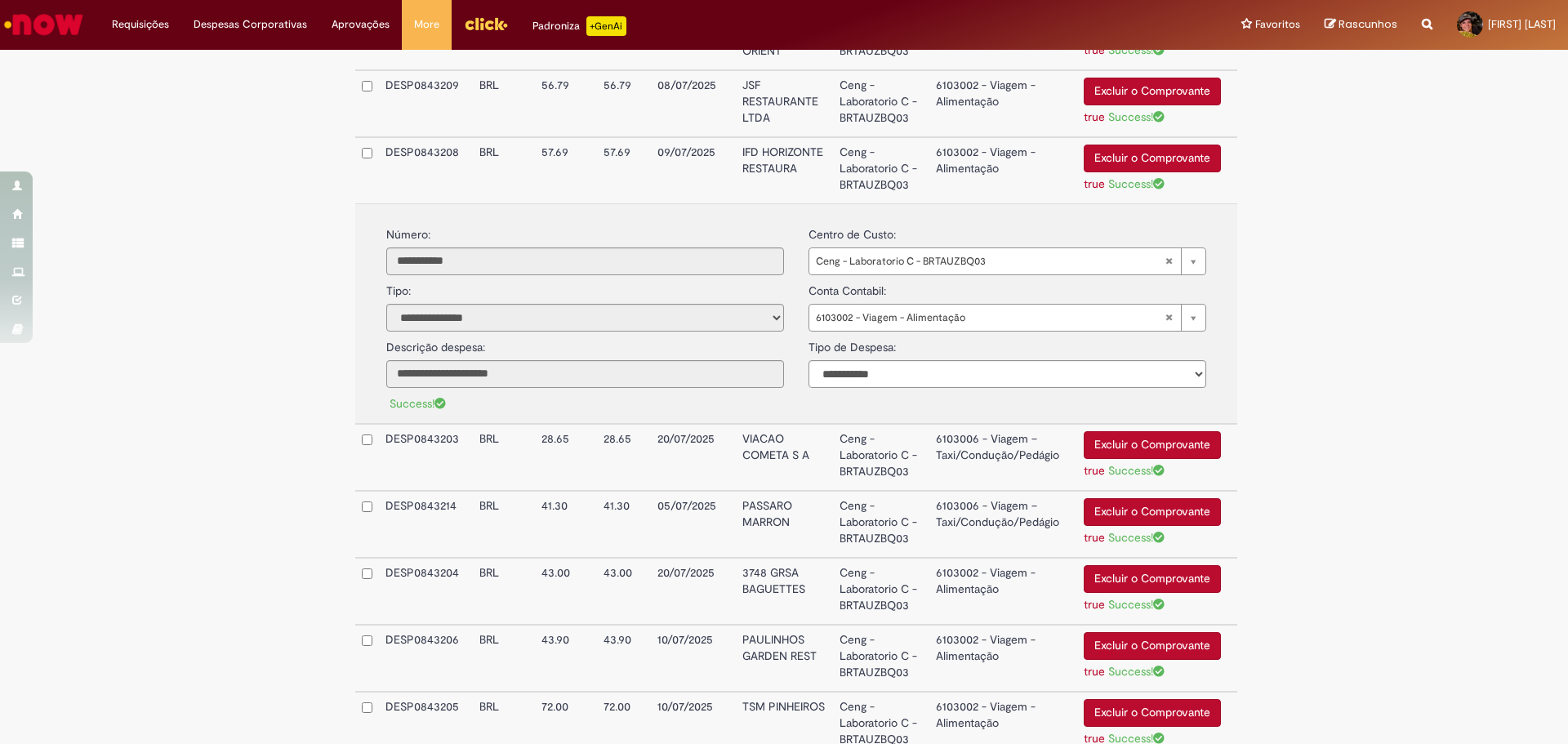click on "6103006 - Viagem – Taxi/Condução/Pedágio" at bounding box center (1003, 457) 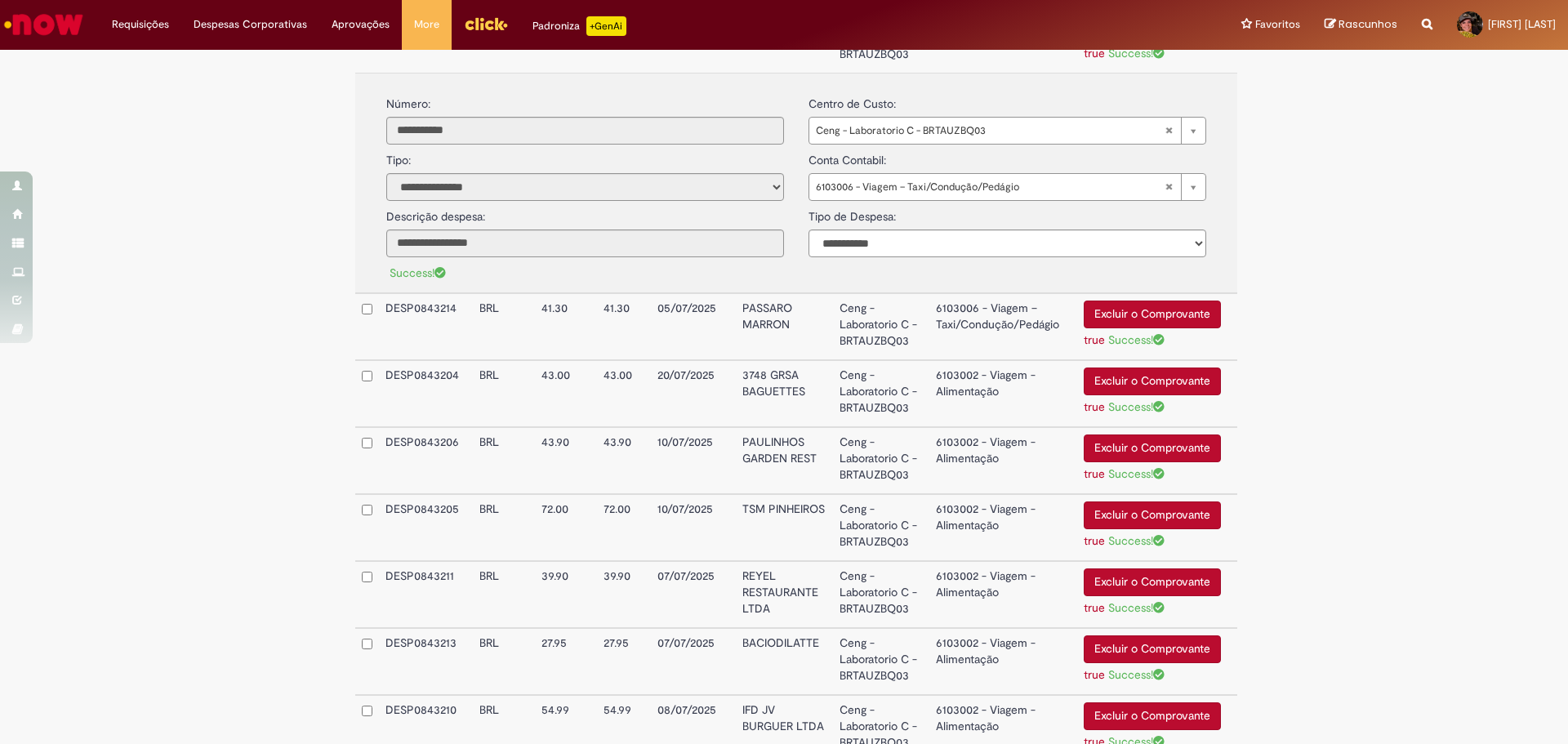 scroll, scrollTop: 1127, scrollLeft: 0, axis: vertical 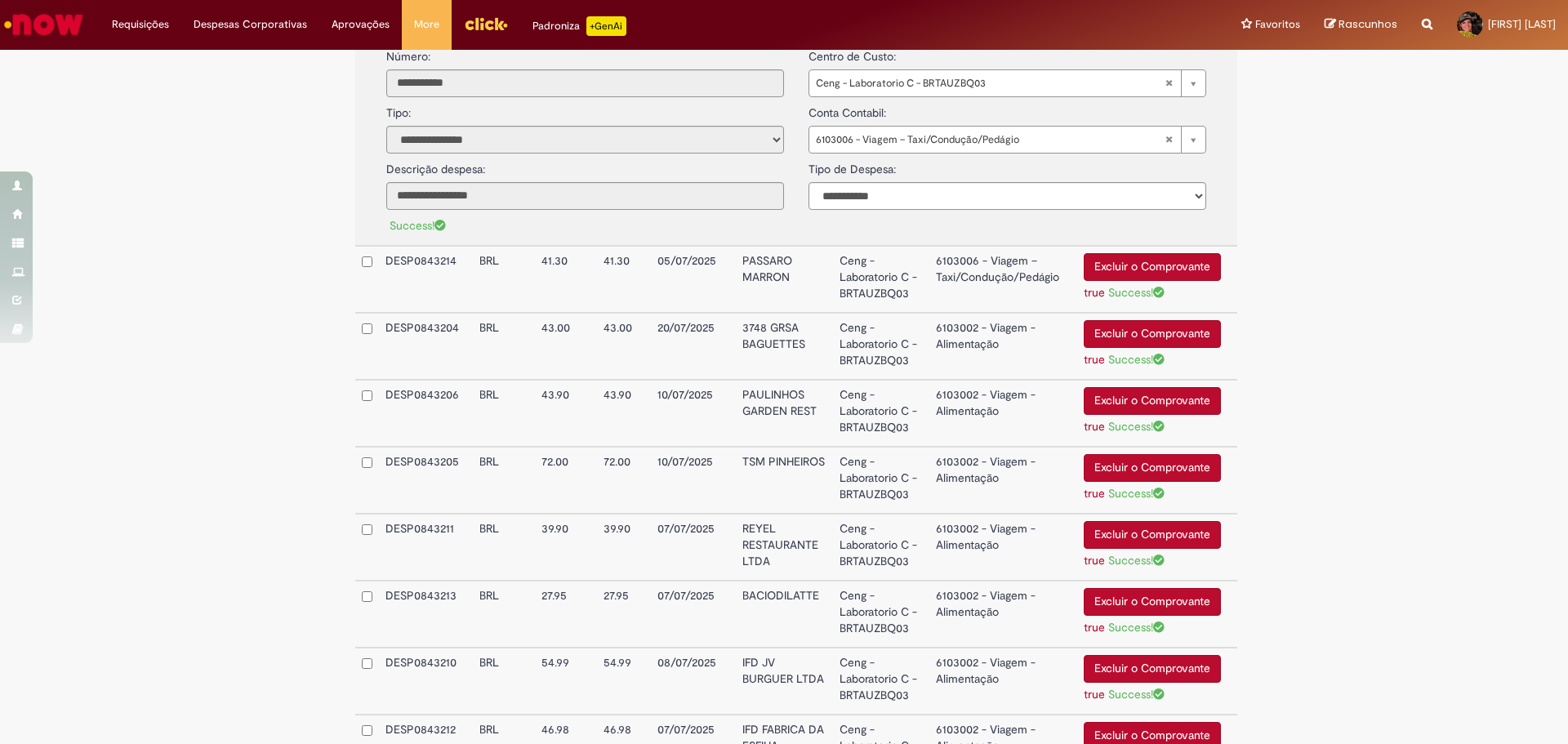 click on "6103006 - Viagem – Taxi/Condução/Pedágio" at bounding box center (1003, 279) 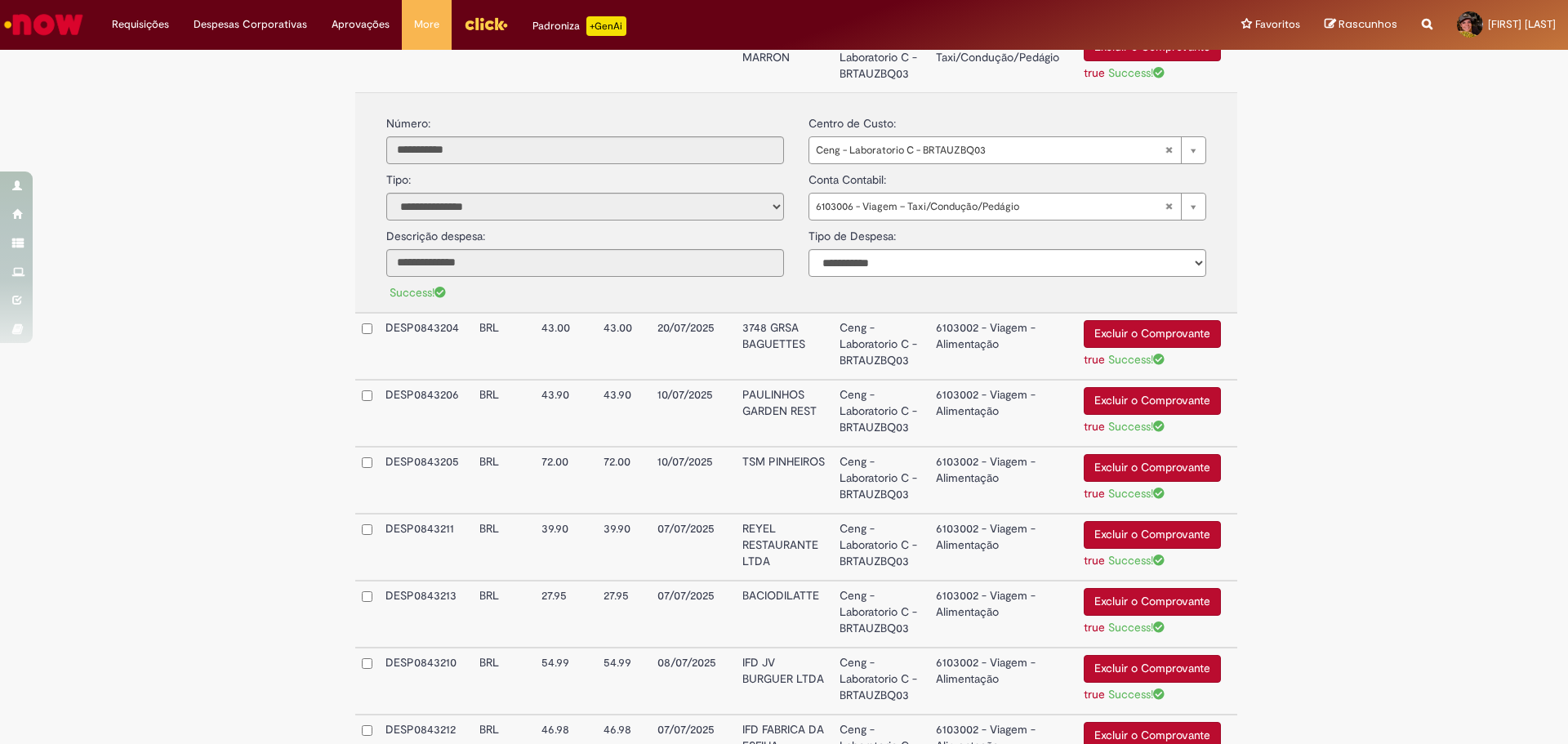 click on "6103002 - Viagem - Alimentação" at bounding box center (1003, 346) 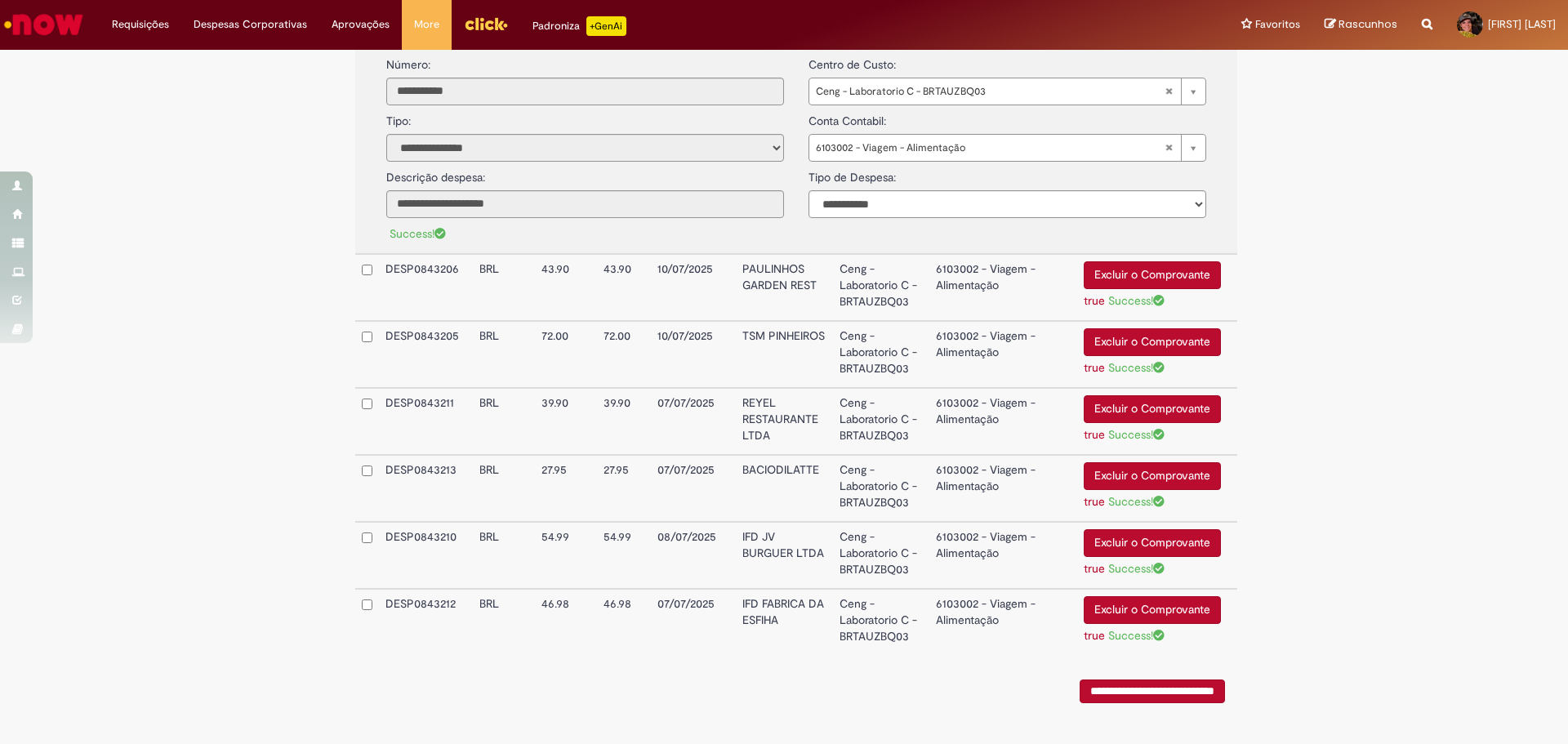scroll, scrollTop: 1290, scrollLeft: 0, axis: vertical 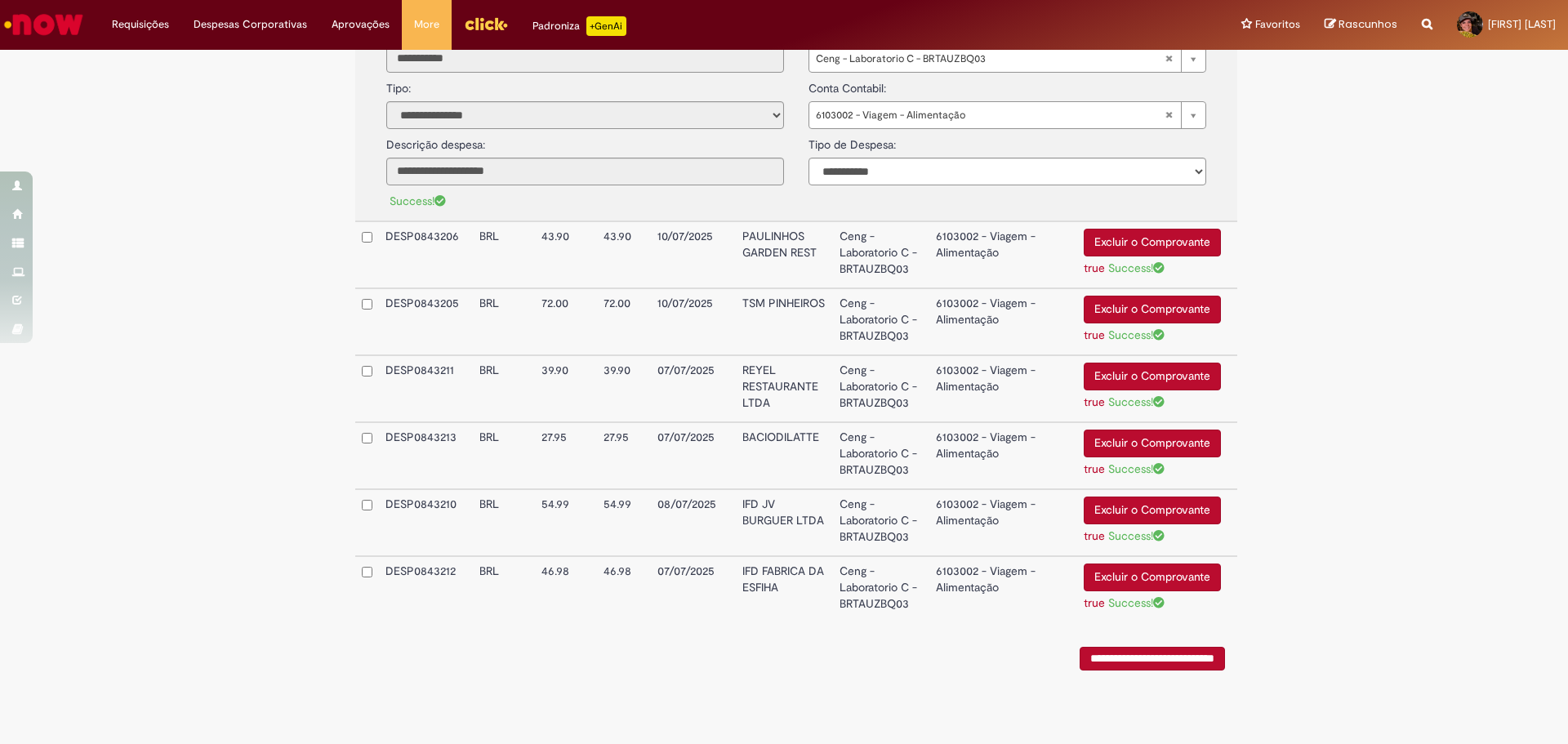 click on "6103002 - Viagem - Alimentação" at bounding box center [1003, 255] 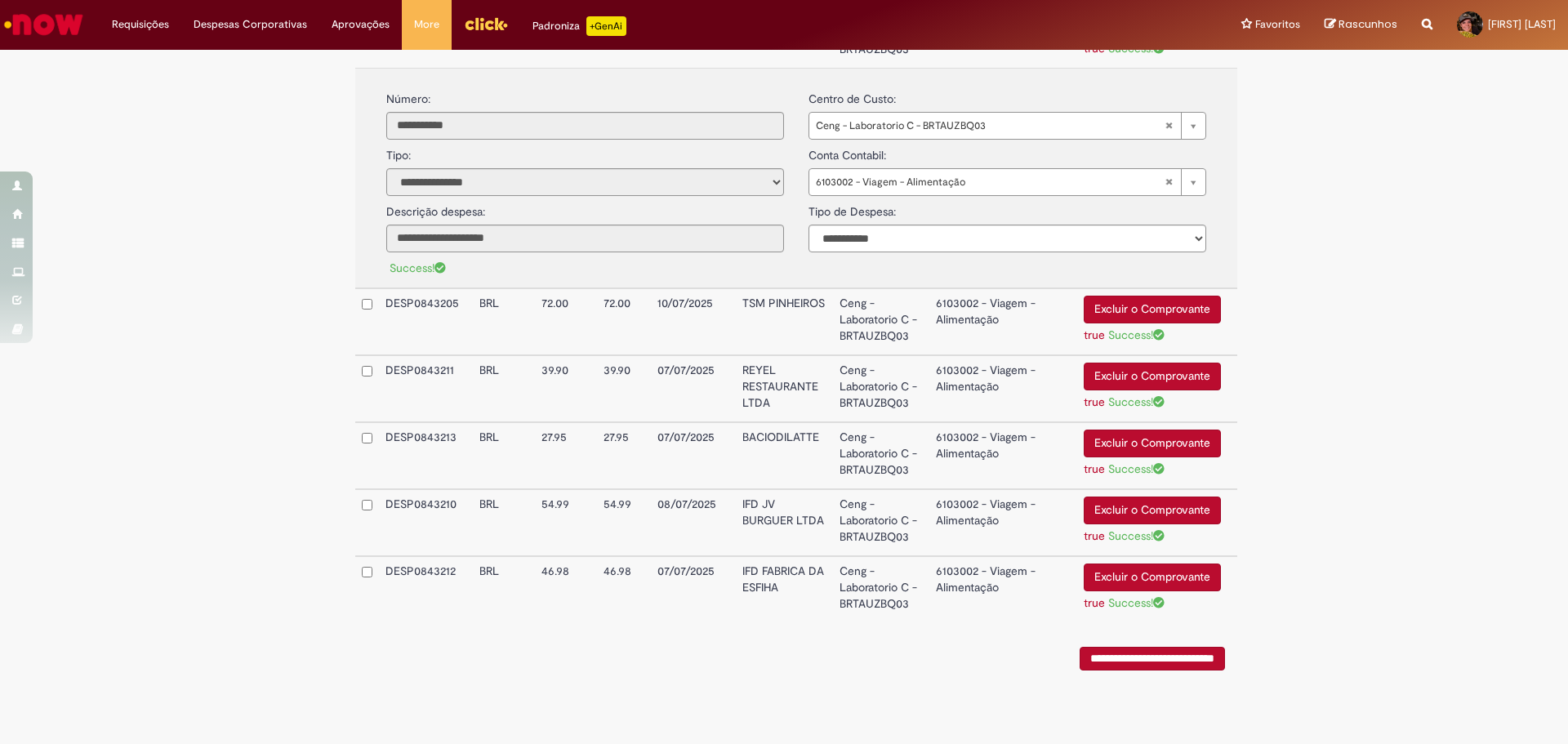 click on "6103002 - Viagem - Alimentação" at bounding box center (1003, 322) 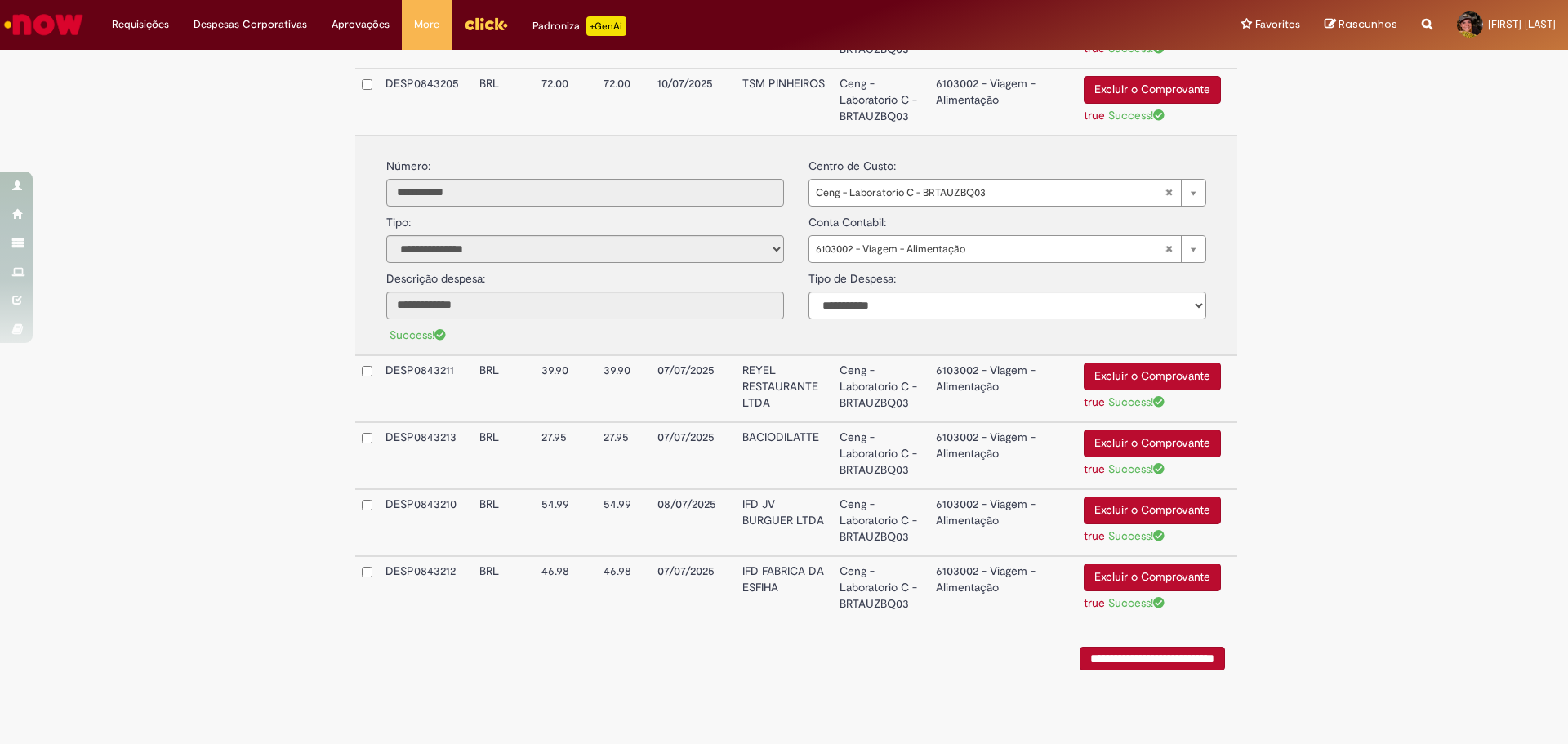 click on "6103002 - Viagem - Alimentação" at bounding box center [1003, 389] 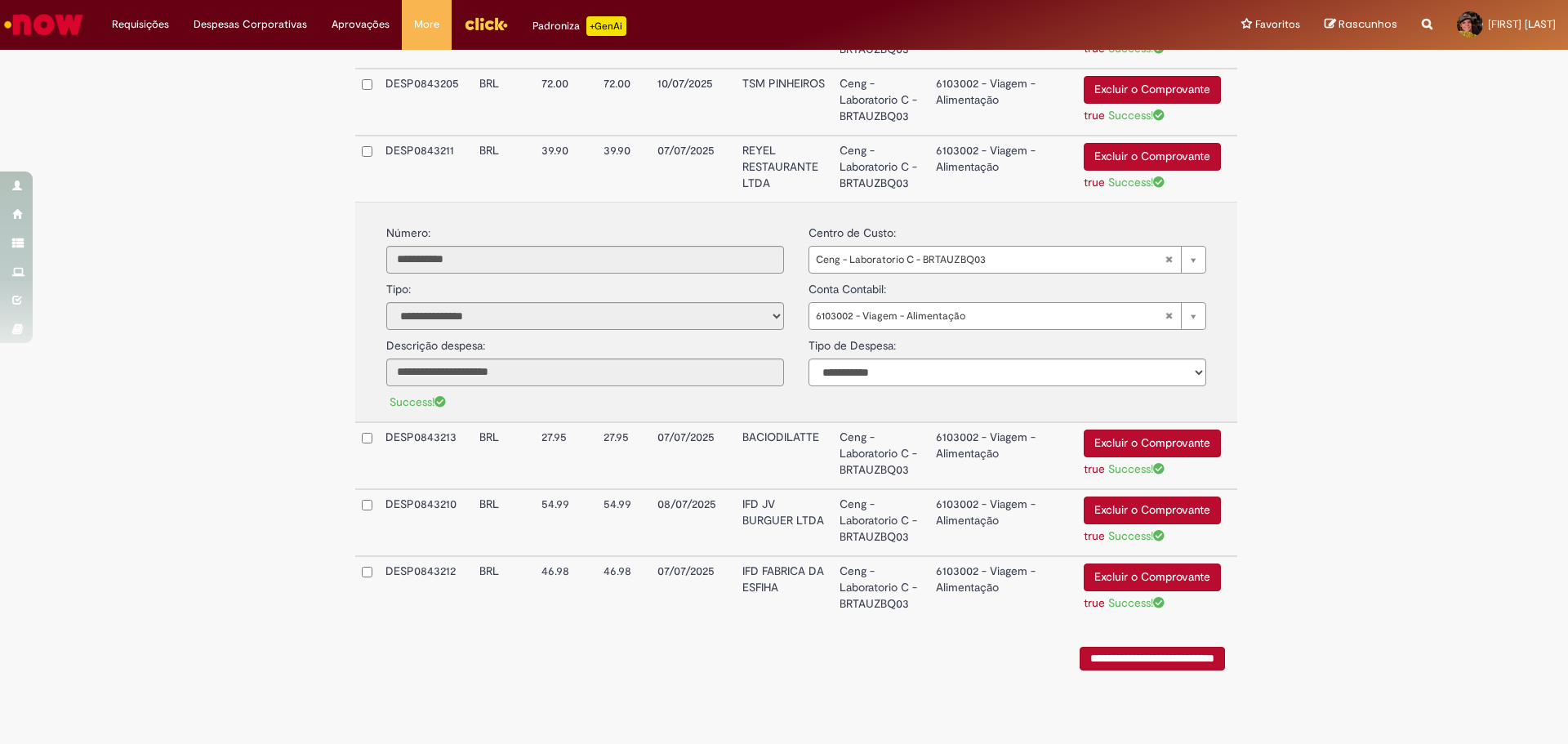 click on "6103002 - Viagem - Alimentação" at bounding box center [1003, 456] 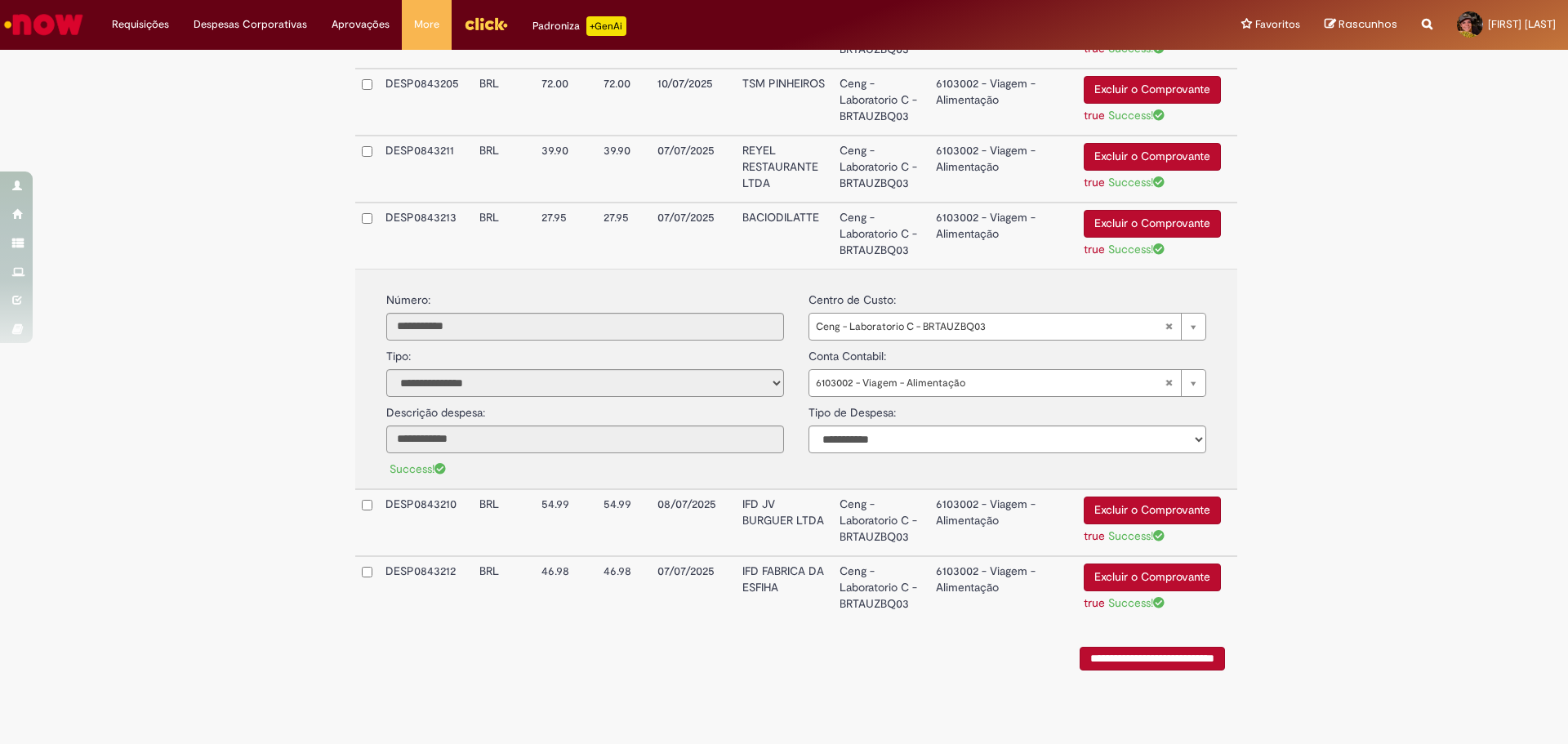 click on "6103002 - Viagem - Alimentação" at bounding box center (1003, 523) 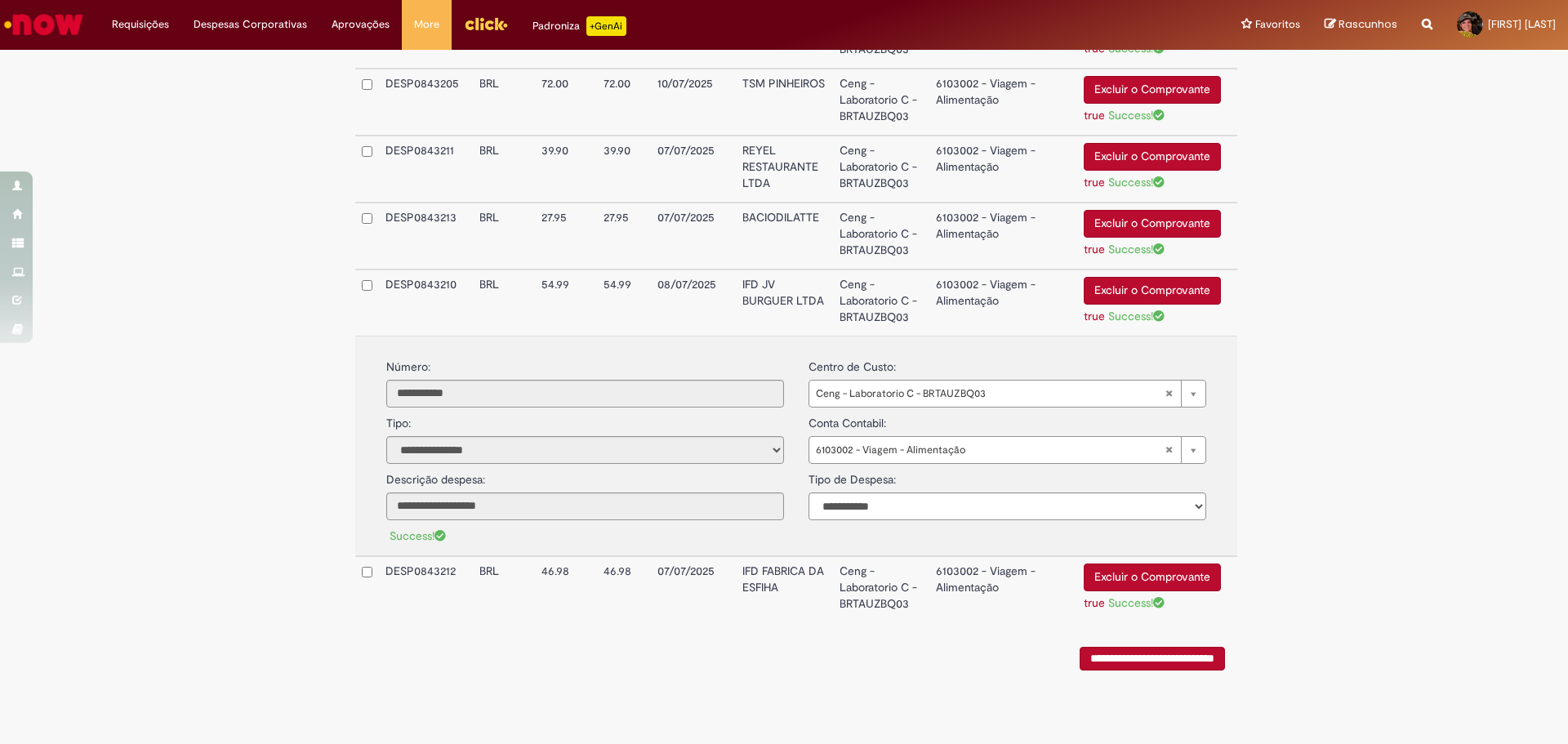 click on "6103002 - Viagem - Alimentação" at bounding box center [1003, 589] 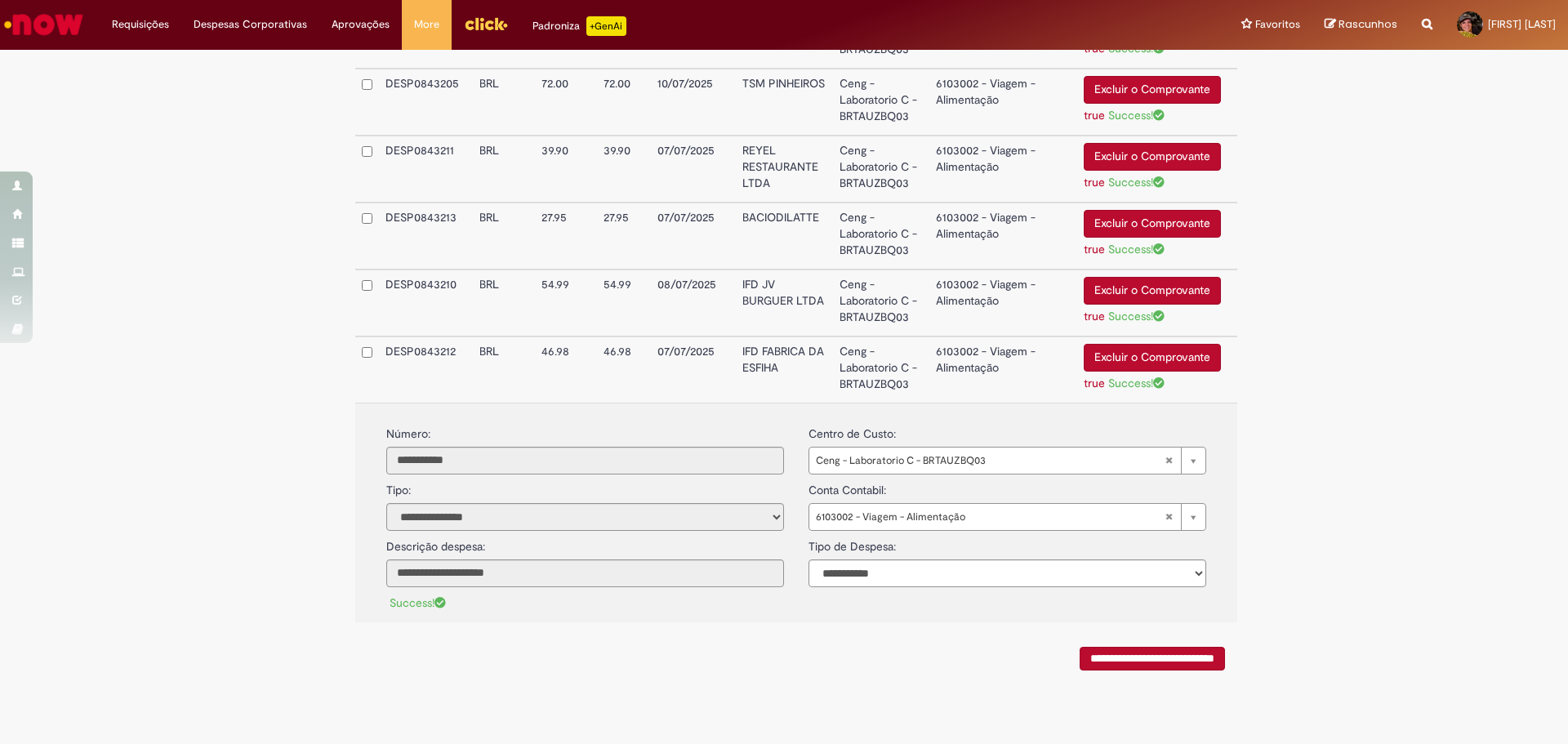 click on "**********" at bounding box center [1152, 658] 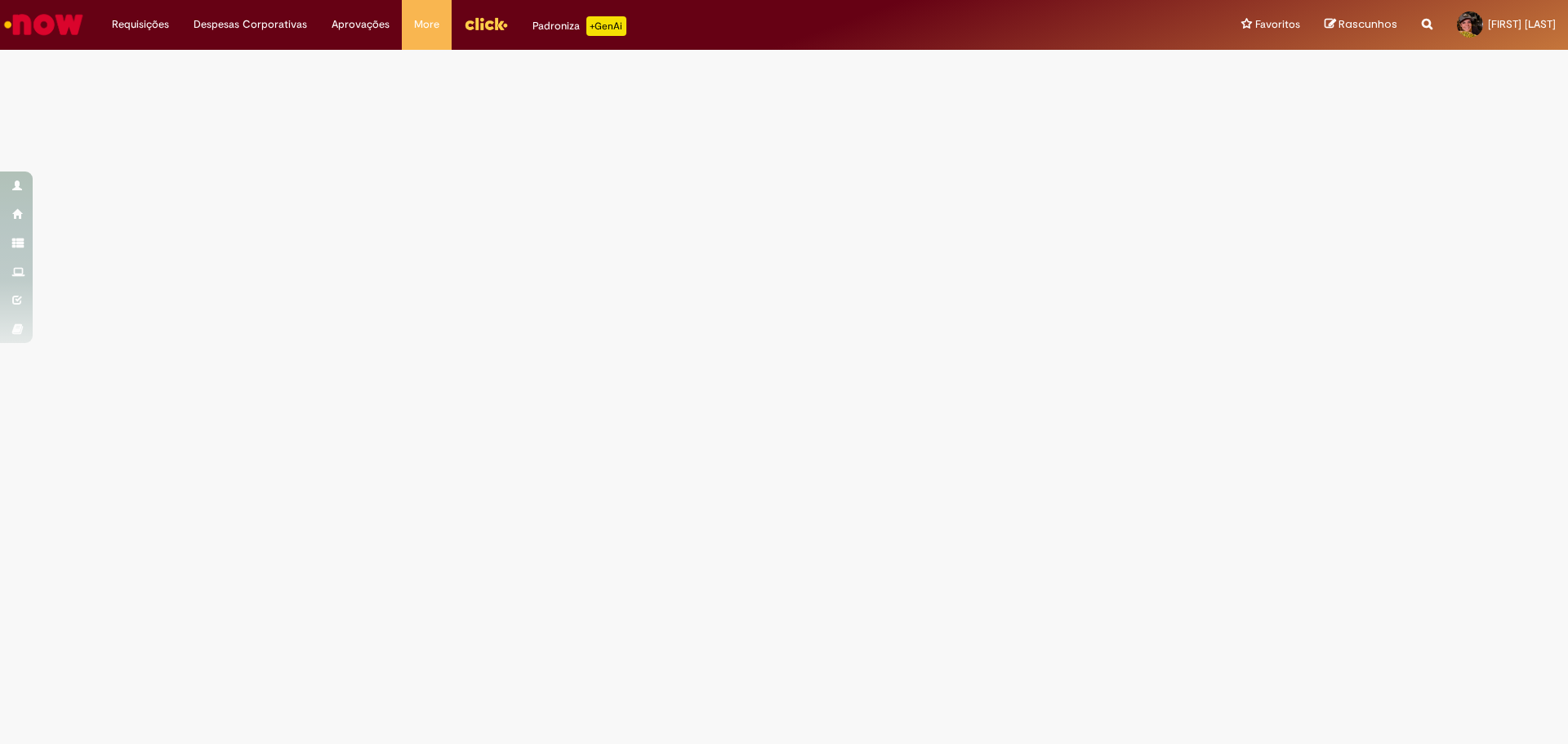 scroll, scrollTop: 0, scrollLeft: 0, axis: both 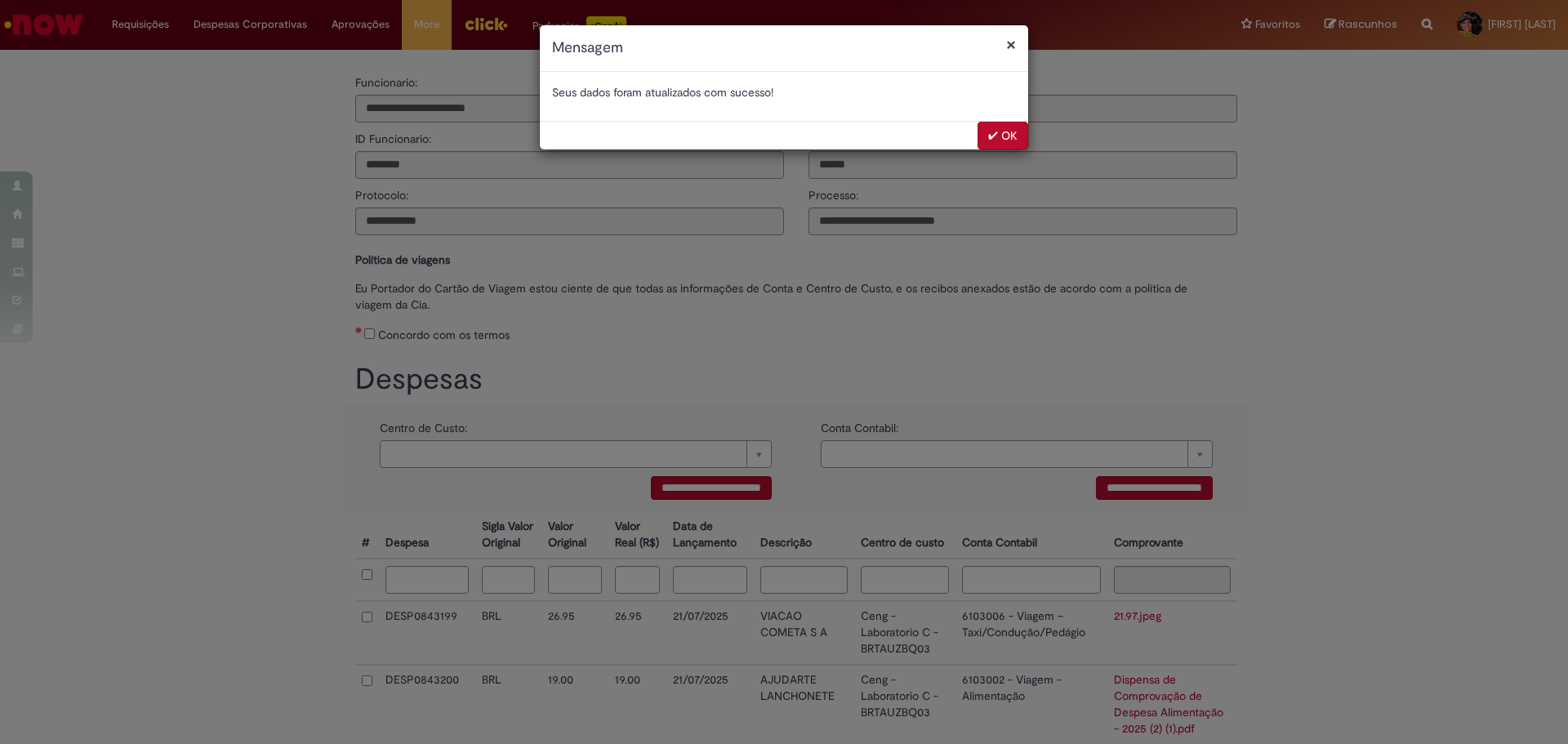 select on "*" 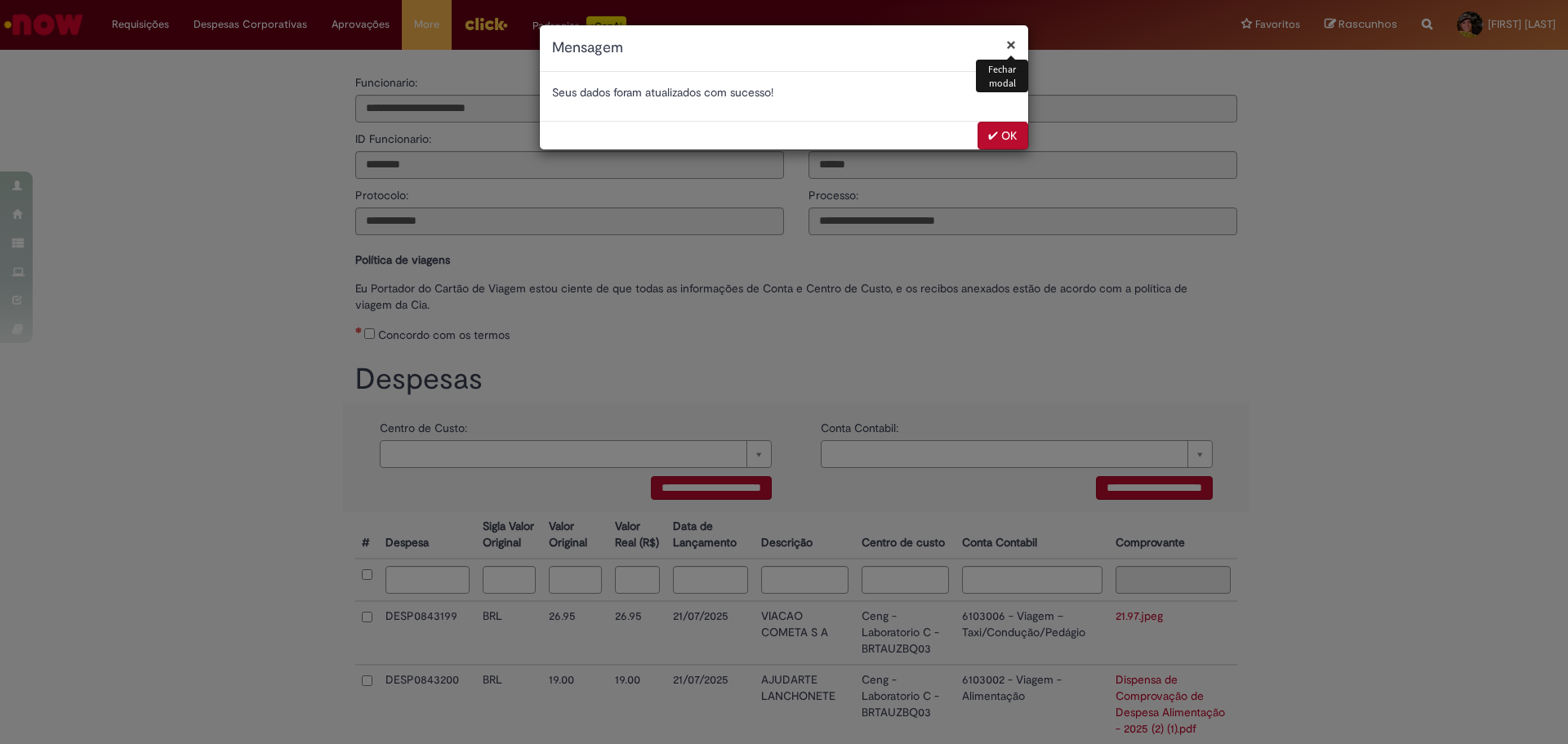click on "✔ OK" at bounding box center [1003, 136] 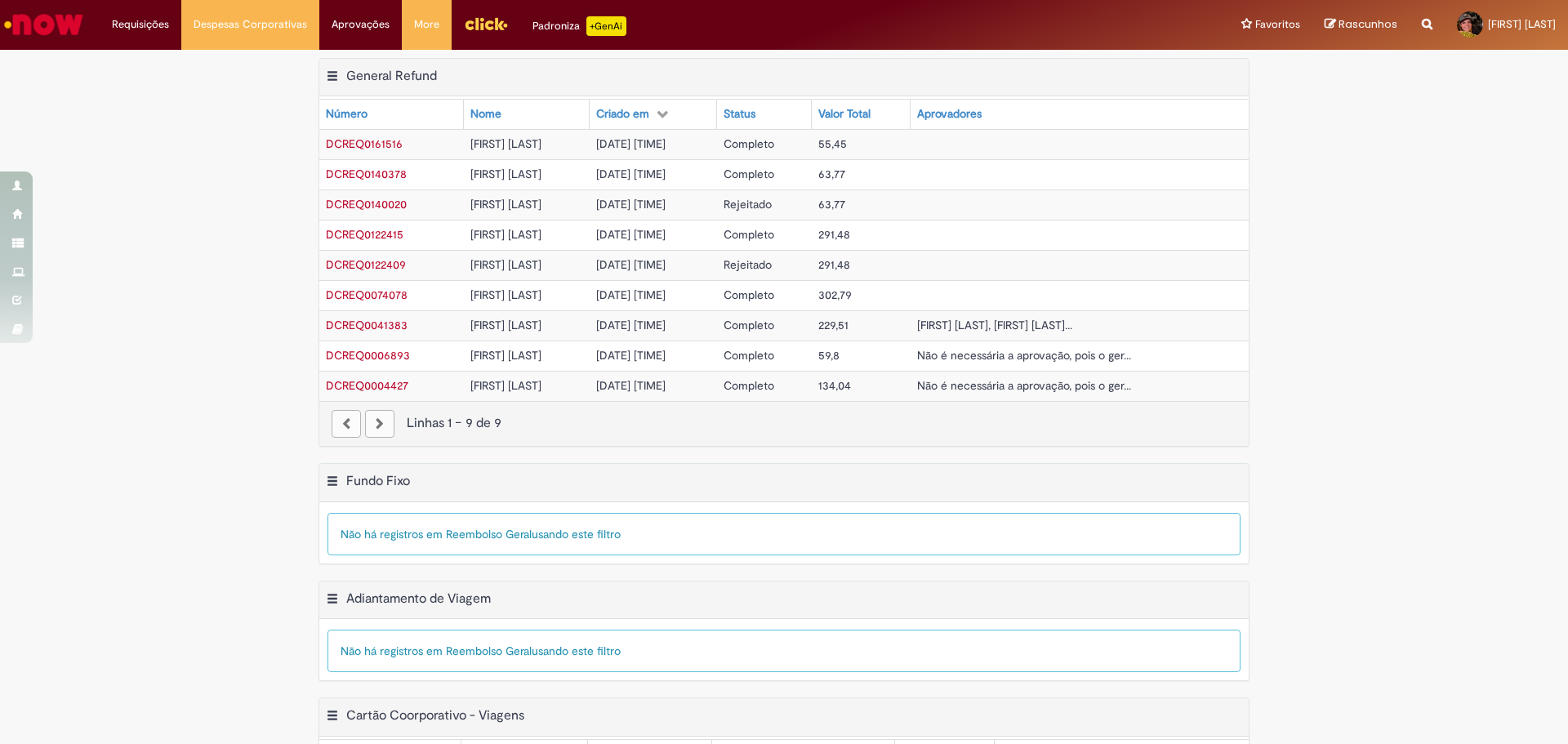 scroll, scrollTop: 0, scrollLeft: 0, axis: both 